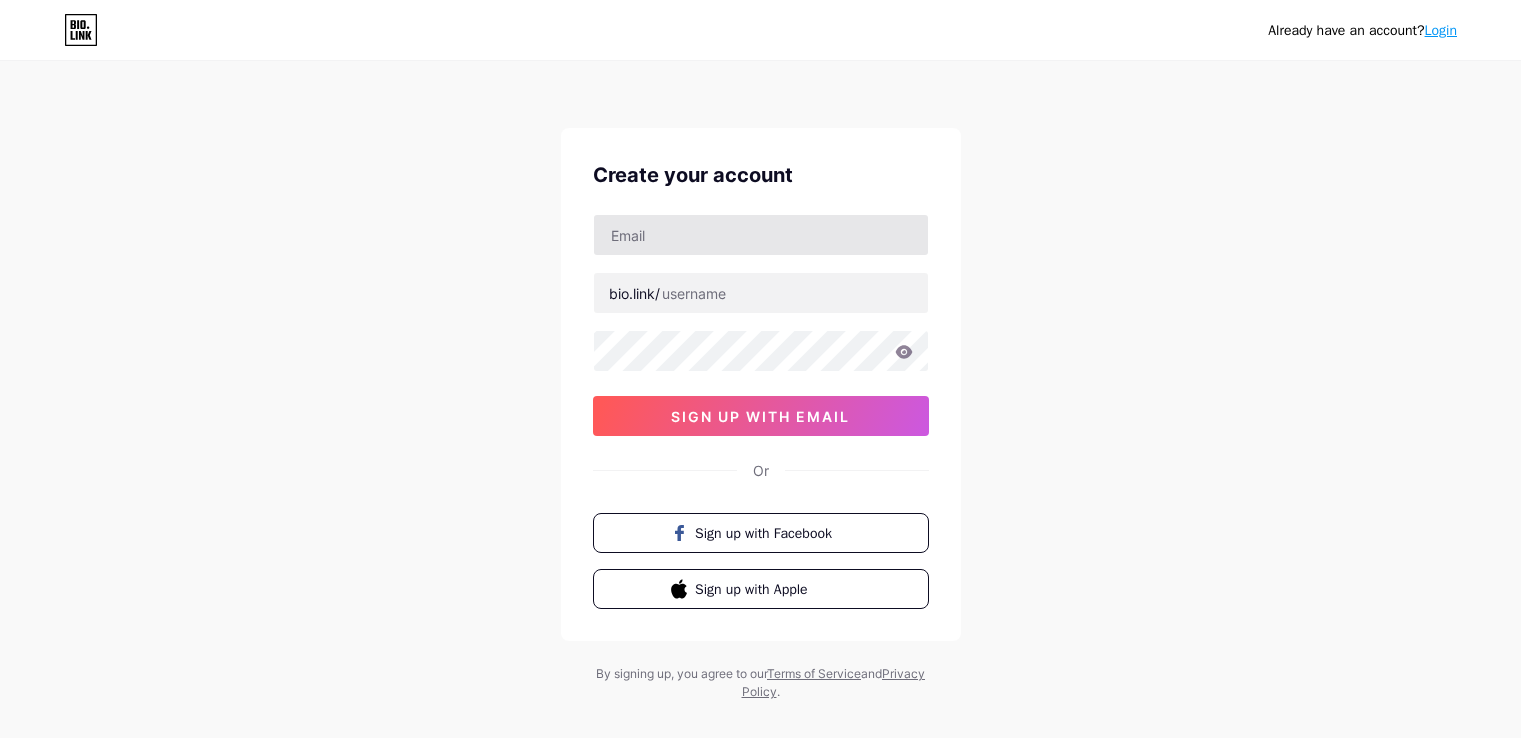 scroll, scrollTop: 0, scrollLeft: 0, axis: both 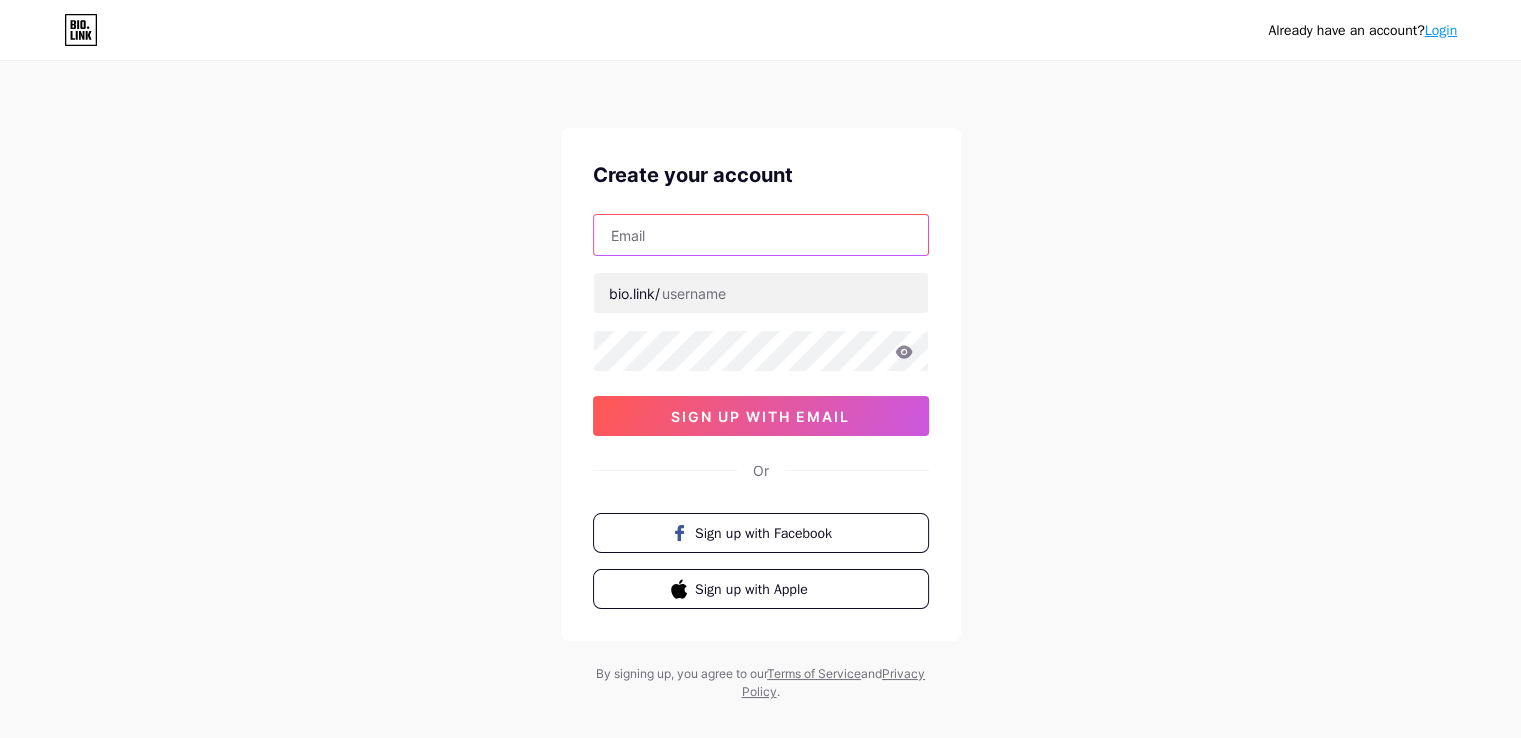 click at bounding box center [761, 235] 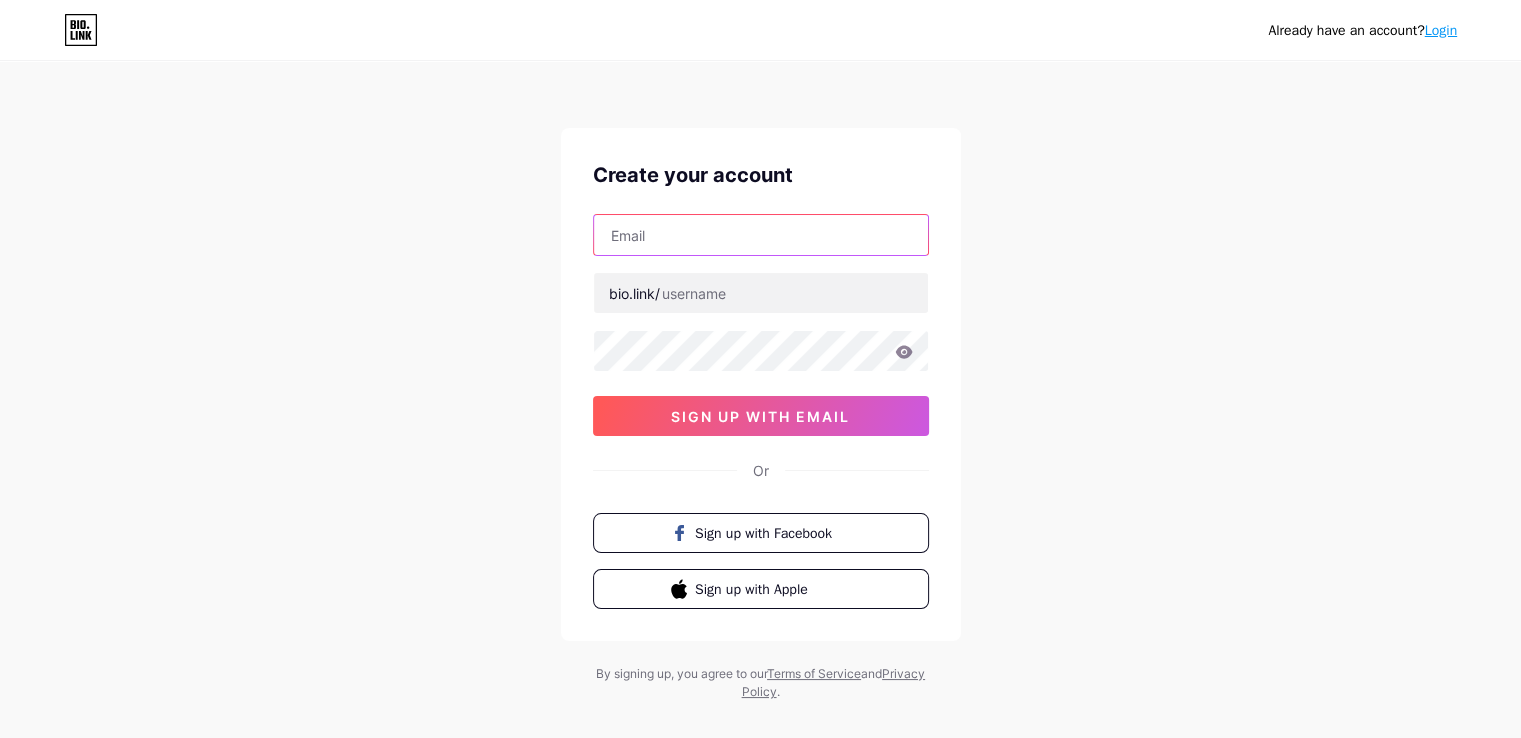 paste on "support@example.com" 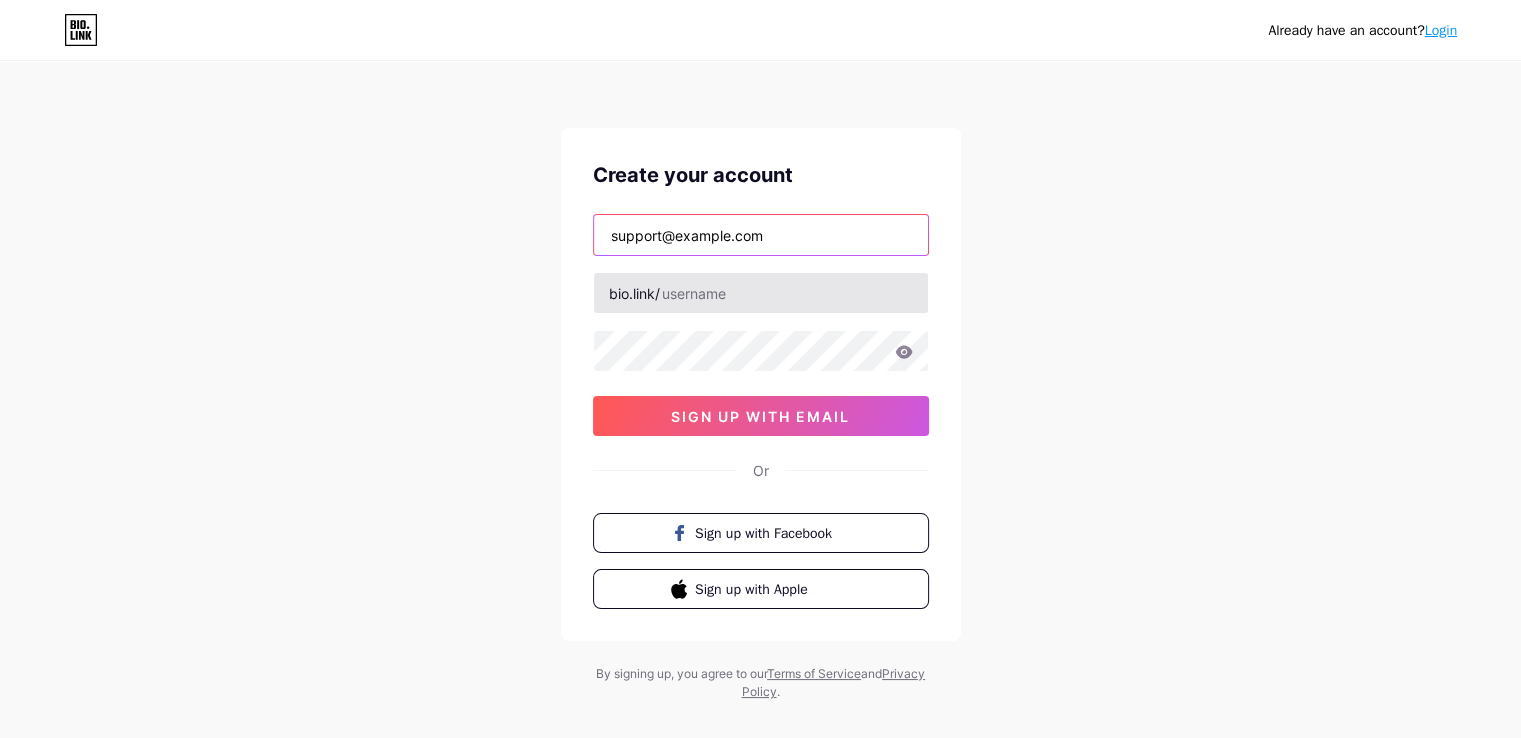 type on "support@example.com" 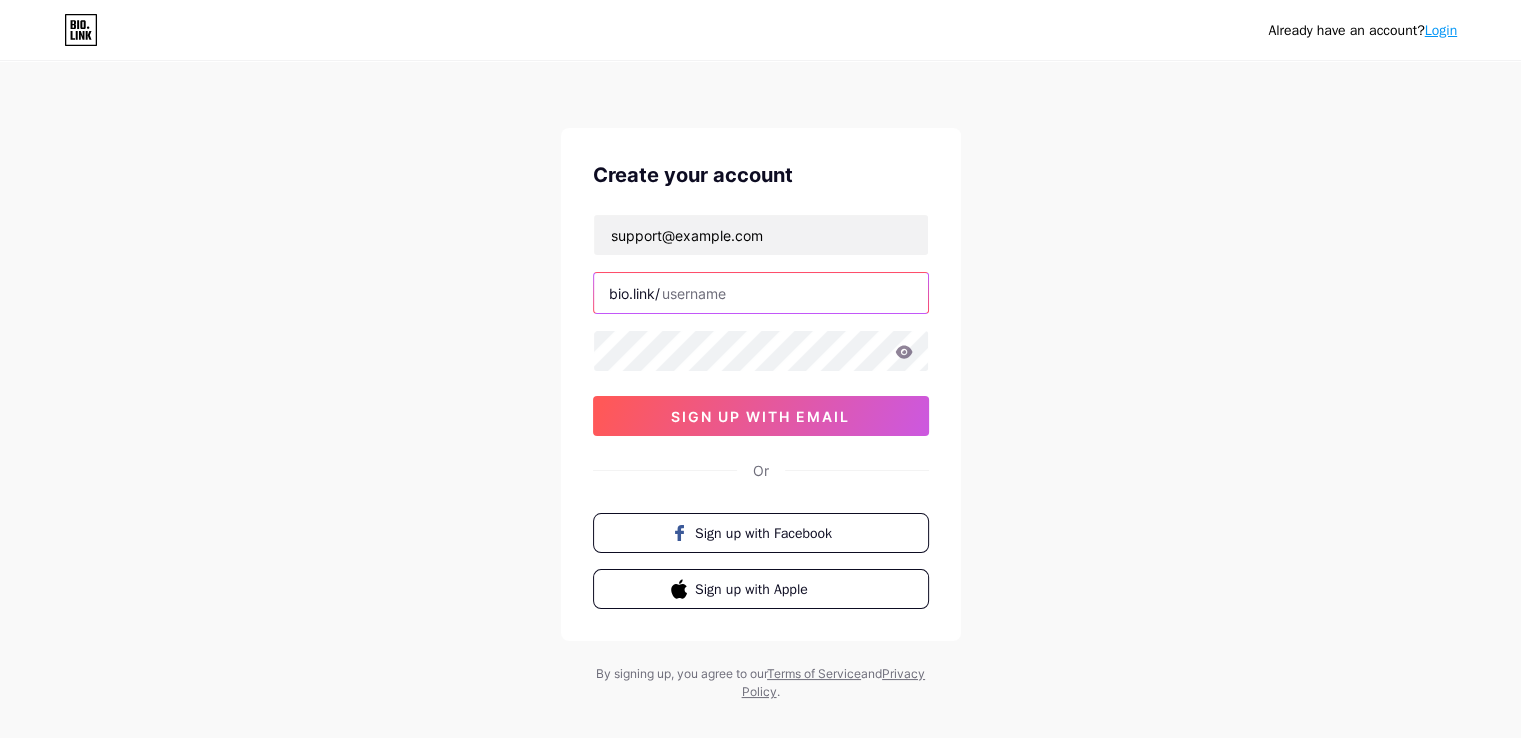 click at bounding box center [761, 293] 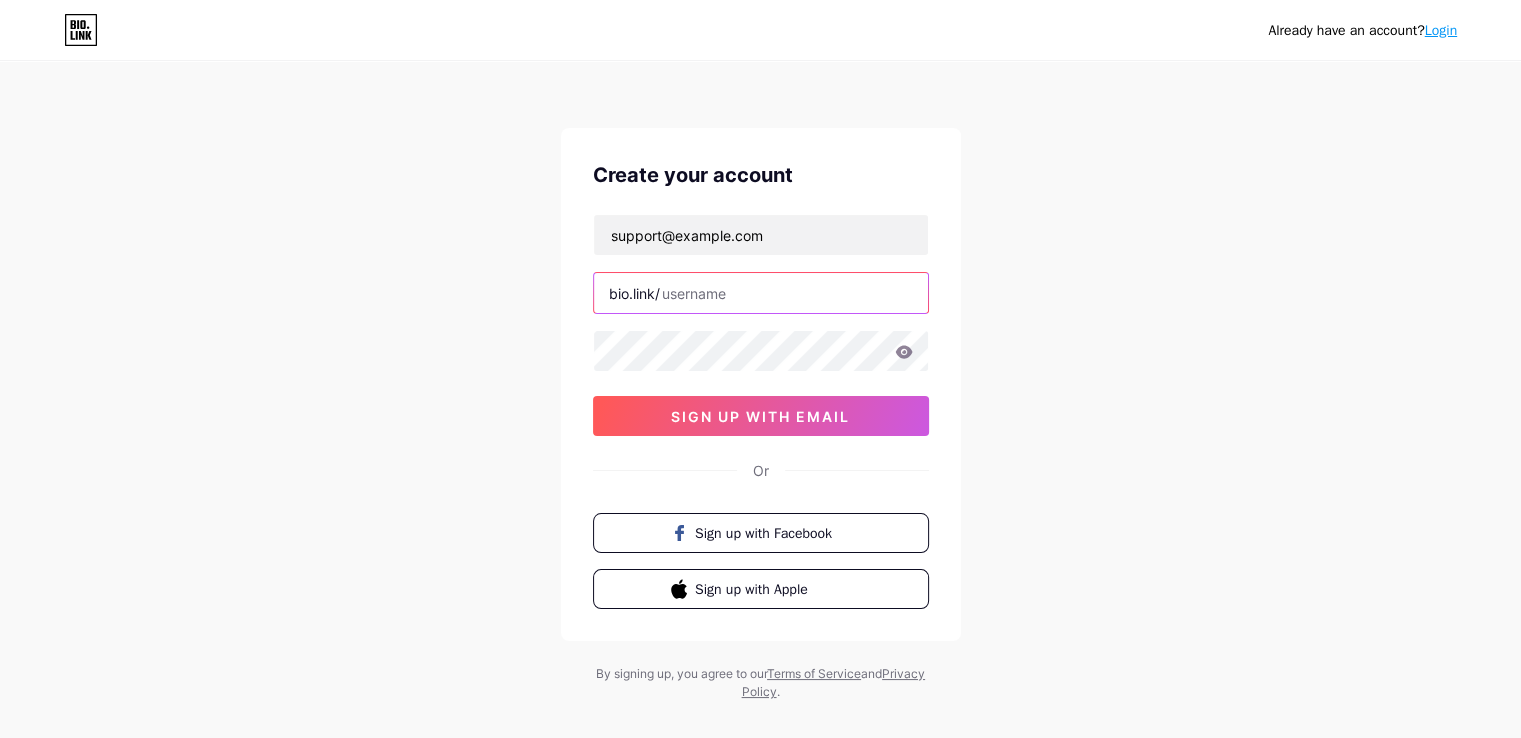 paste on "yourlaundryassistant" 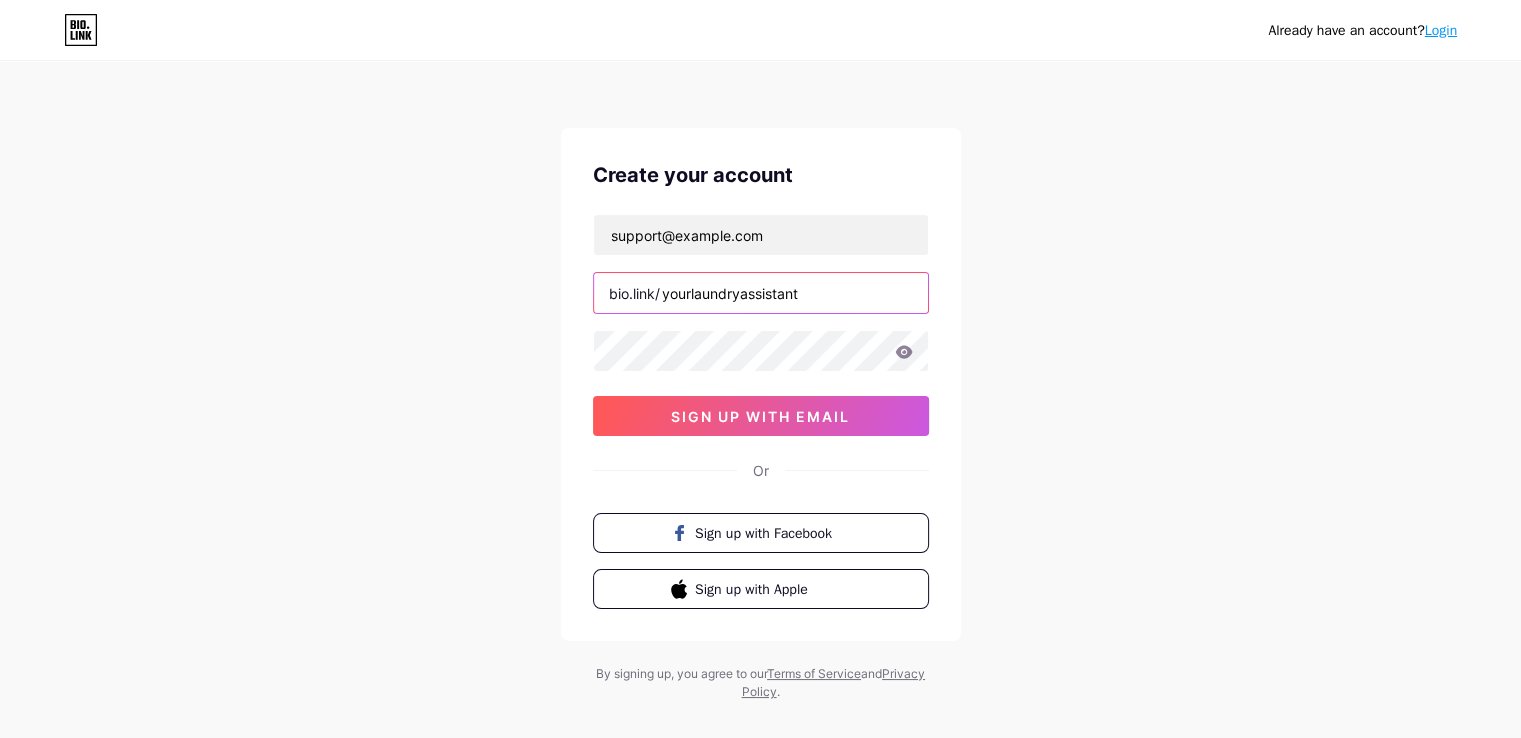type on "yourlaundryassistant" 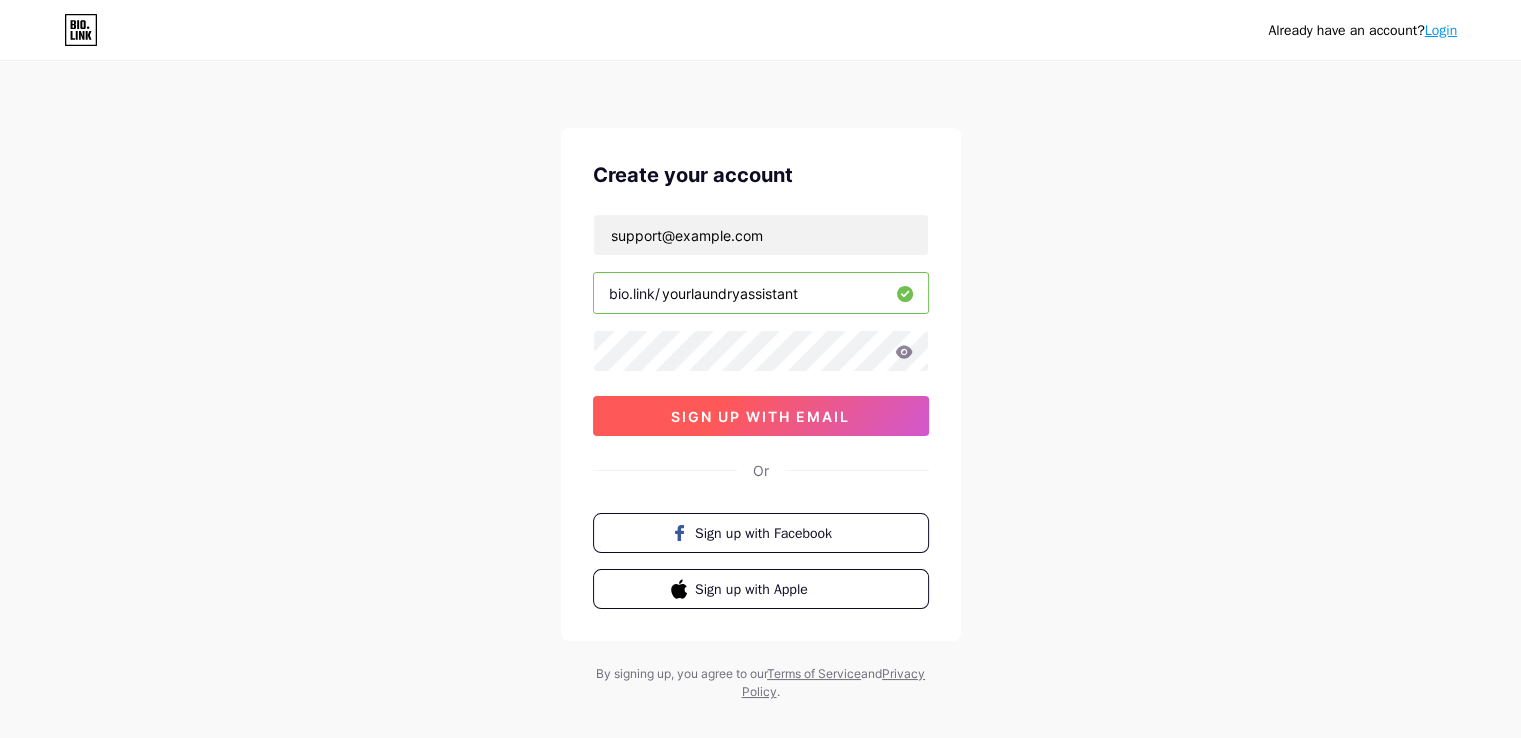 click on "sign up with email" at bounding box center [760, 416] 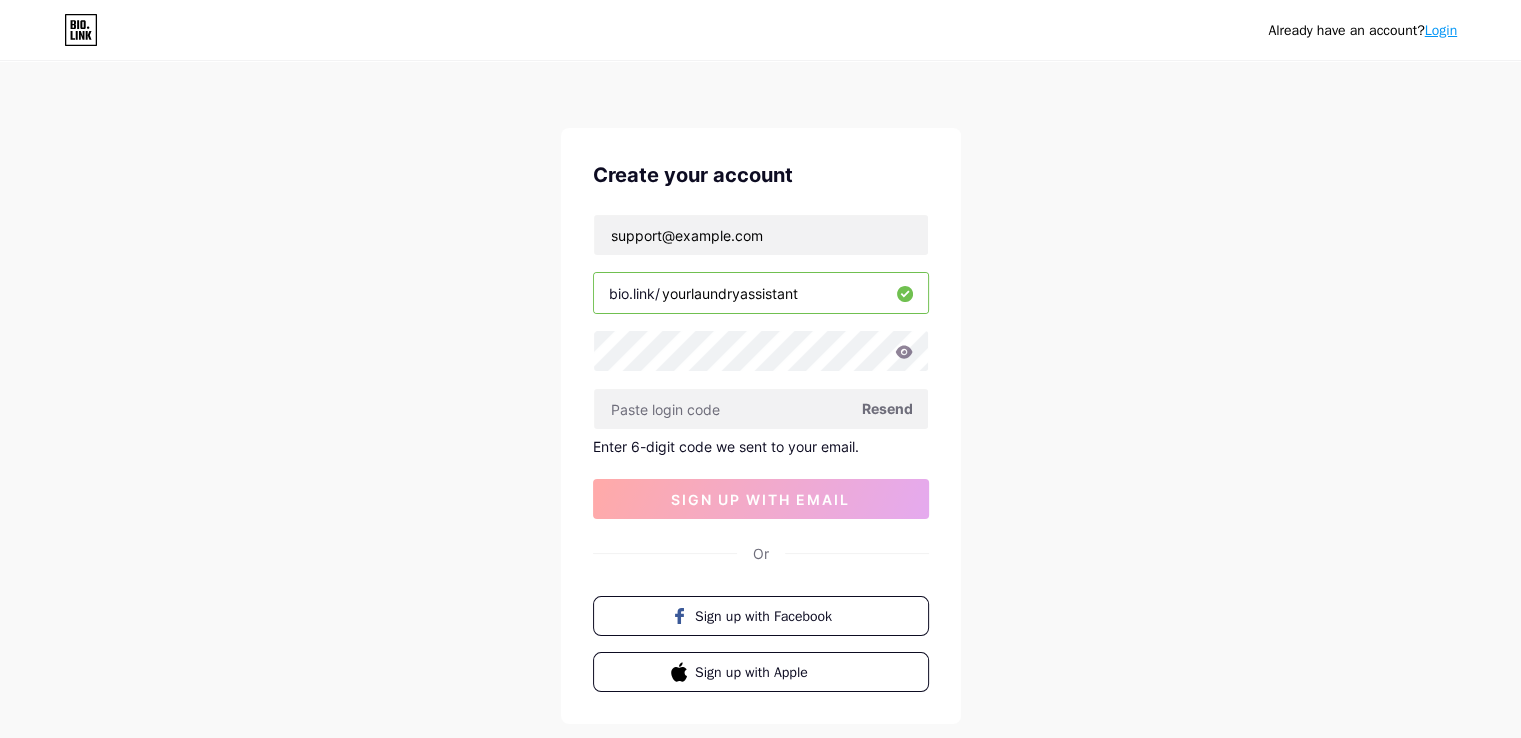 click on "yourlaundryassistant@example.com     bio.link/   yourlaundryassistant                 Resend     Enter 6-digit code we sent to your email.         sign up with email" at bounding box center (761, 366) 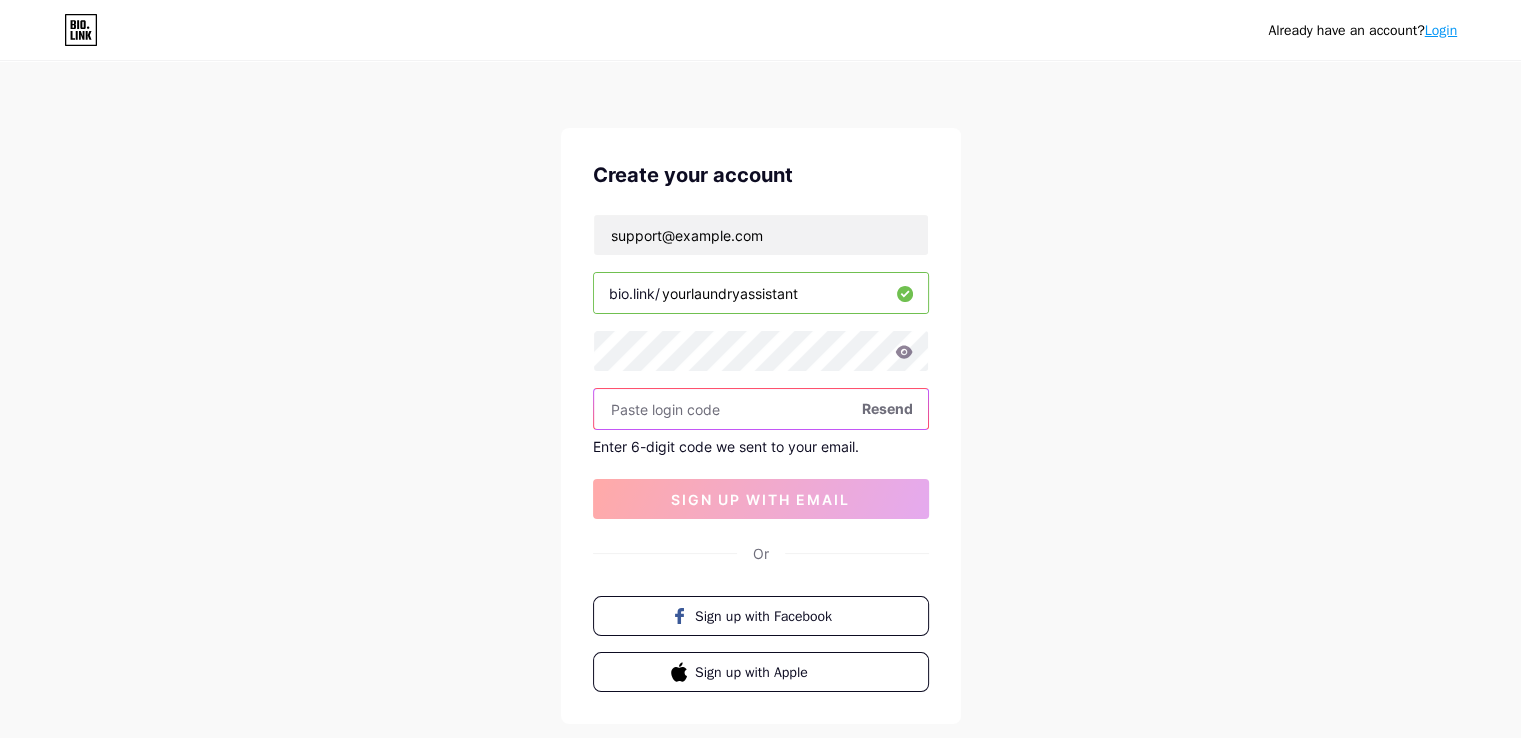 click at bounding box center (761, 409) 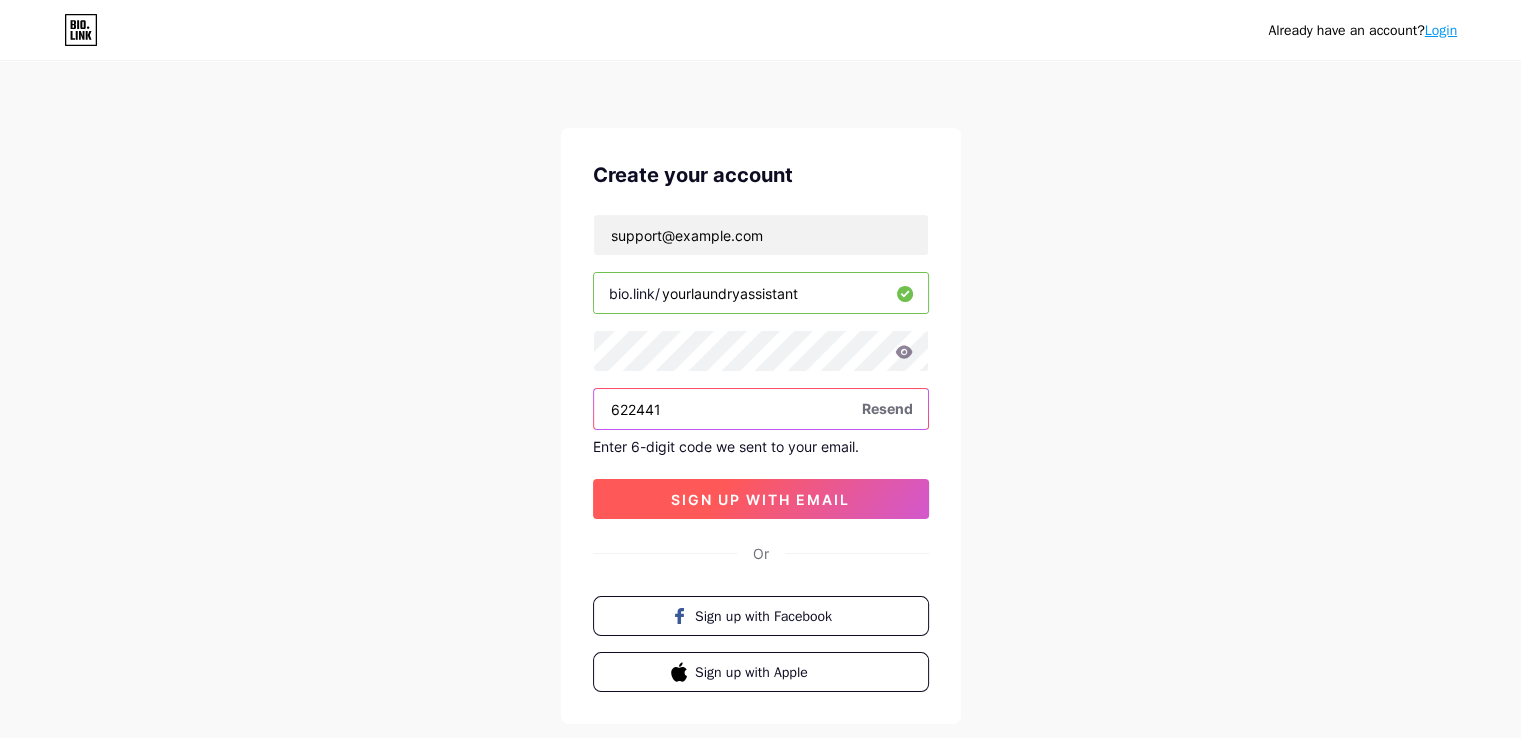 type on "622441" 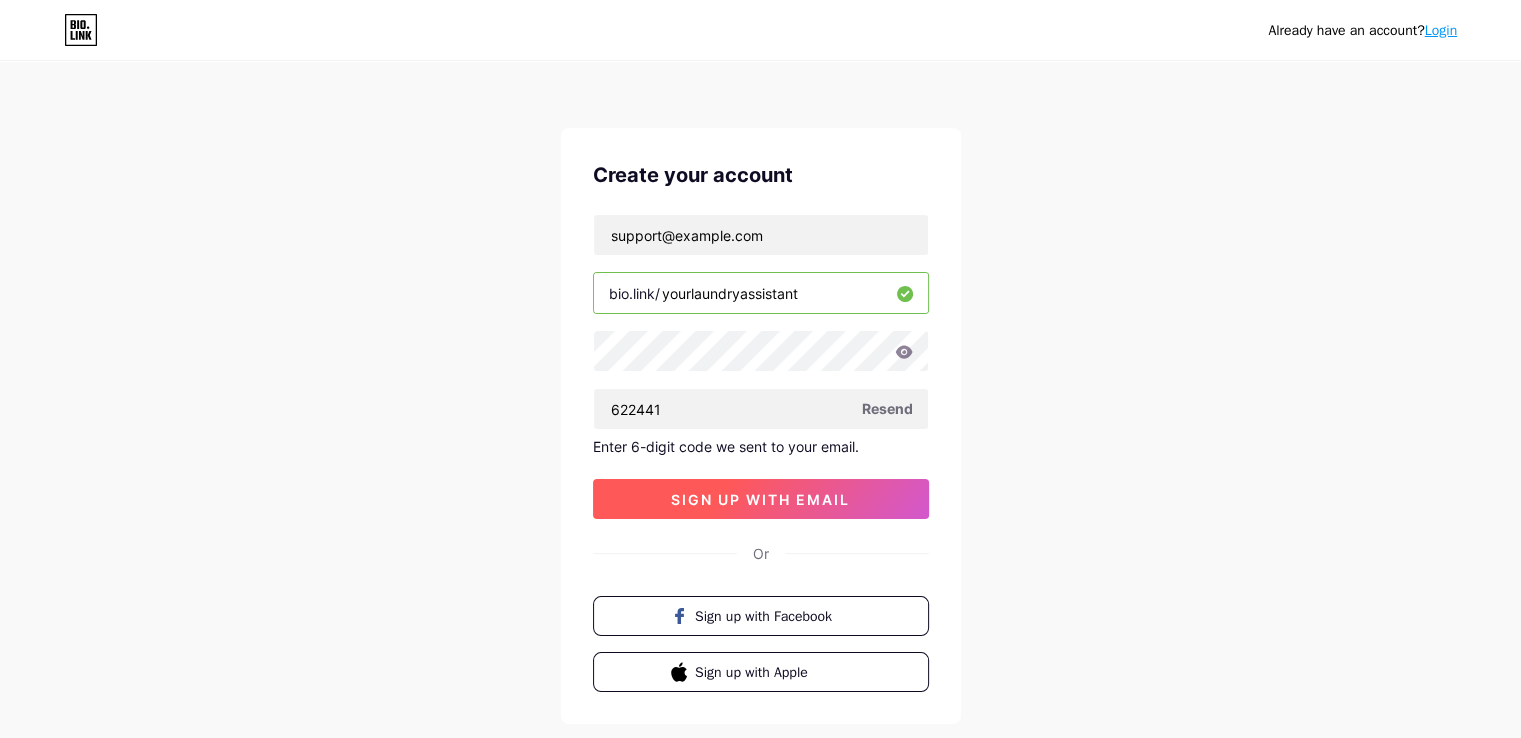 click on "sign up with email" at bounding box center (760, 499) 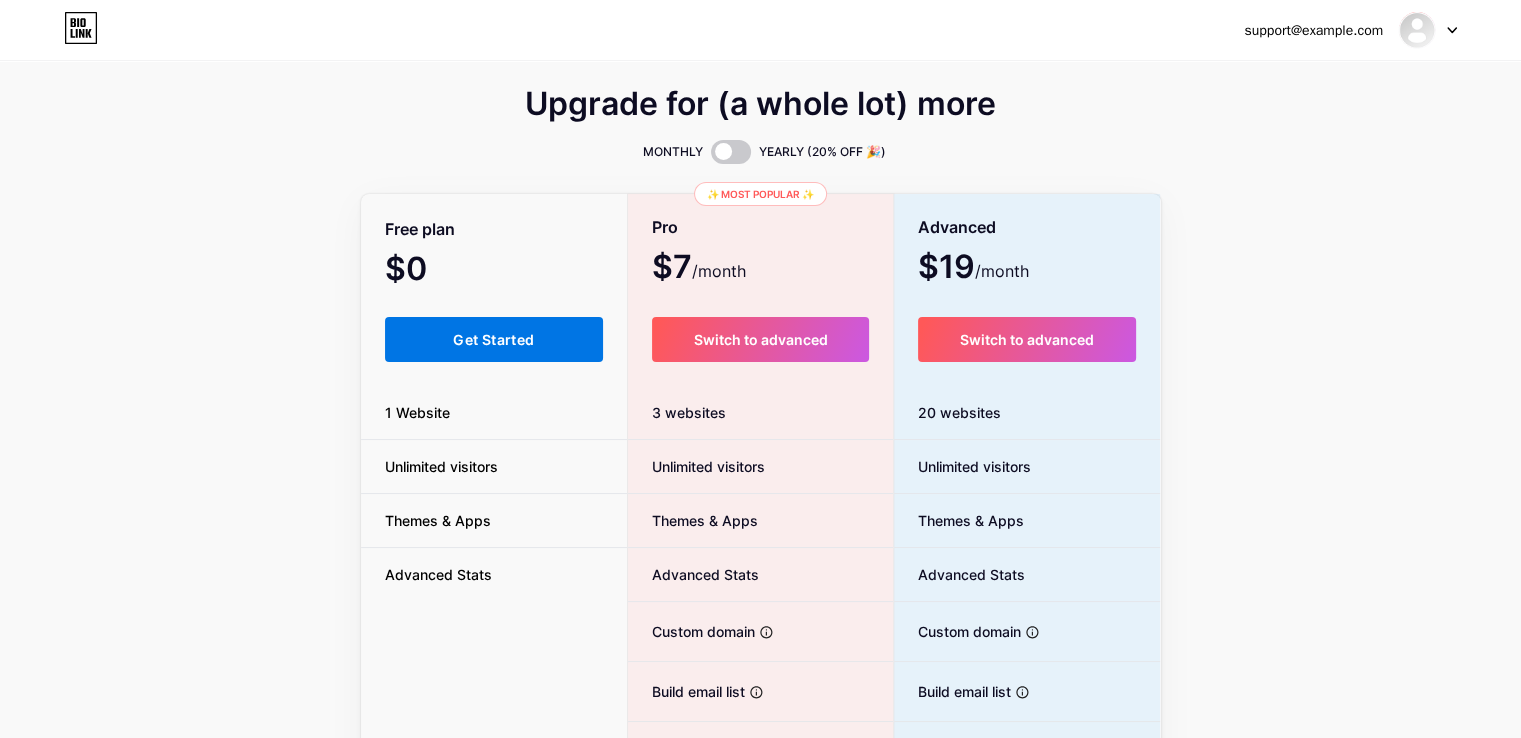 click on "Get Started" at bounding box center (494, 339) 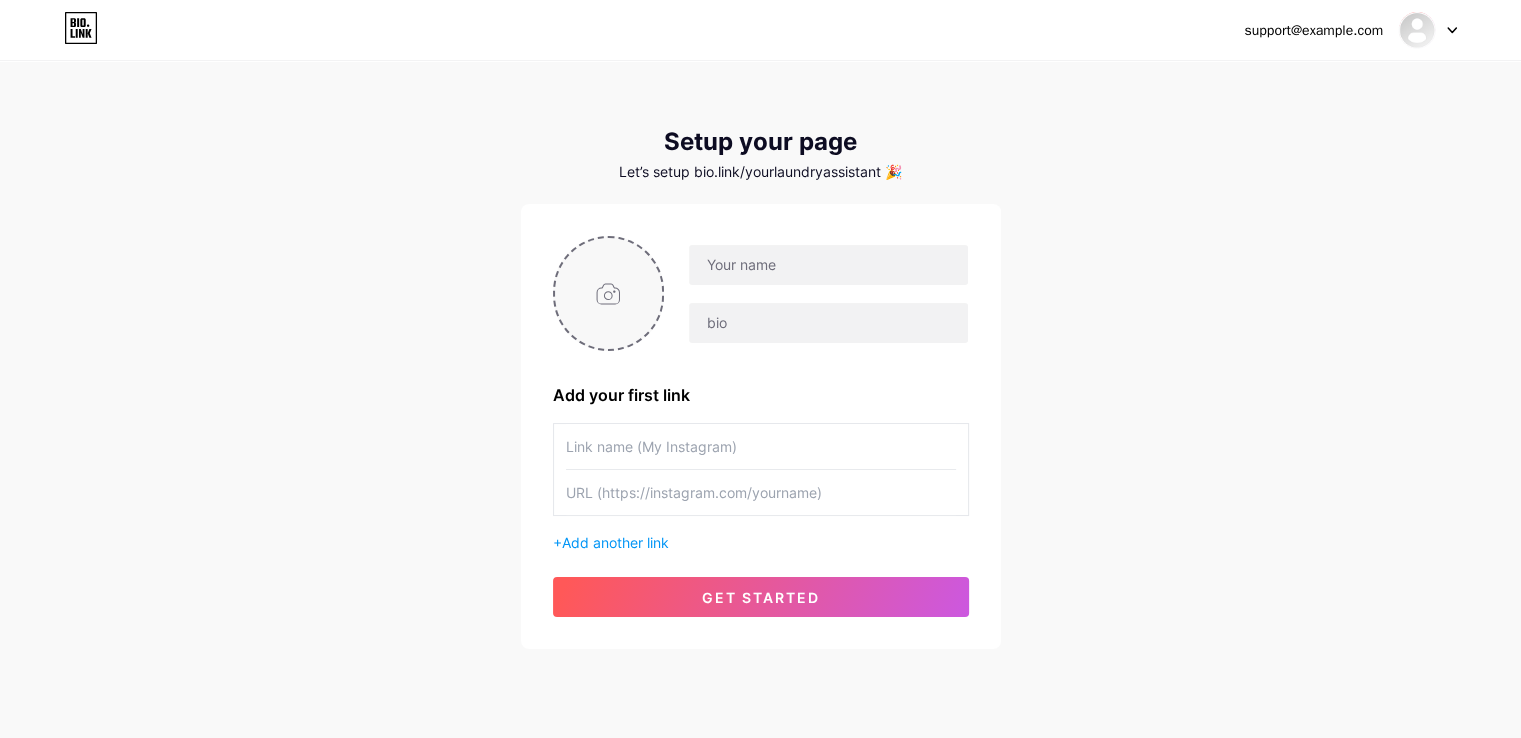 click at bounding box center [609, 293] 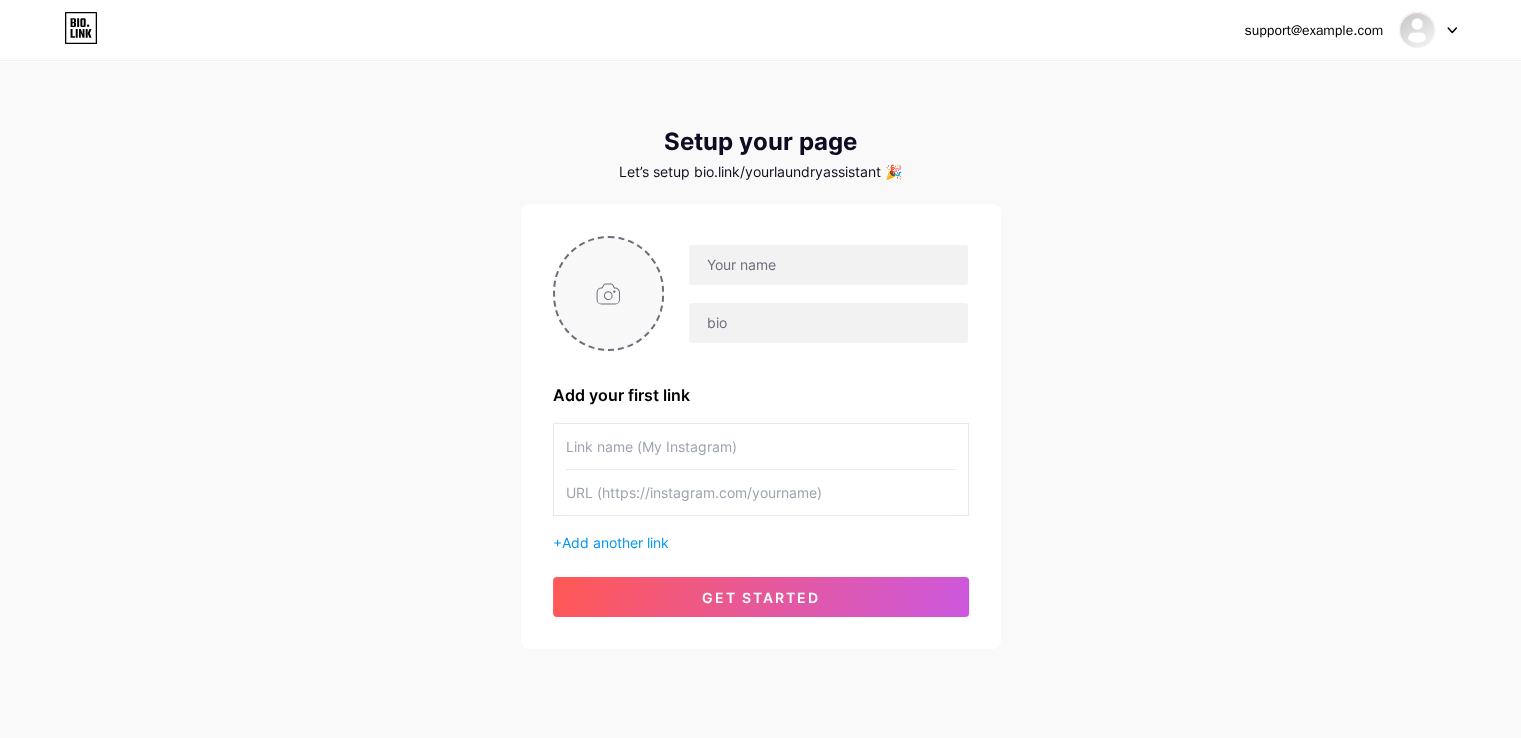 type on "C:\fakepath\458292359_122119185866388707_1827830181562712369_n.jpg" 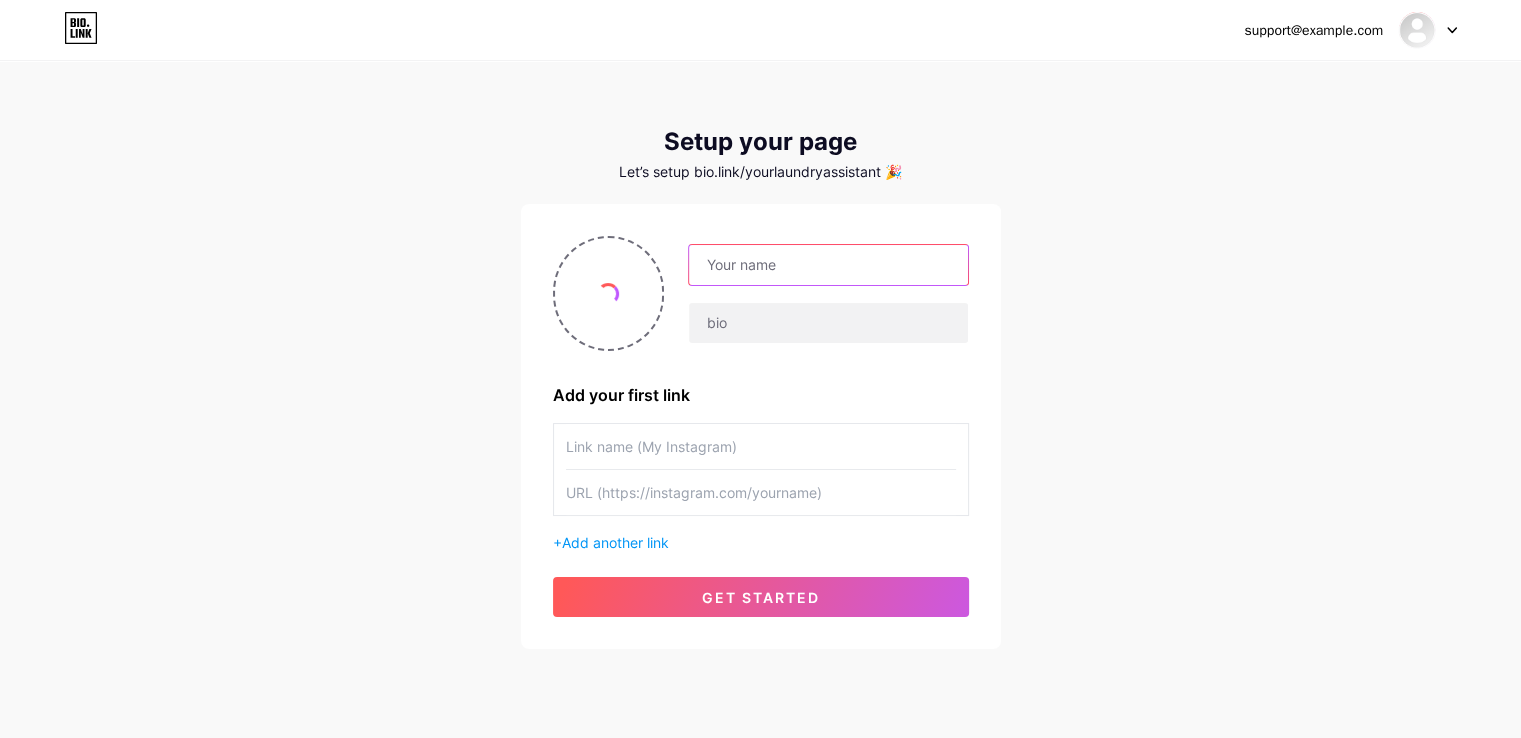 click at bounding box center [828, 265] 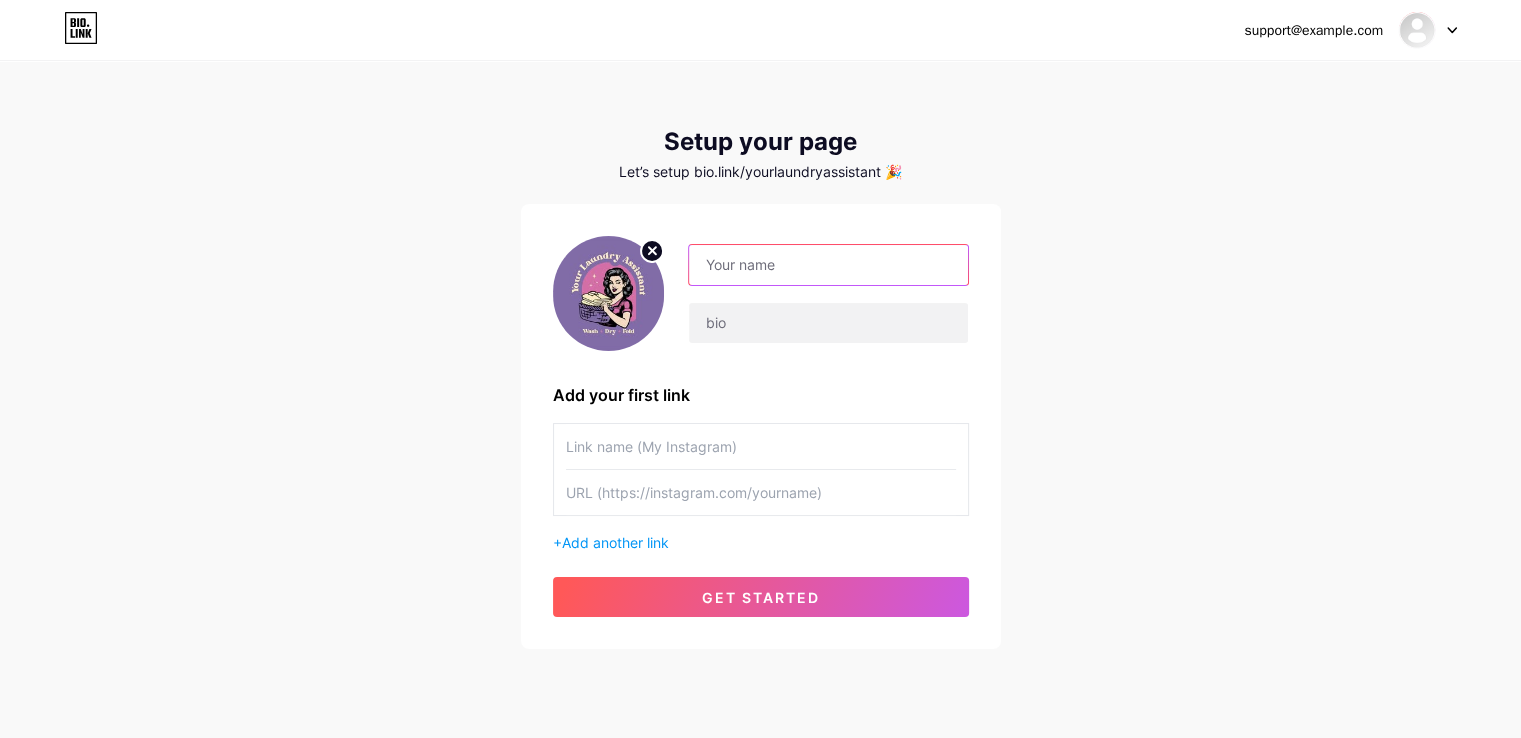 paste on "Your Laundry Assistant" 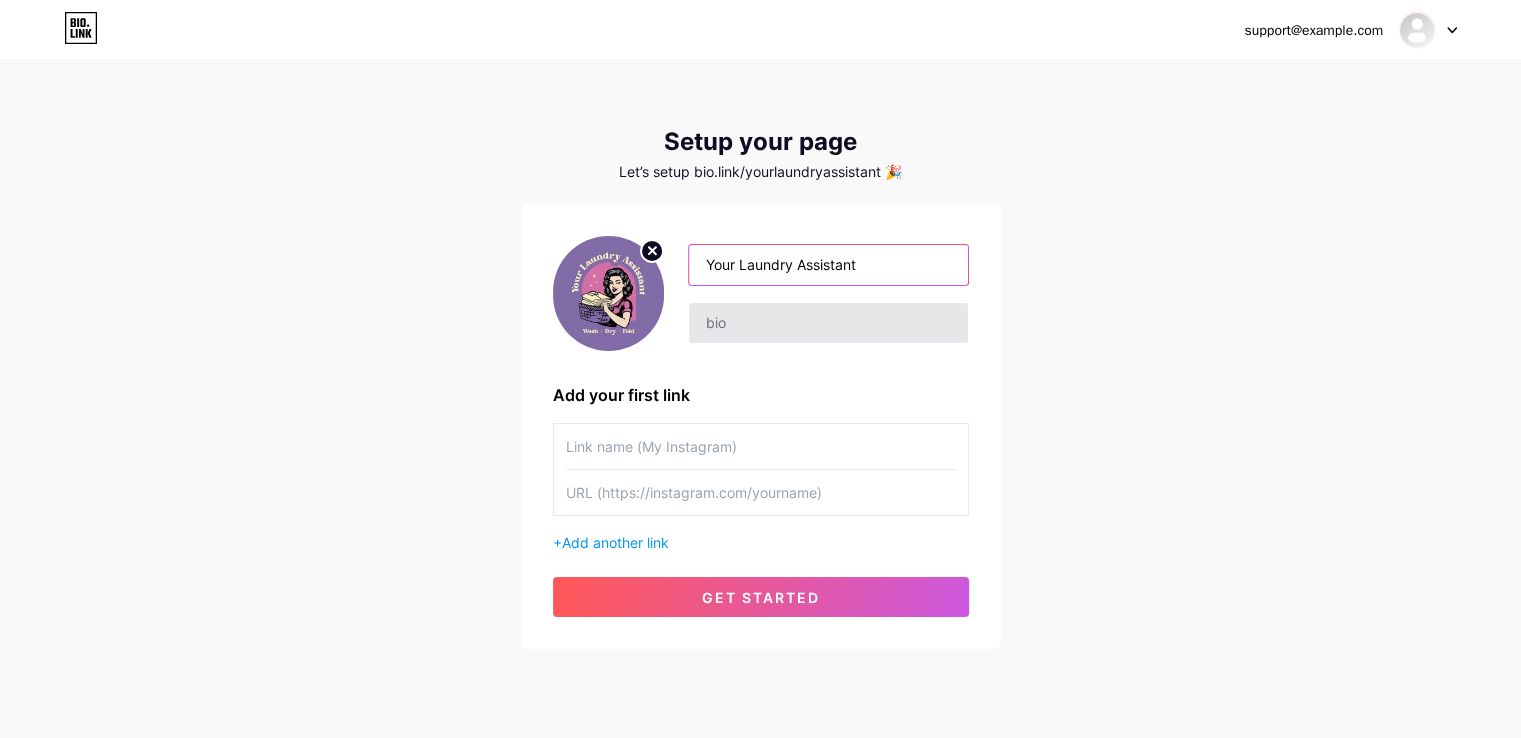 type on "Your Laundry Assistant" 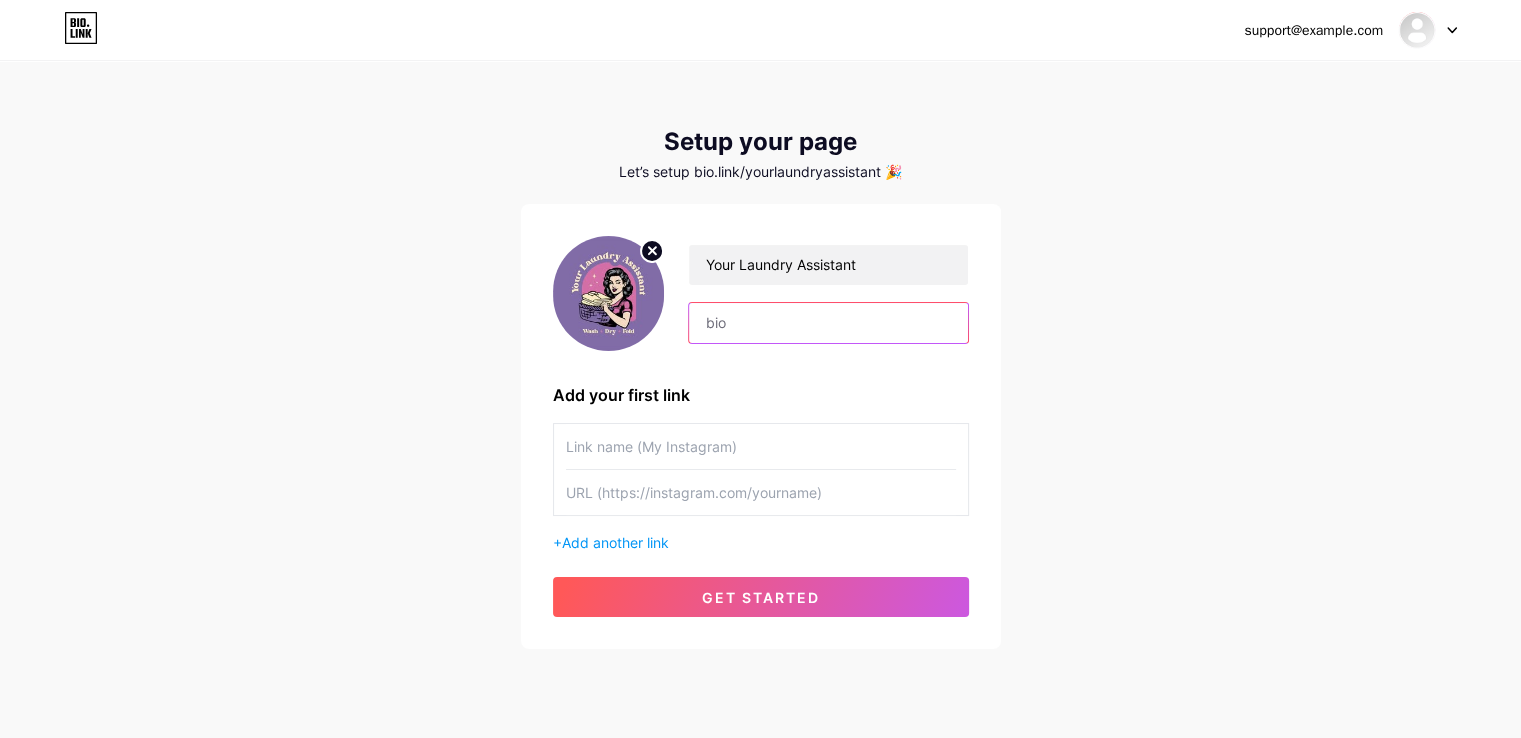 click at bounding box center [828, 323] 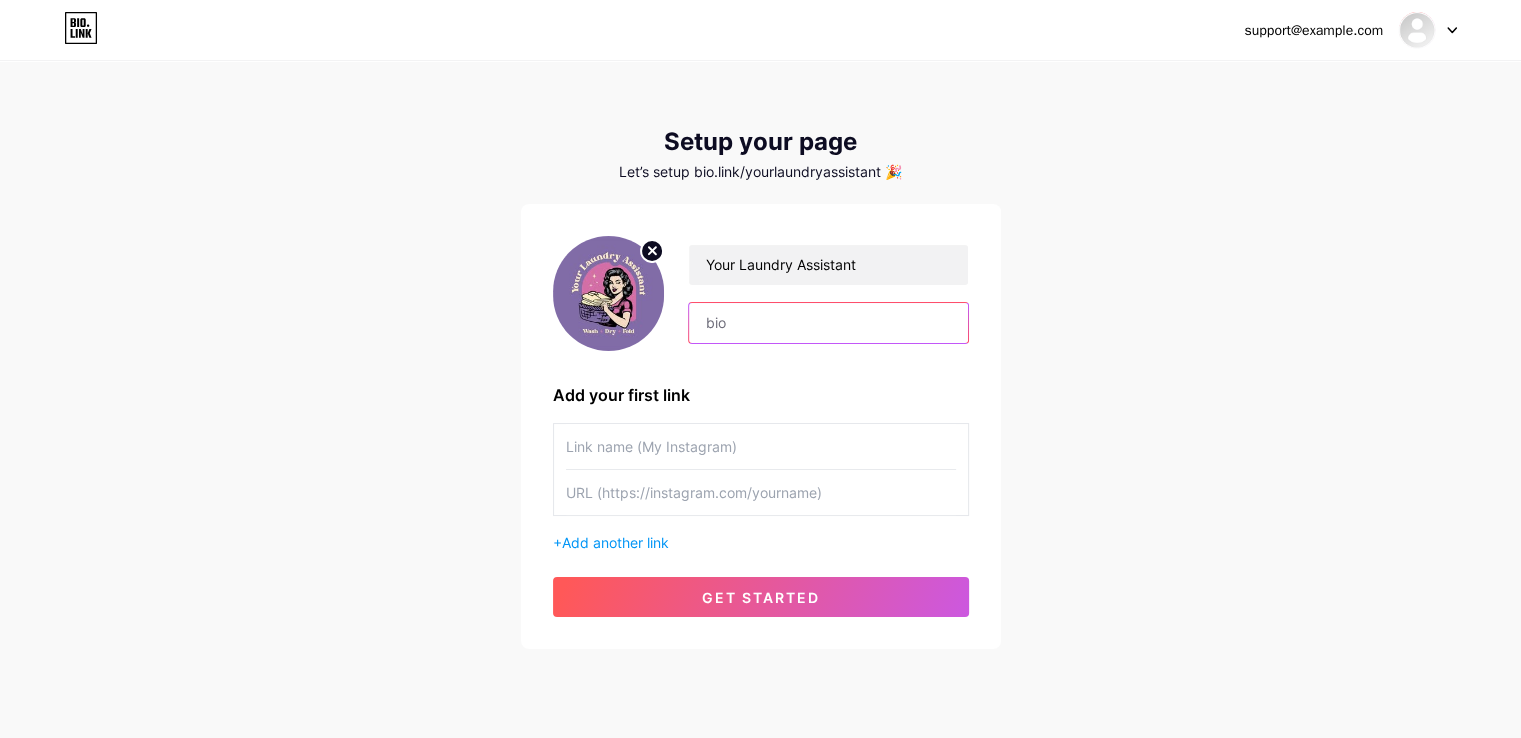 paste on "We are located in - 862 Rte 291, [CITY], [STATE] [ZIP]" 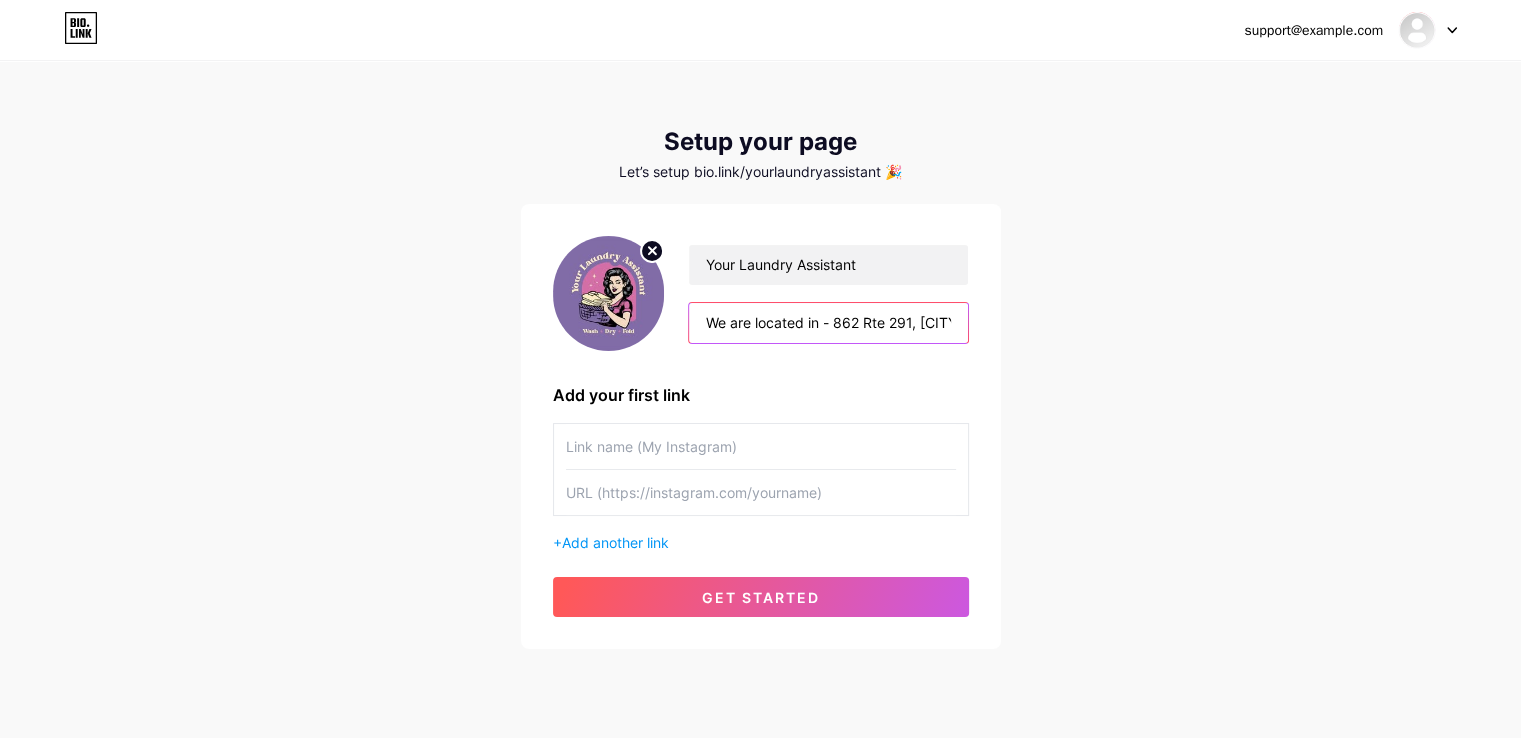 scroll, scrollTop: 0, scrollLeft: 95, axis: horizontal 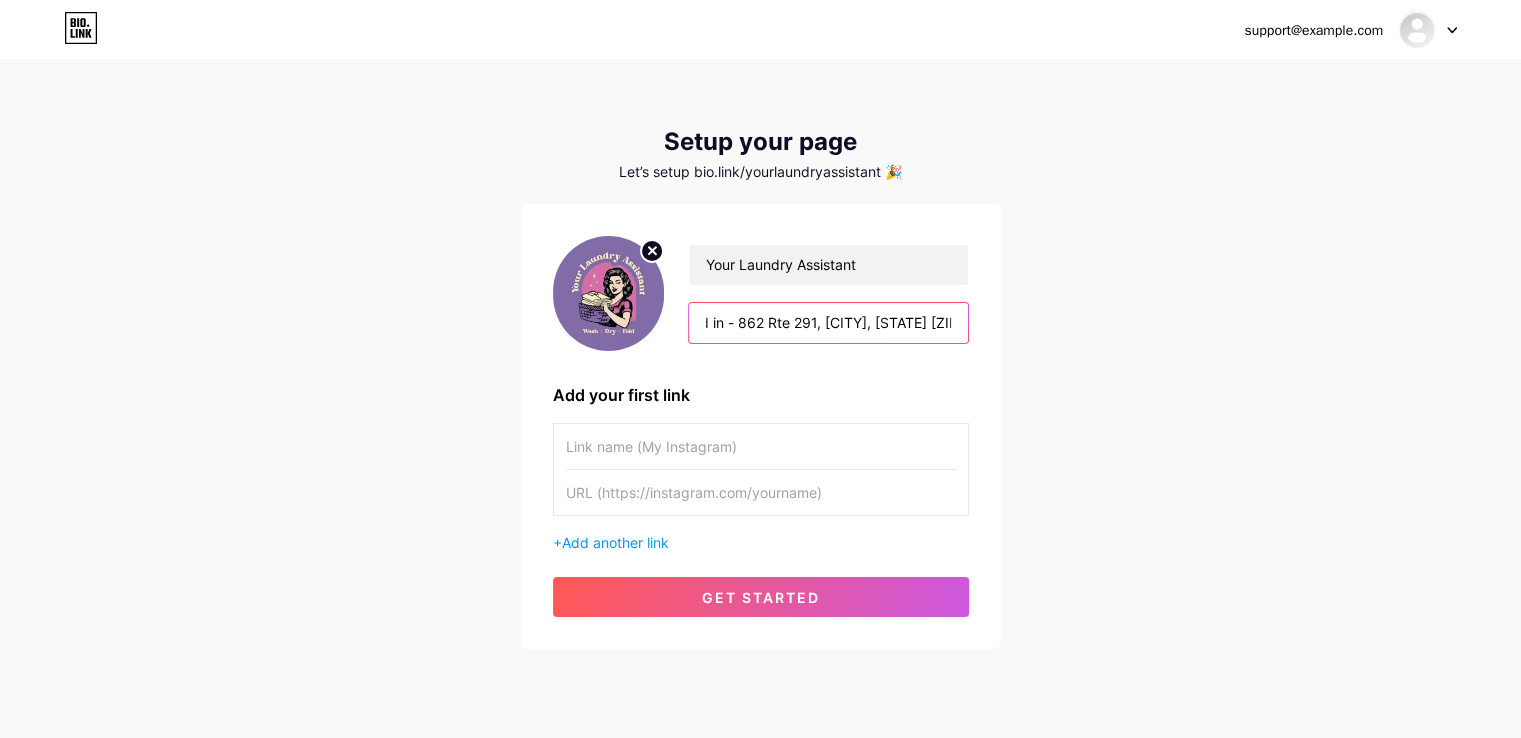 type on "We are located in - 862 Rte 291, [CITY], [STATE] [ZIP]" 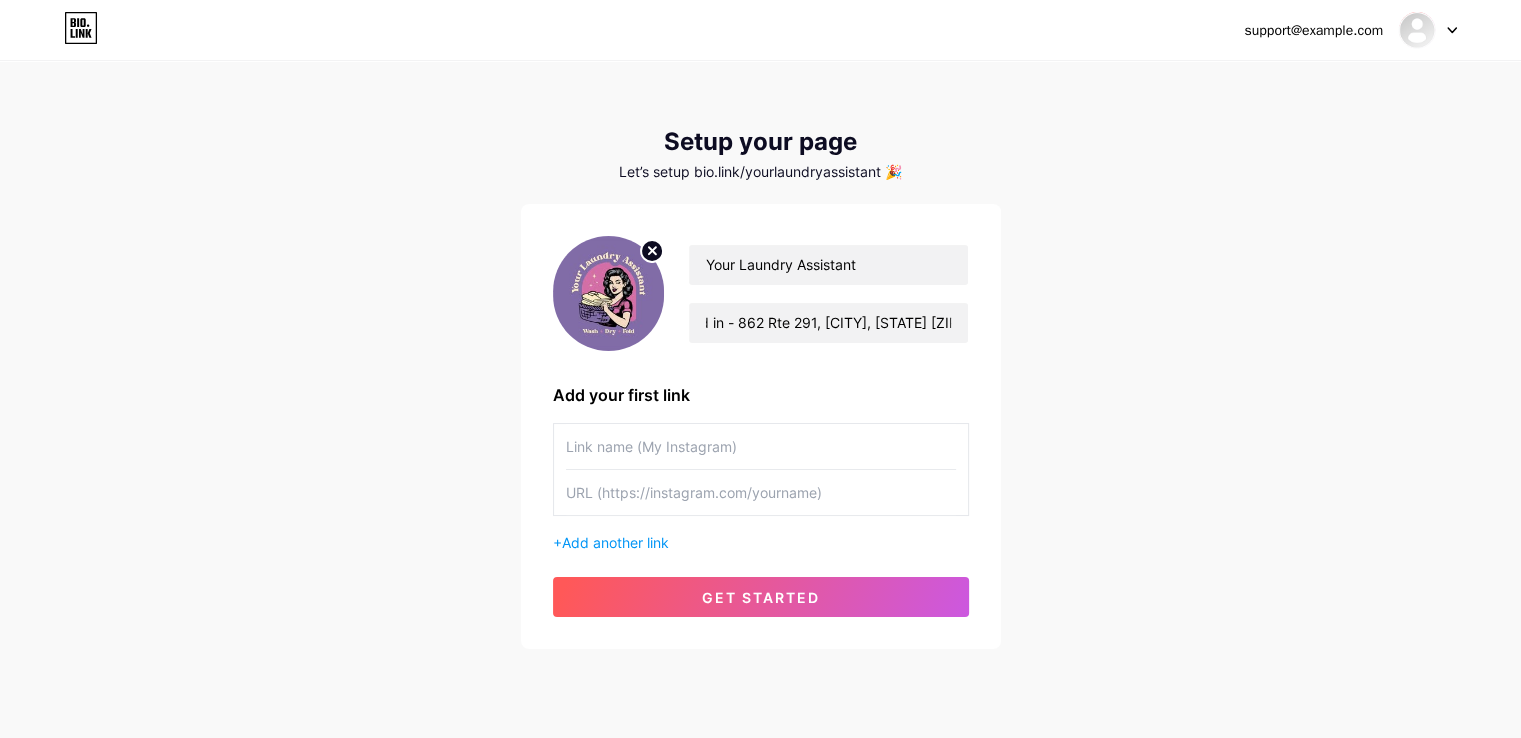 click on "yourlaundryassistant@example.com     Dashboard     Logout   Setup your page   Let’s setup bio.link/yourlaundryassistant 🎉               Your Laundry Assistant     We are located in - 862 Rte 291, [CITY], [STATE] [ZIP]     Add your first link
+  Add another link     get started" at bounding box center [760, 356] 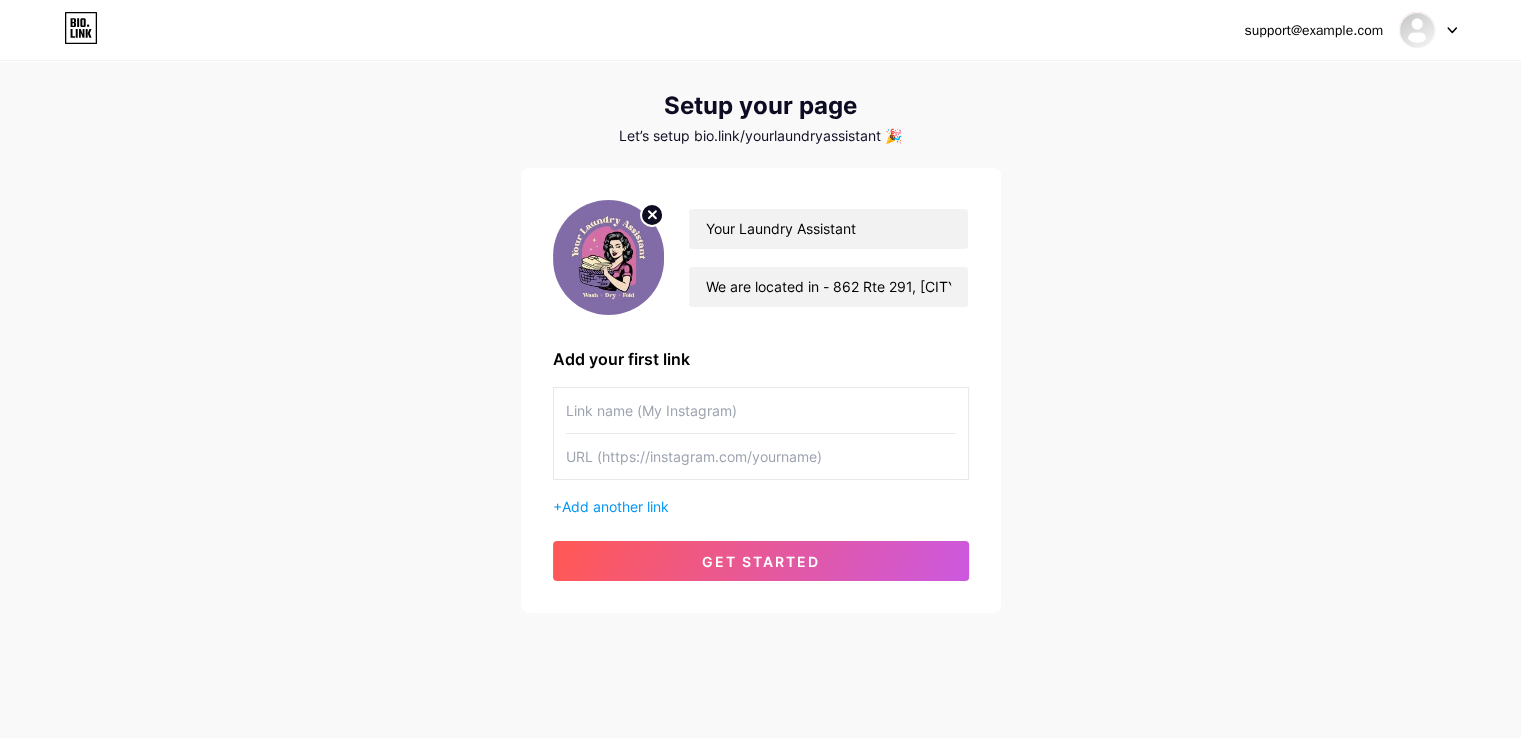 scroll, scrollTop: 55, scrollLeft: 0, axis: vertical 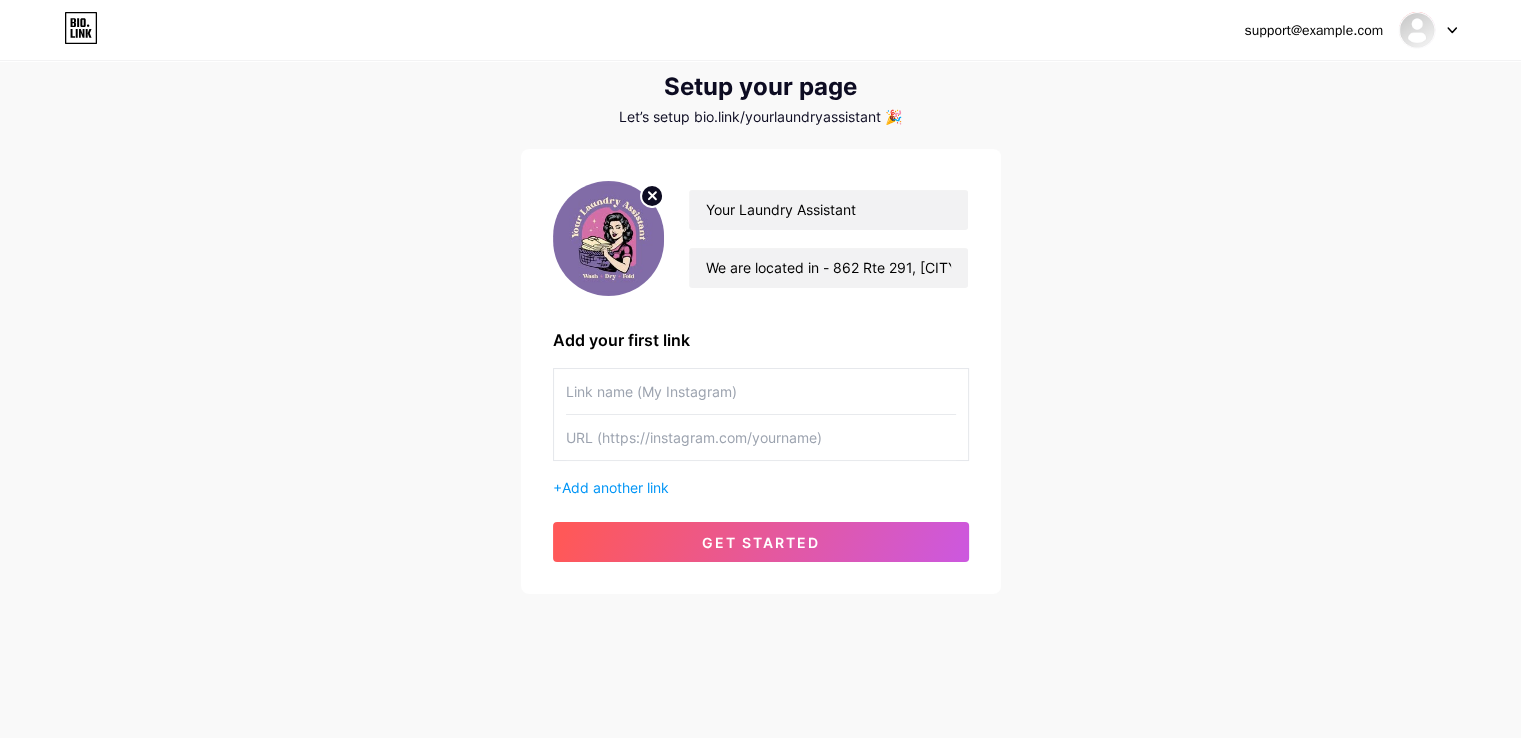 click at bounding box center (761, 391) 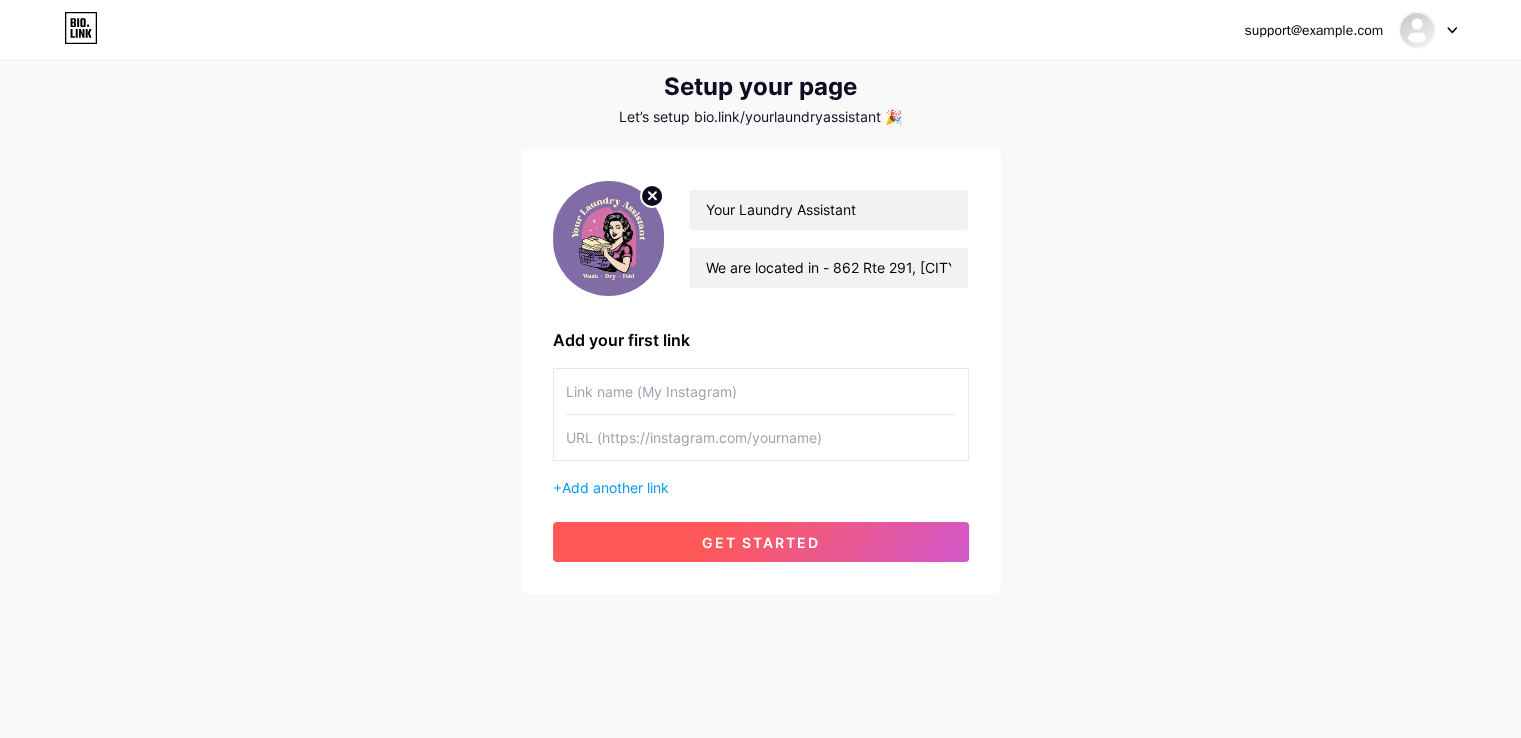 click on "get started" at bounding box center [761, 542] 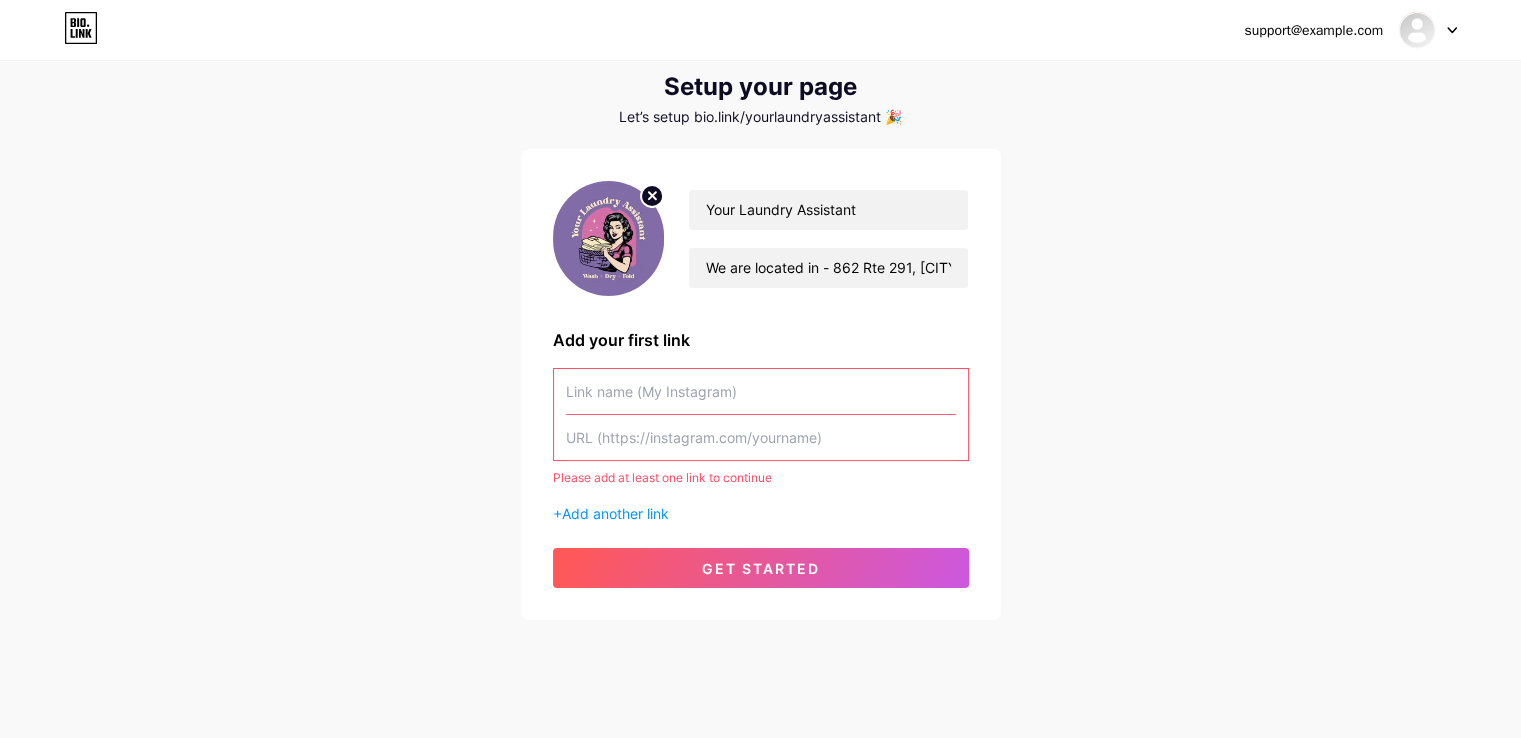 click at bounding box center [761, 391] 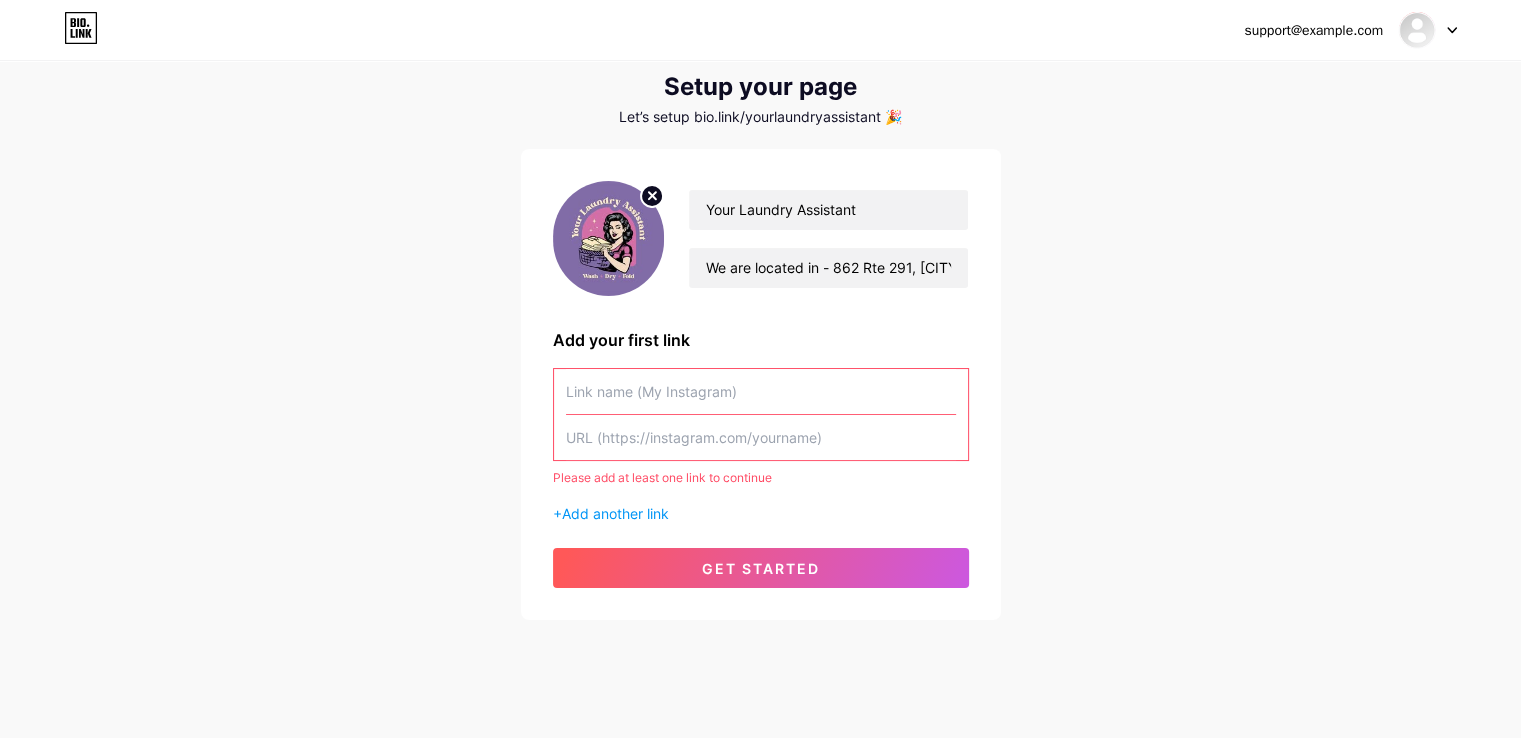 click at bounding box center [761, 437] 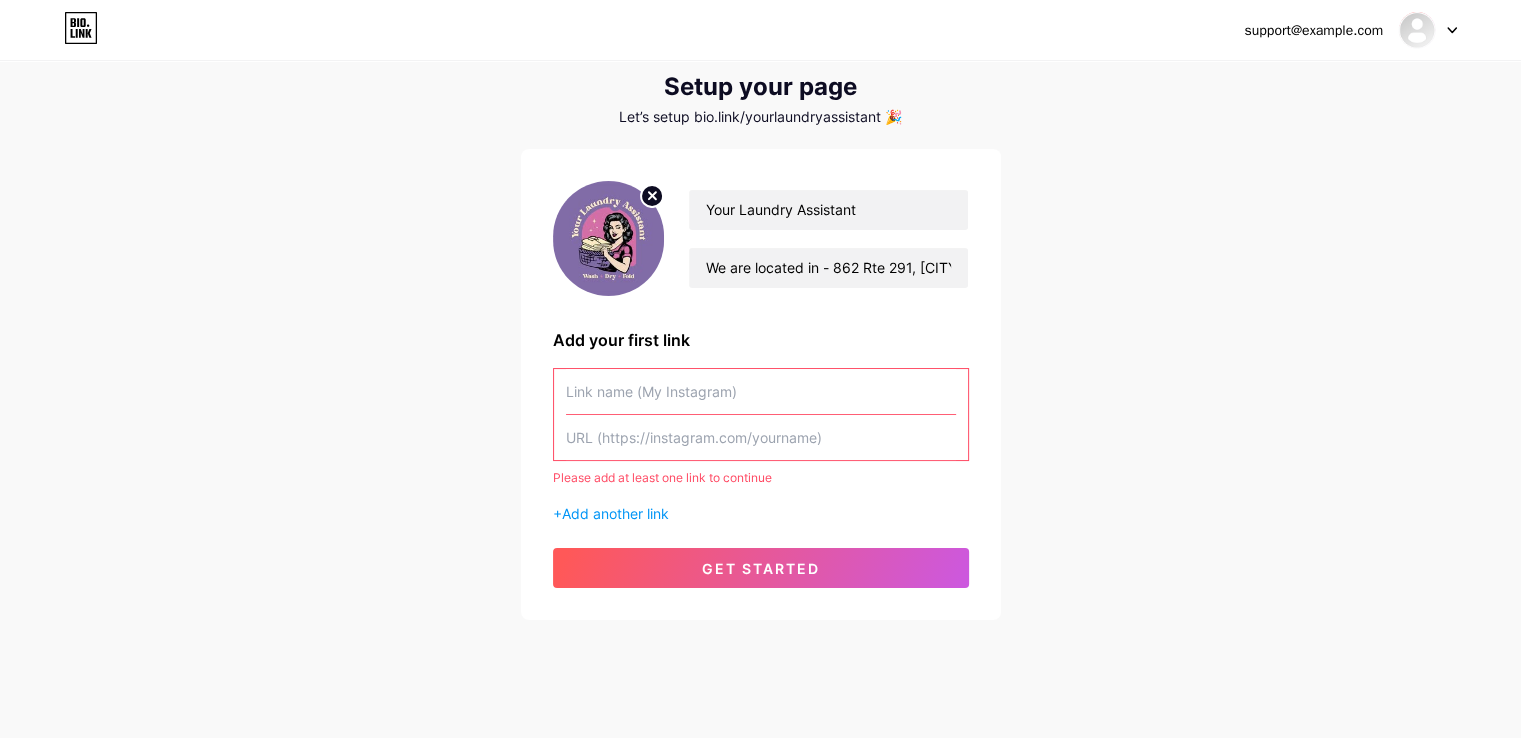 paste on "https://www.facebook.com/YourLaundryAssistant/" 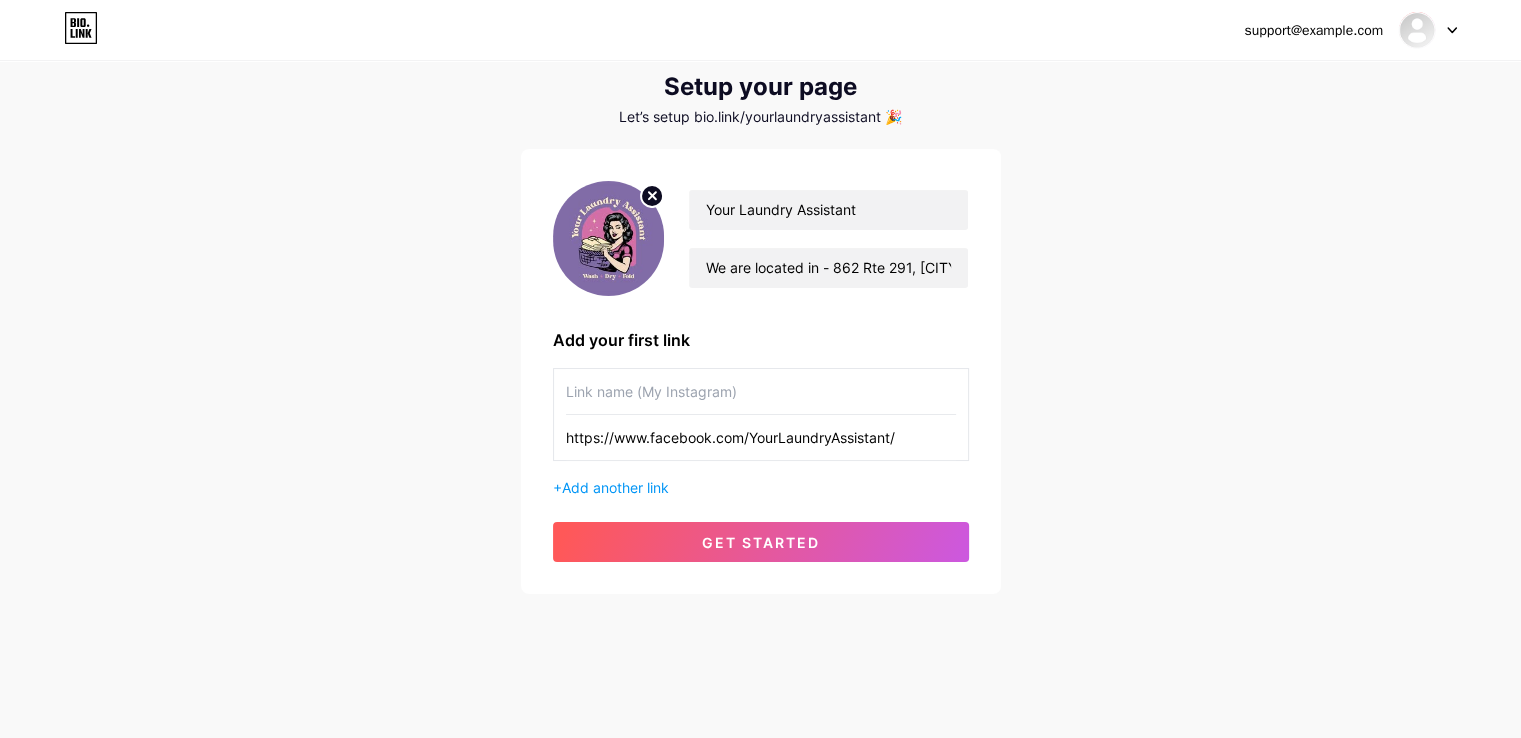 type on "https://www.facebook.com/YourLaundryAssistant/" 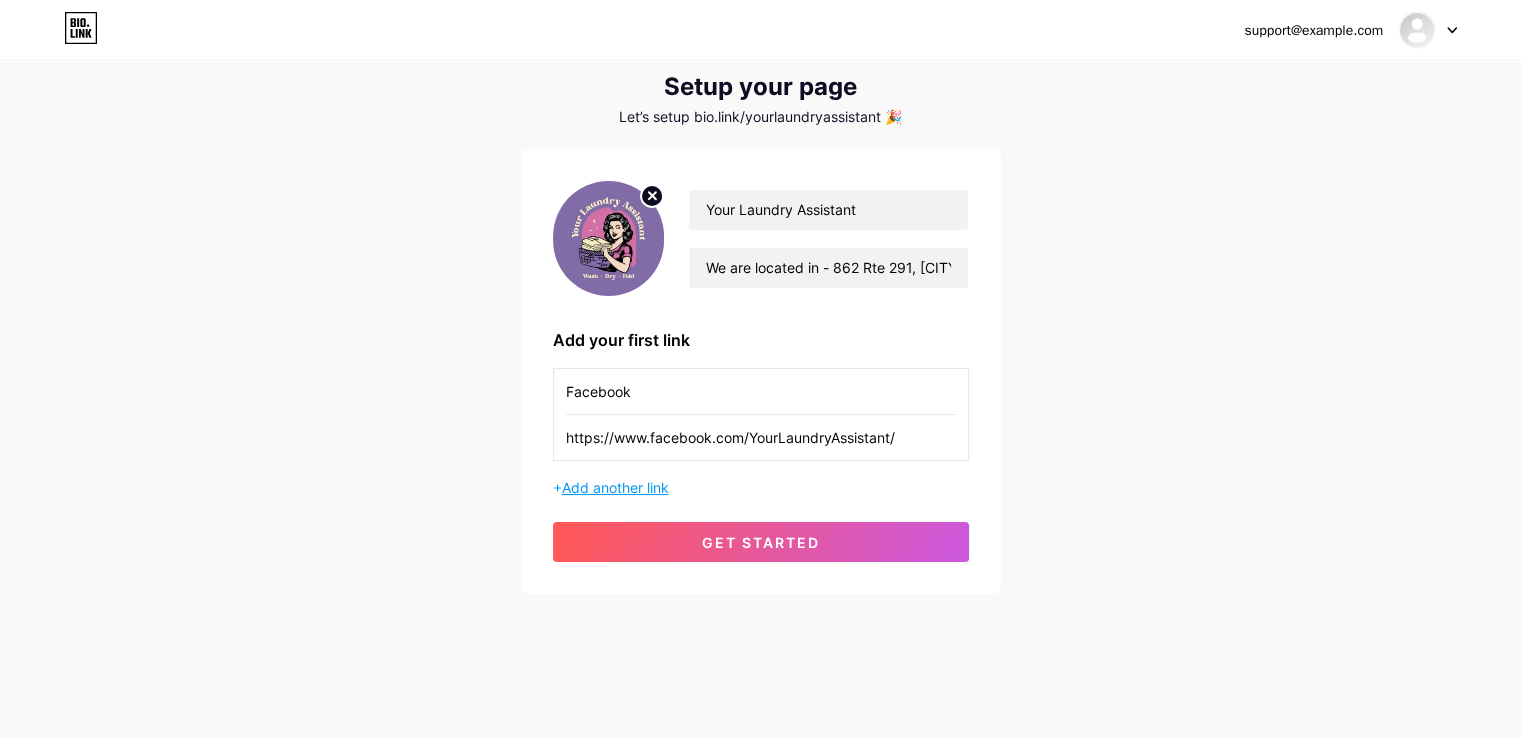 type on "Facebook" 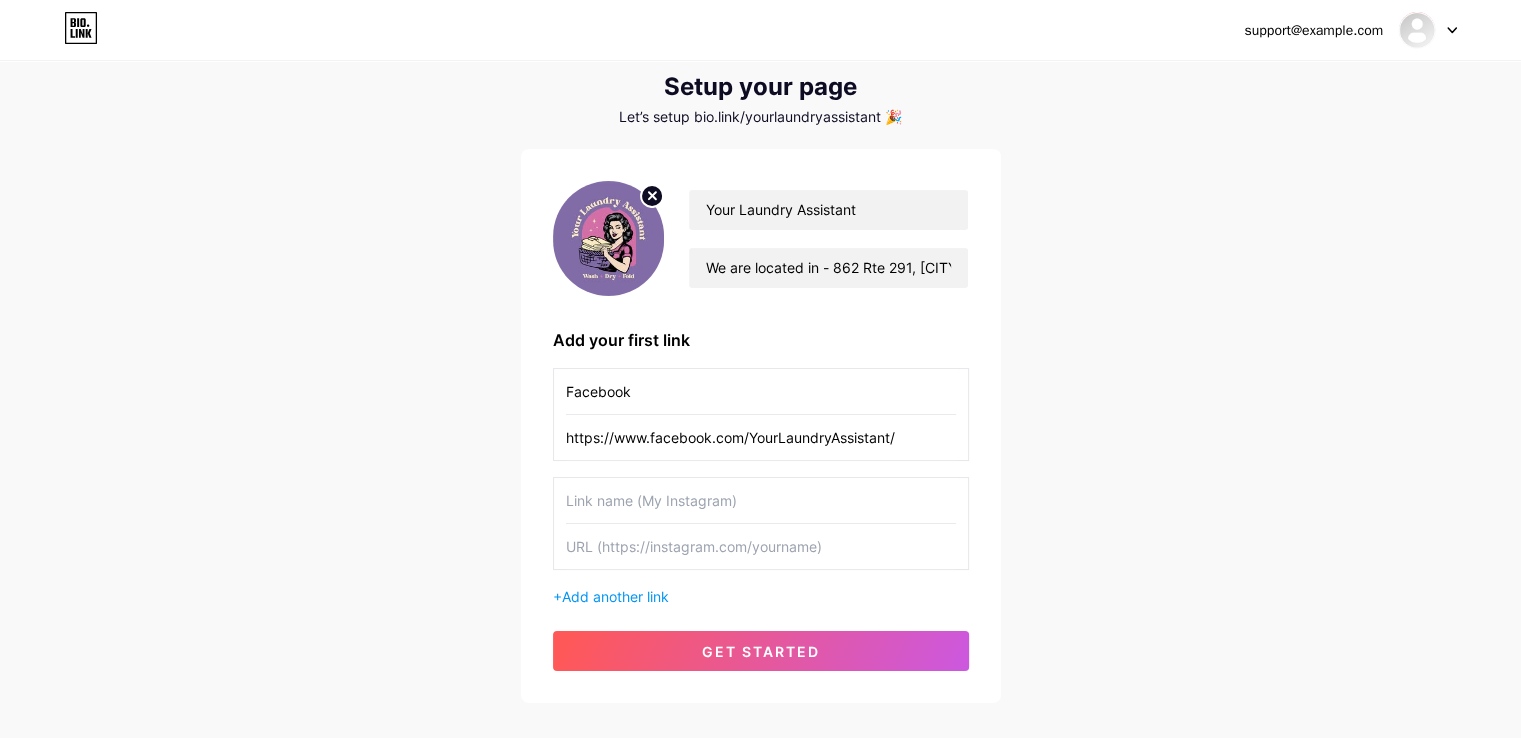 click at bounding box center [761, 500] 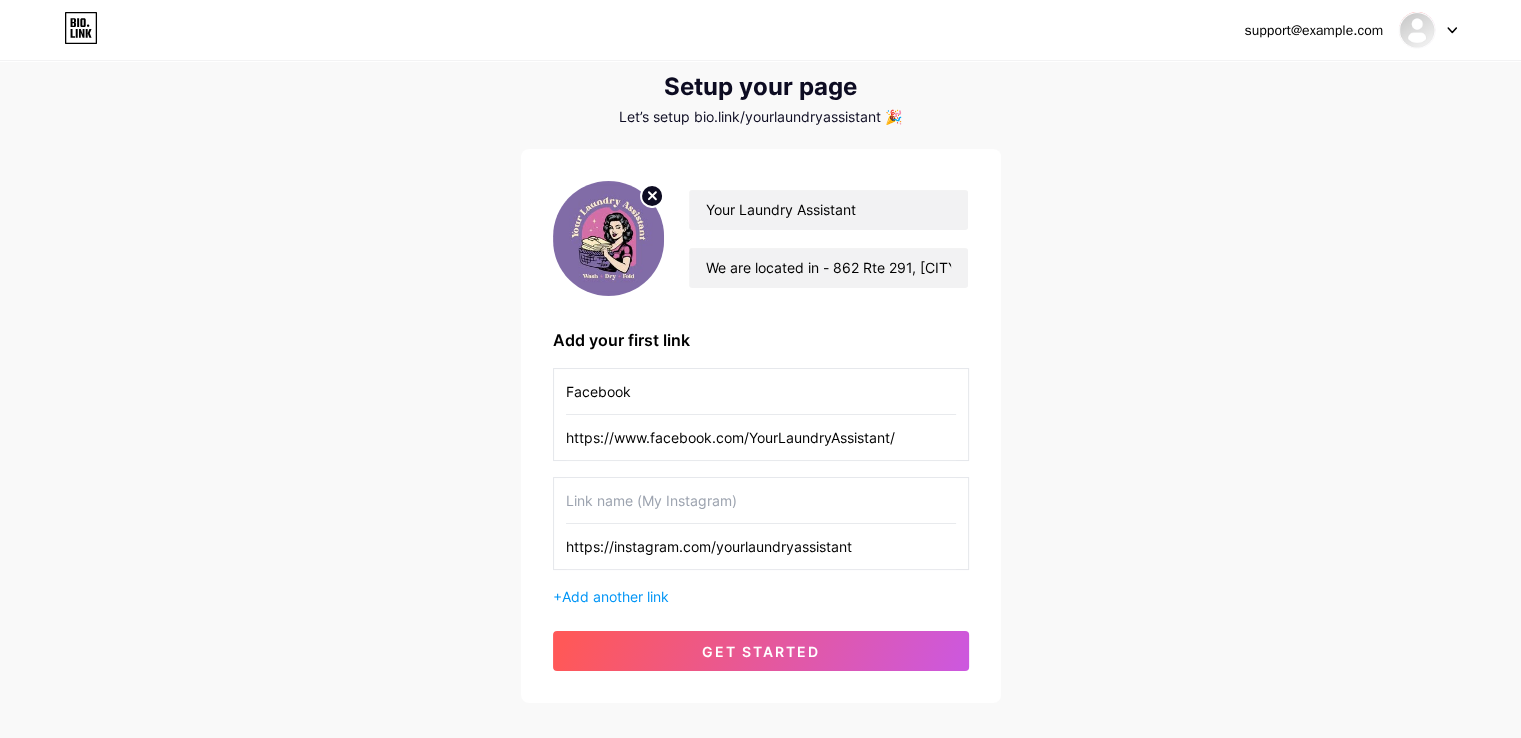 type on "https://instagram.com/yourlaundryassistant" 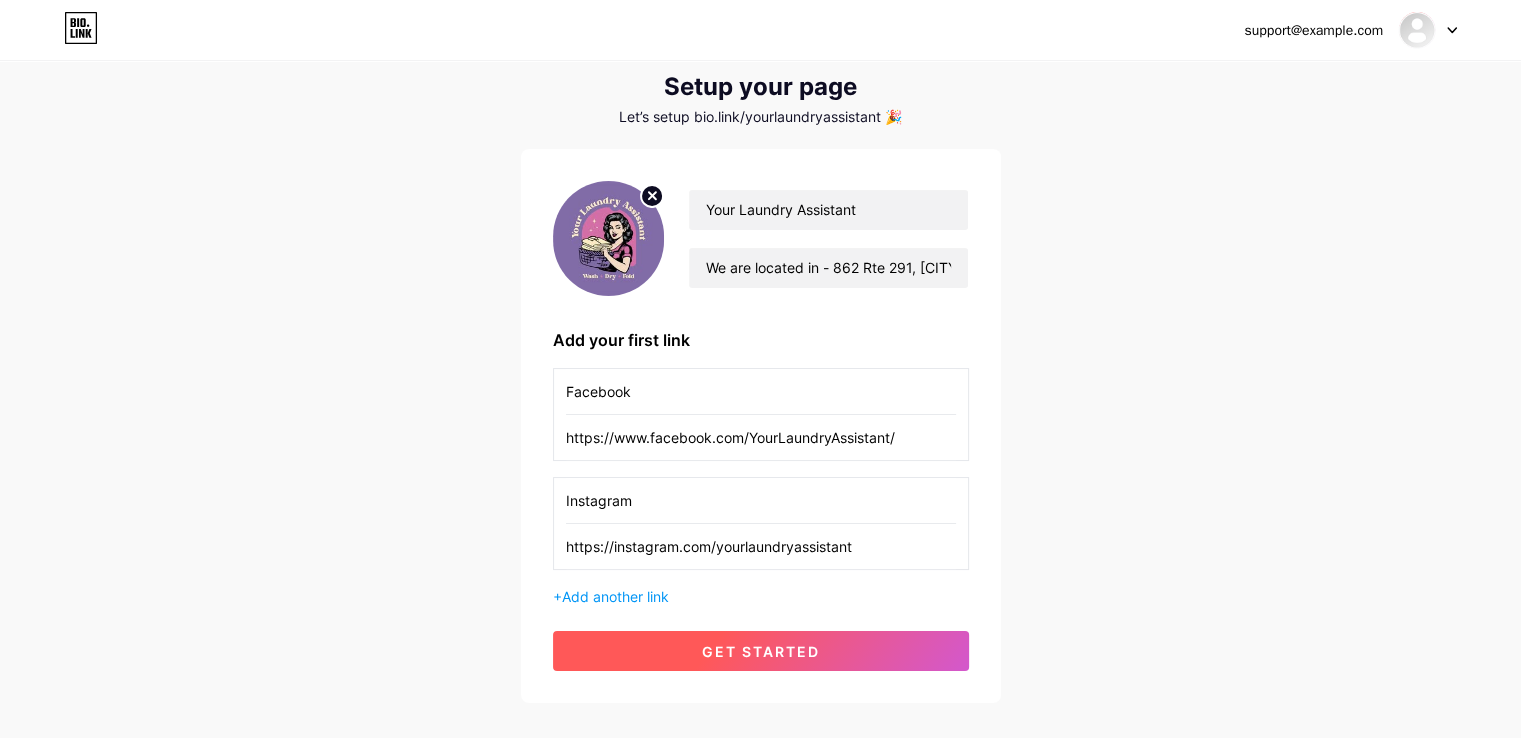 type on "Instagram" 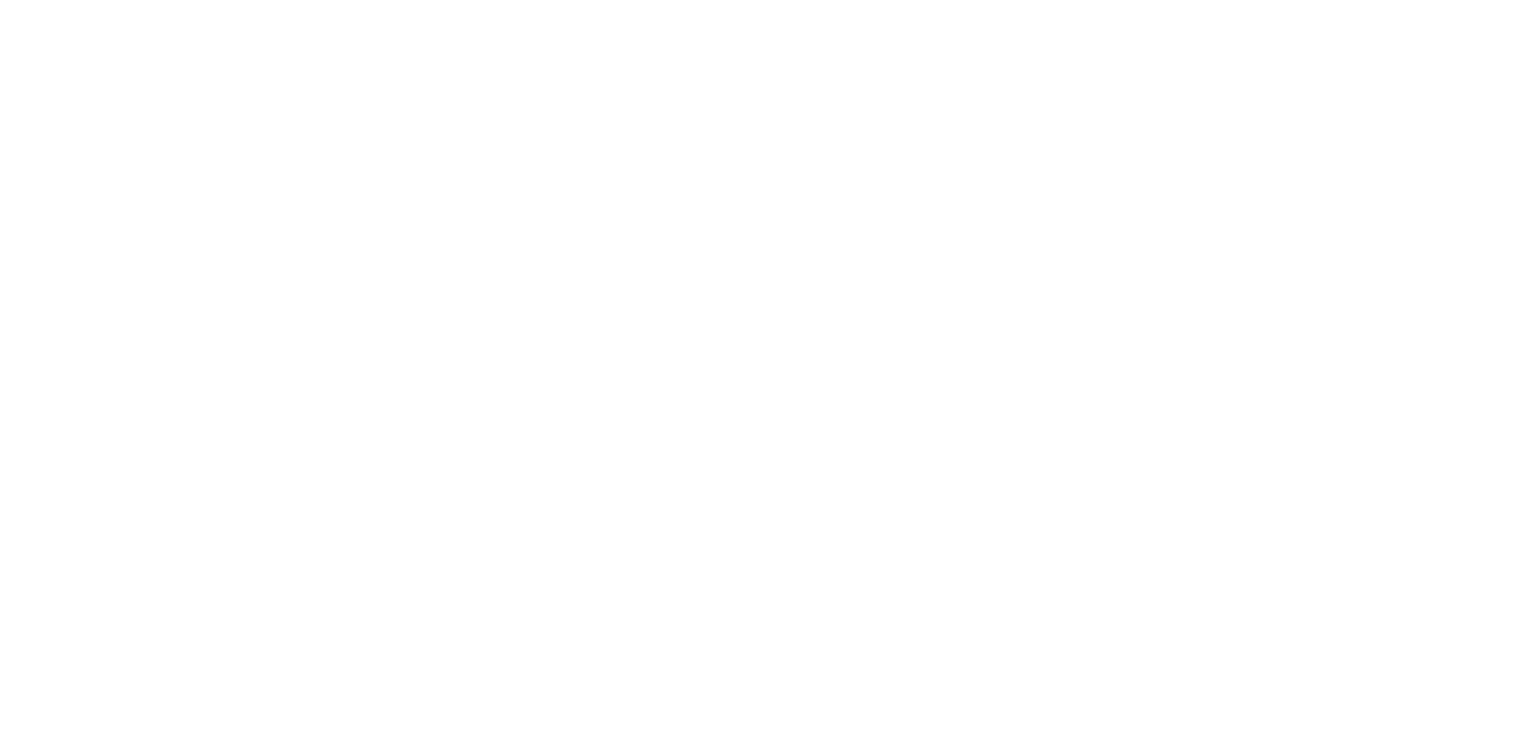 scroll, scrollTop: 0, scrollLeft: 0, axis: both 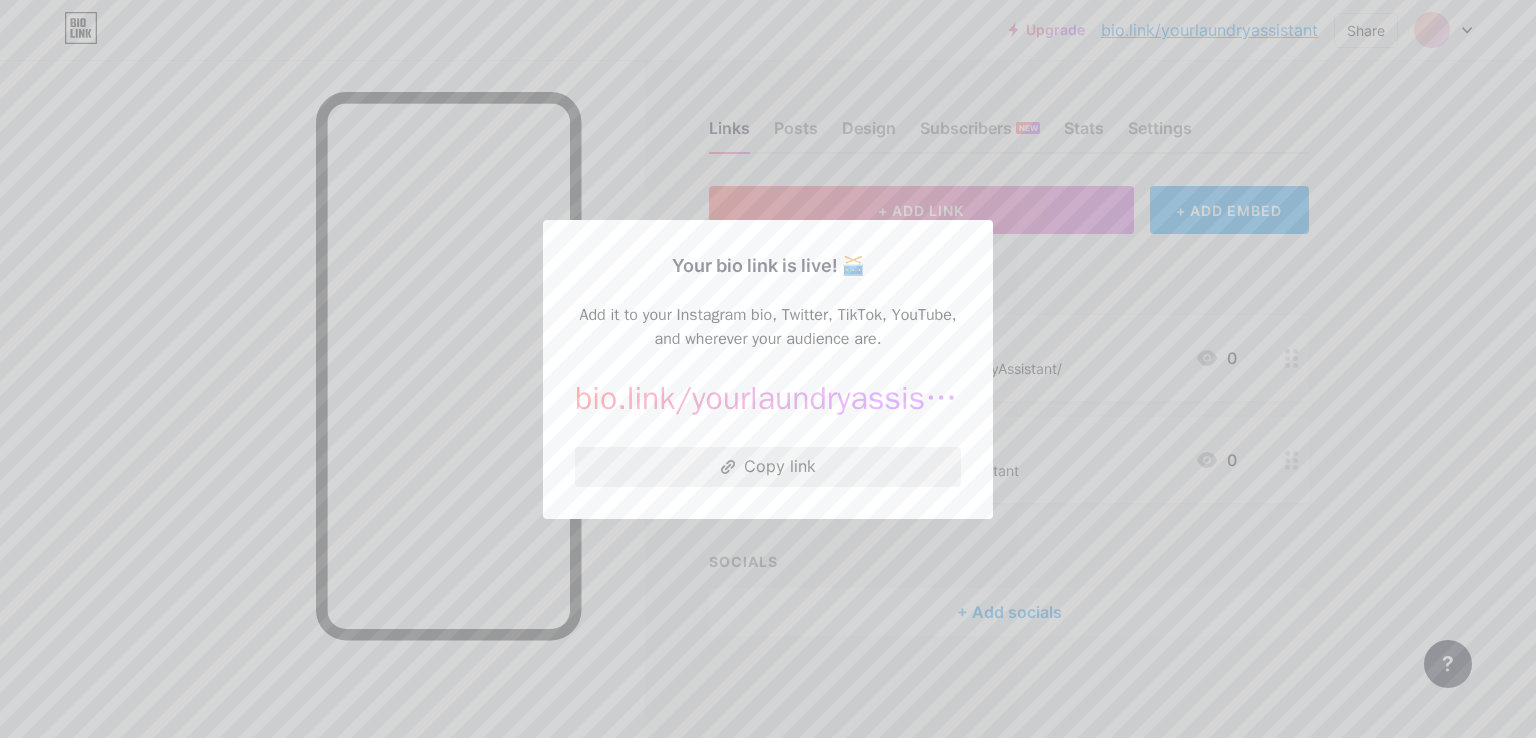 click on "Copy link" at bounding box center [768, 467] 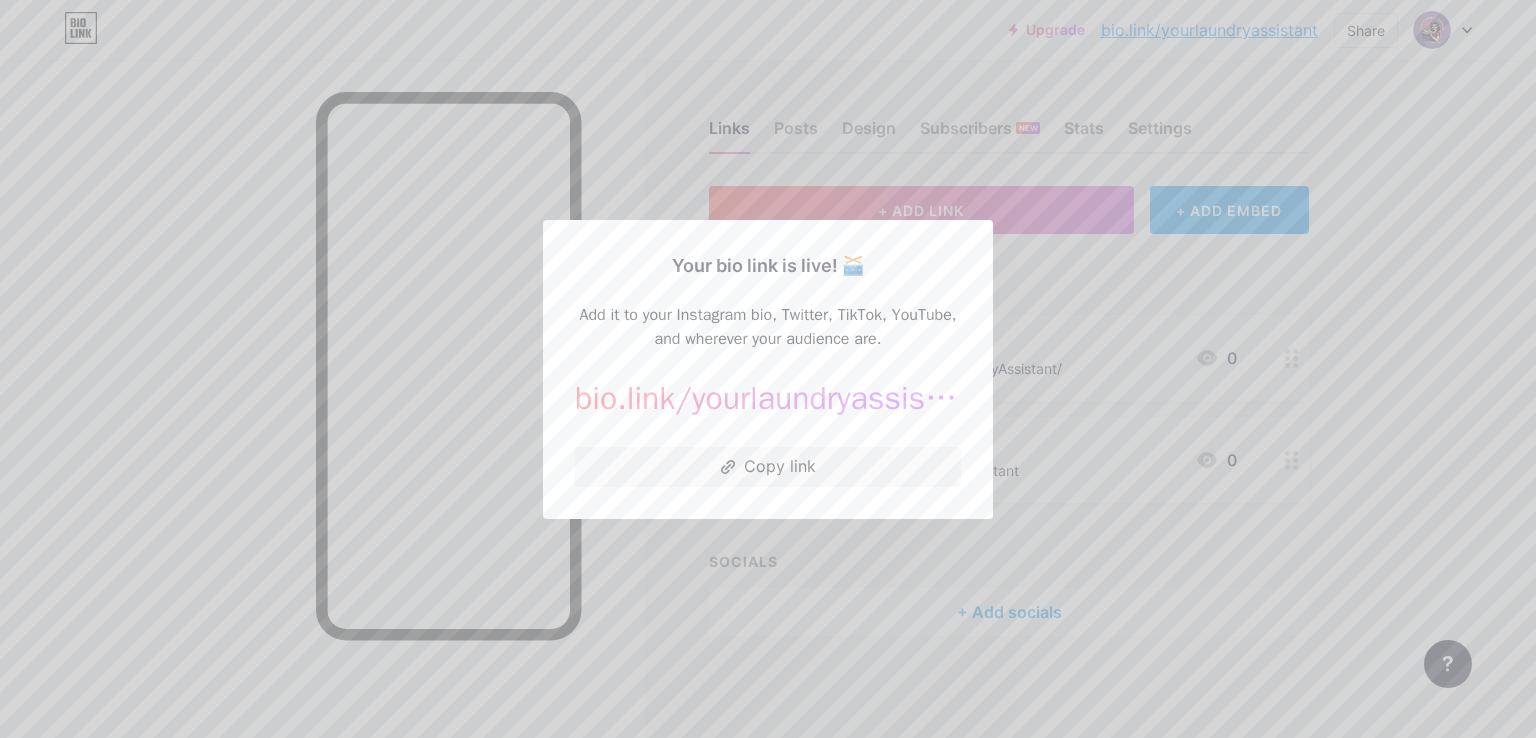 click at bounding box center [768, 369] 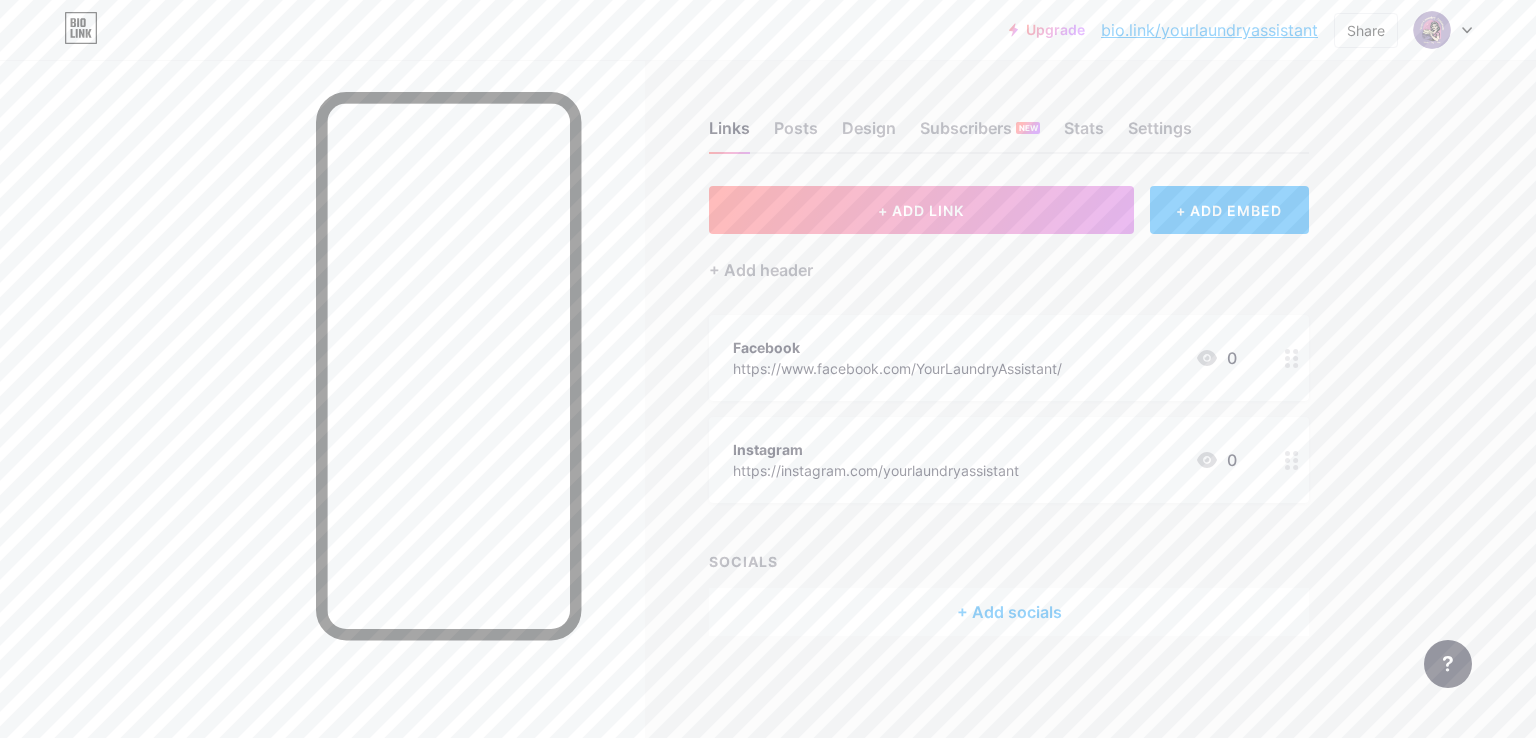 click on "+ Add socials" at bounding box center (1009, 612) 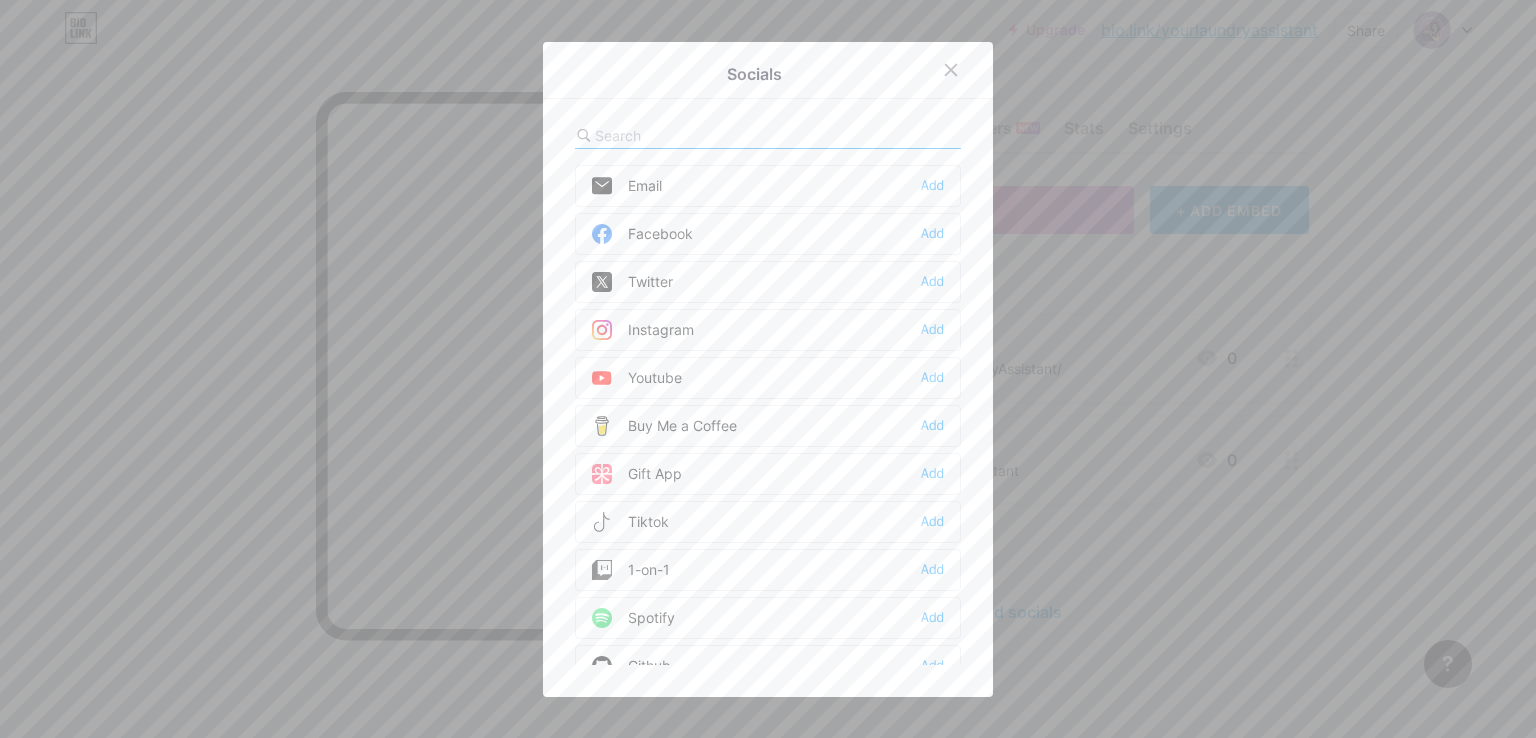 click on "Email
Add" at bounding box center (768, 186) 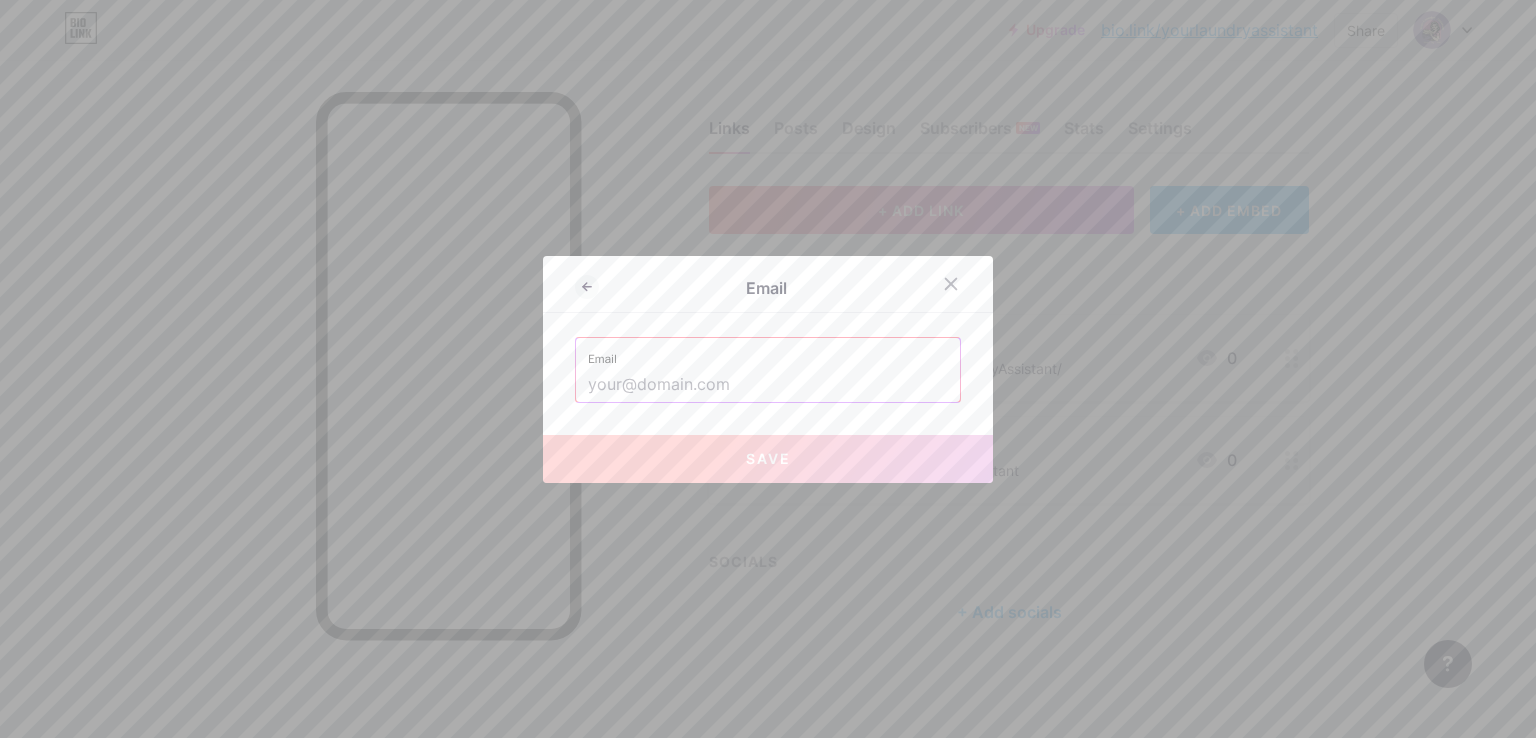 click at bounding box center (768, 385) 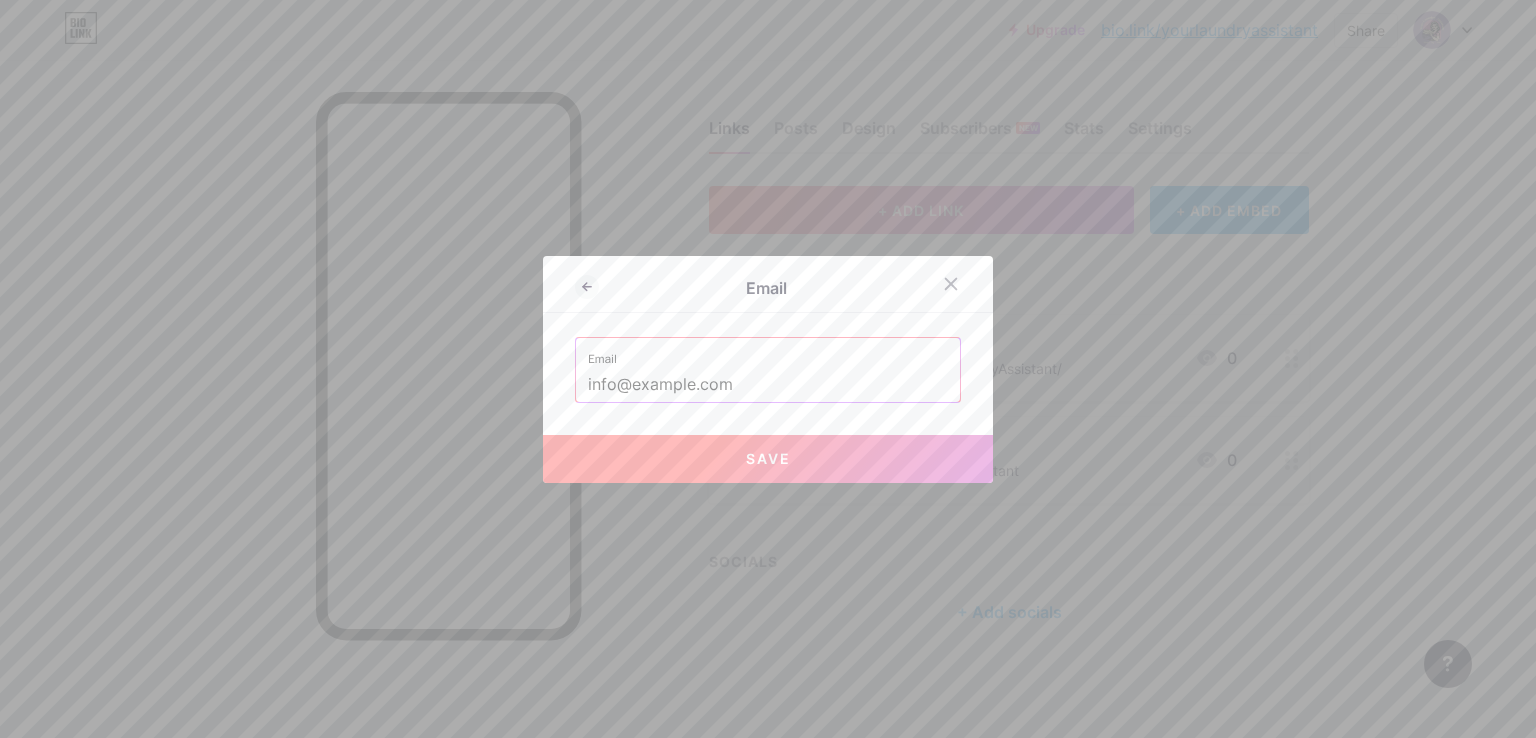 click on "Email       Email   info@example.com         Save" at bounding box center [768, 369] 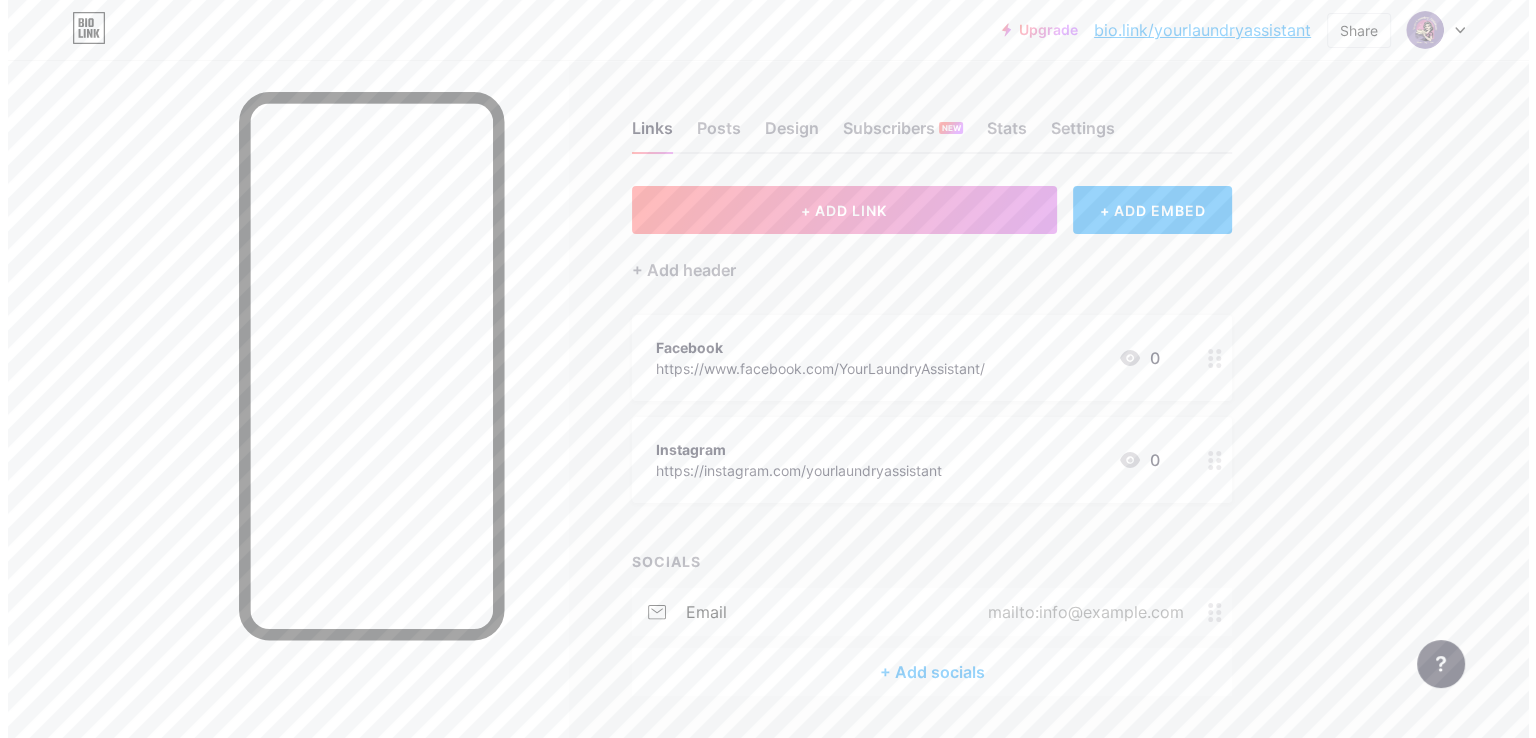 scroll, scrollTop: 56, scrollLeft: 0, axis: vertical 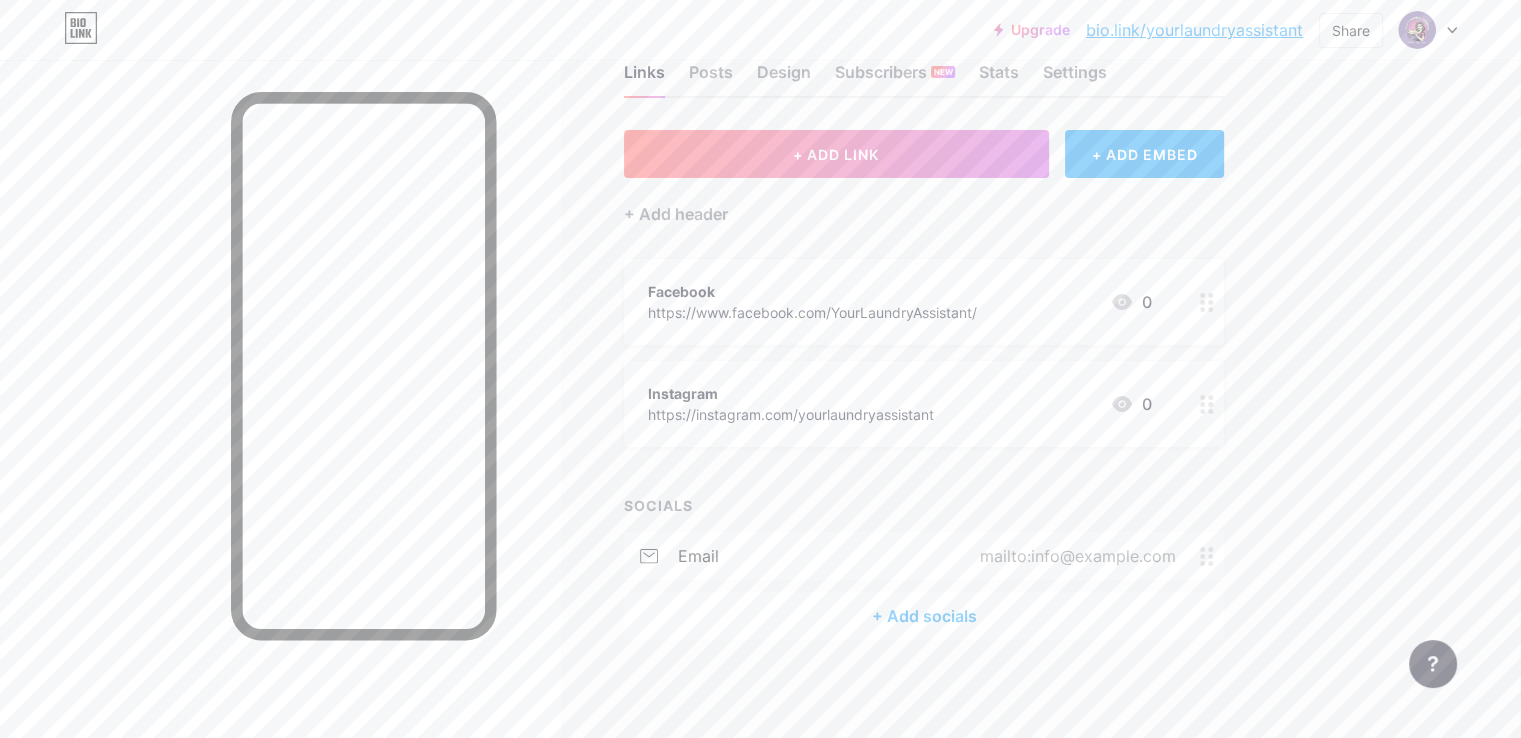 click on "+ Add socials" at bounding box center [924, 616] 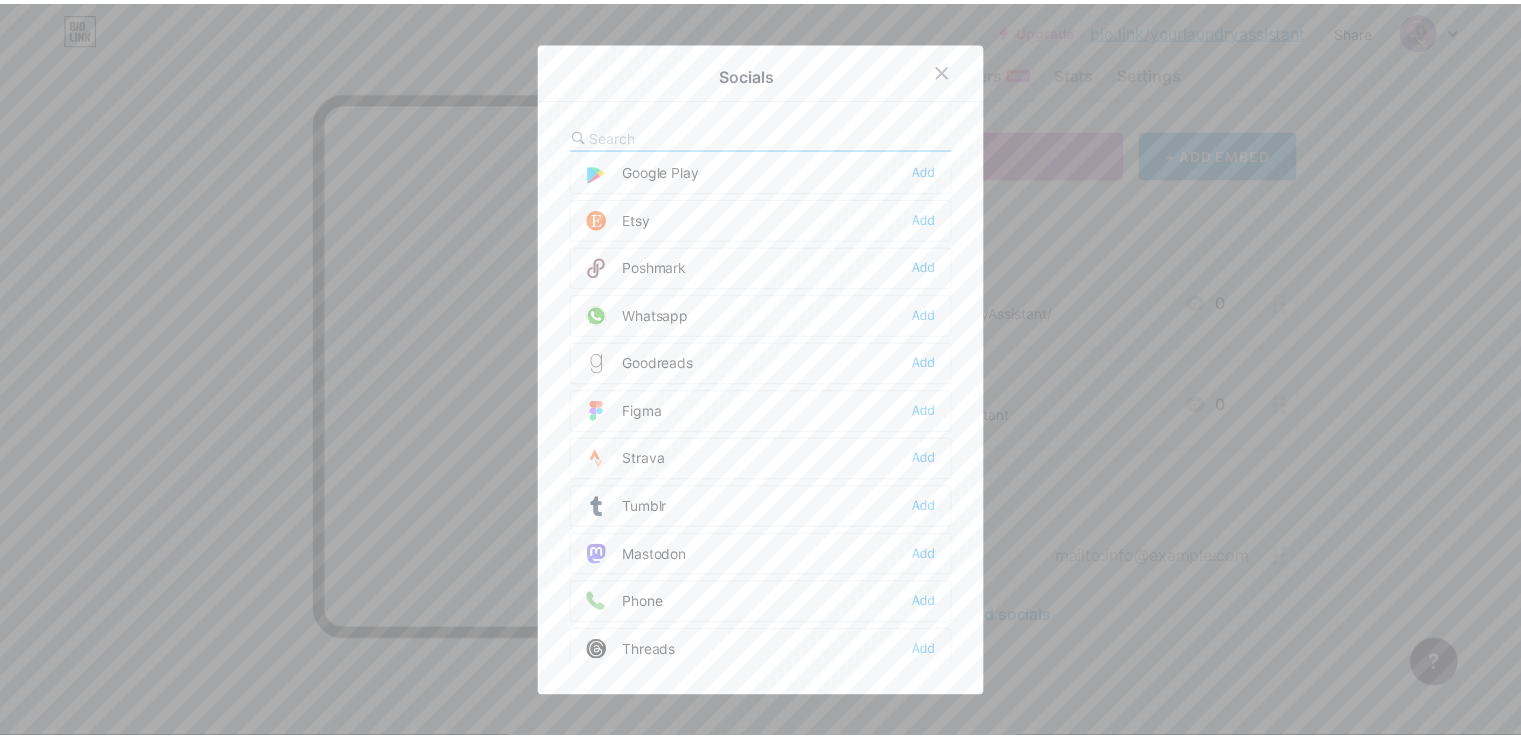 scroll, scrollTop: 1700, scrollLeft: 0, axis: vertical 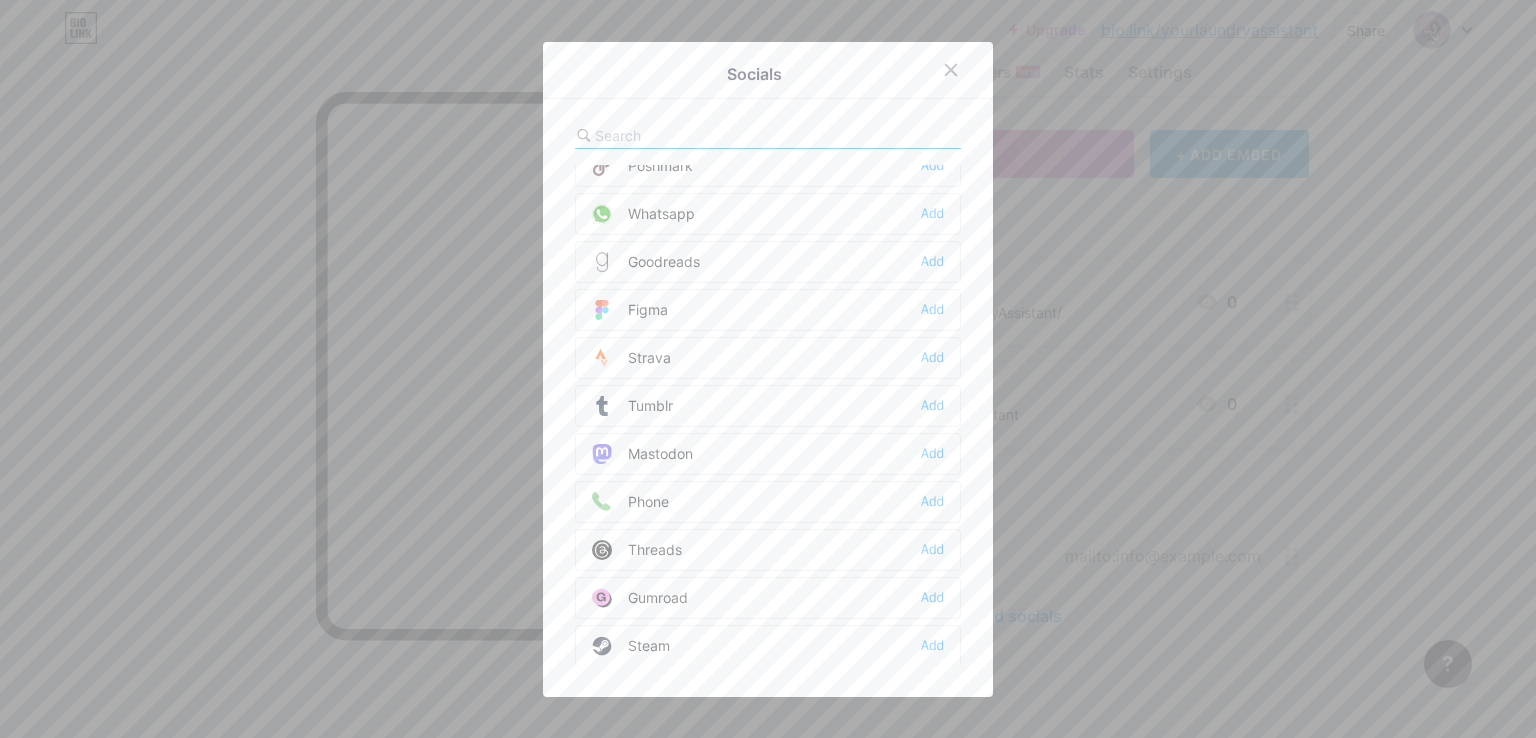 click on "Phone
Add" at bounding box center (768, 502) 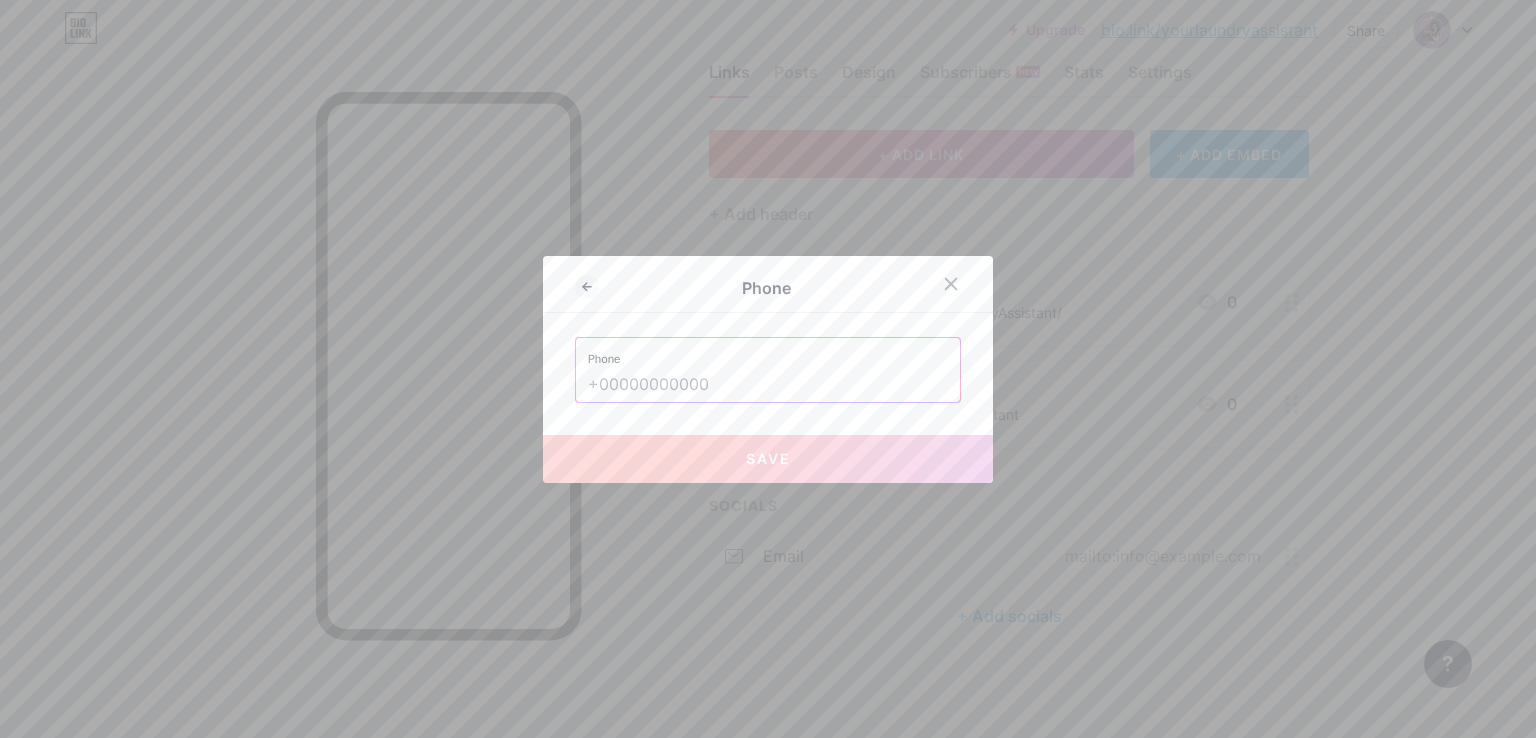 click at bounding box center [768, 385] 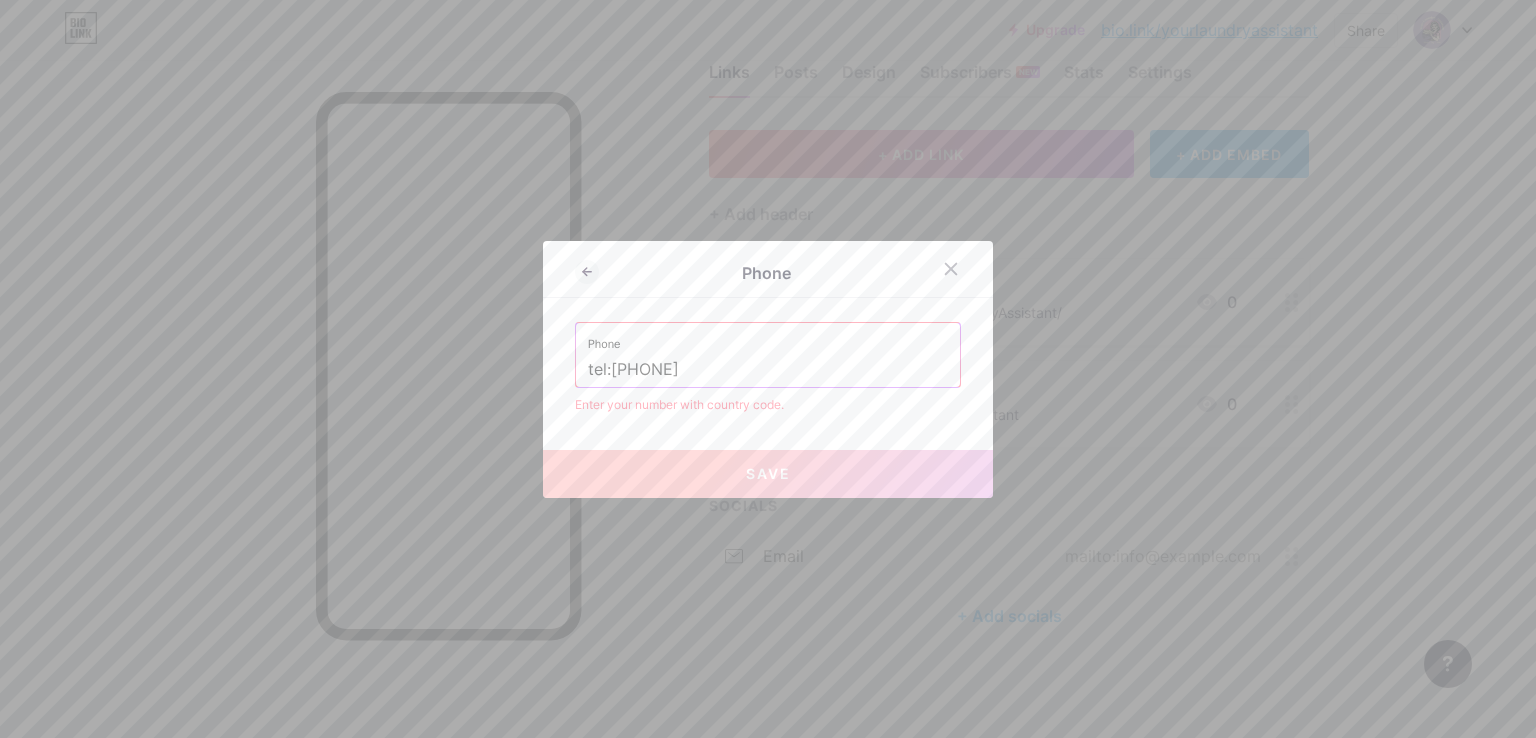 drag, startPoint x: 608, startPoint y: 377, endPoint x: 541, endPoint y: 363, distance: 68.44706 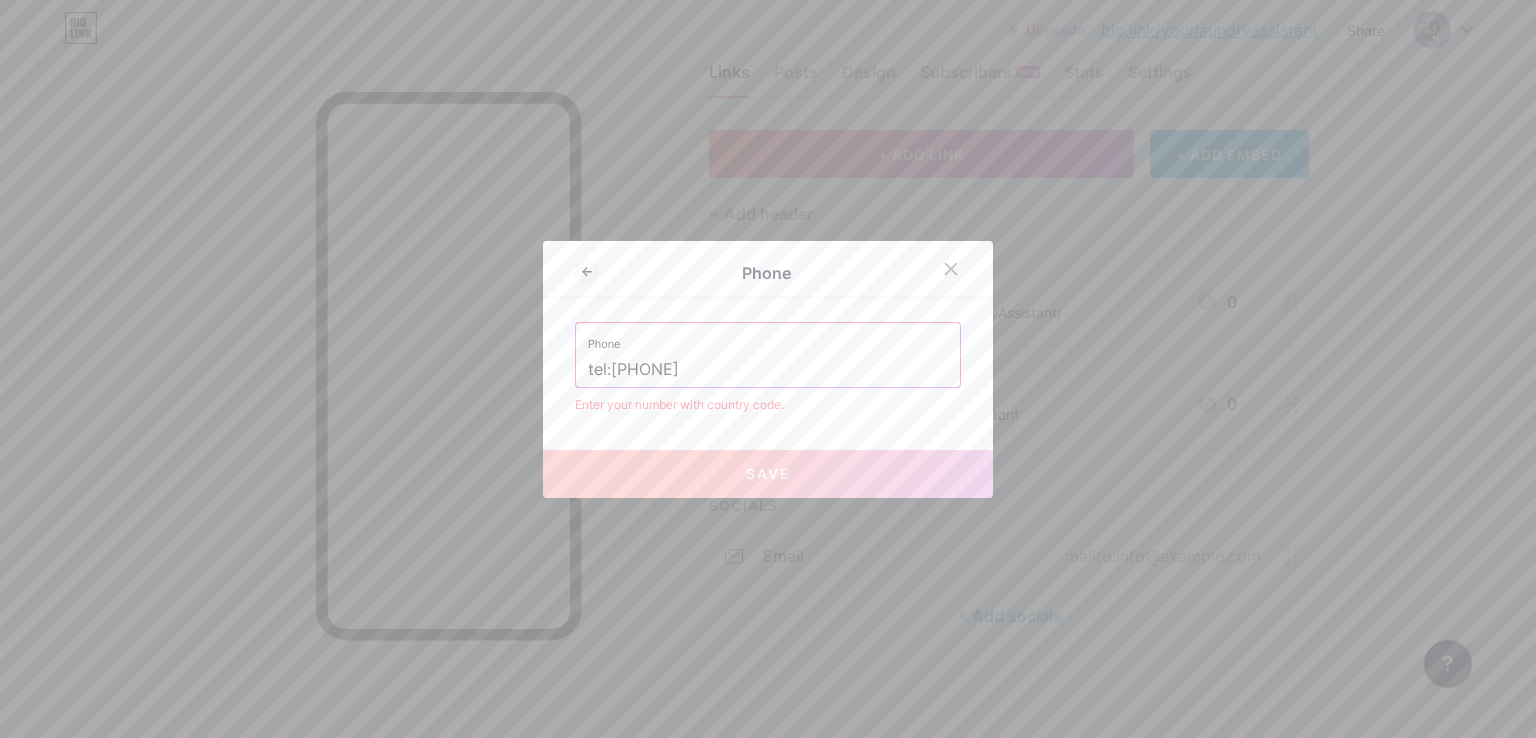 click on "Phone       Phone   tel:[PHONE]   Enter your number with country code.       Save" at bounding box center (768, 369) 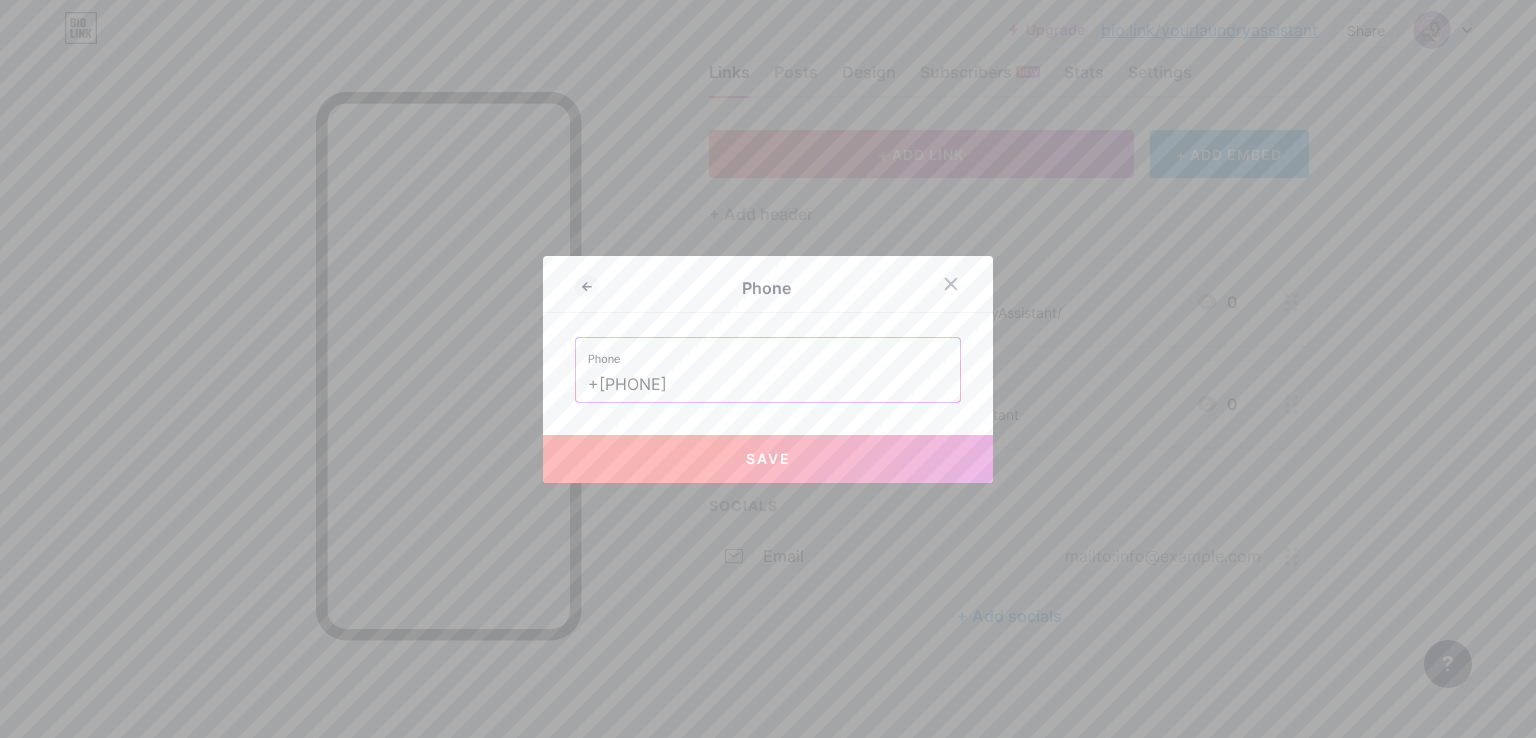 click on "Save" at bounding box center (768, 459) 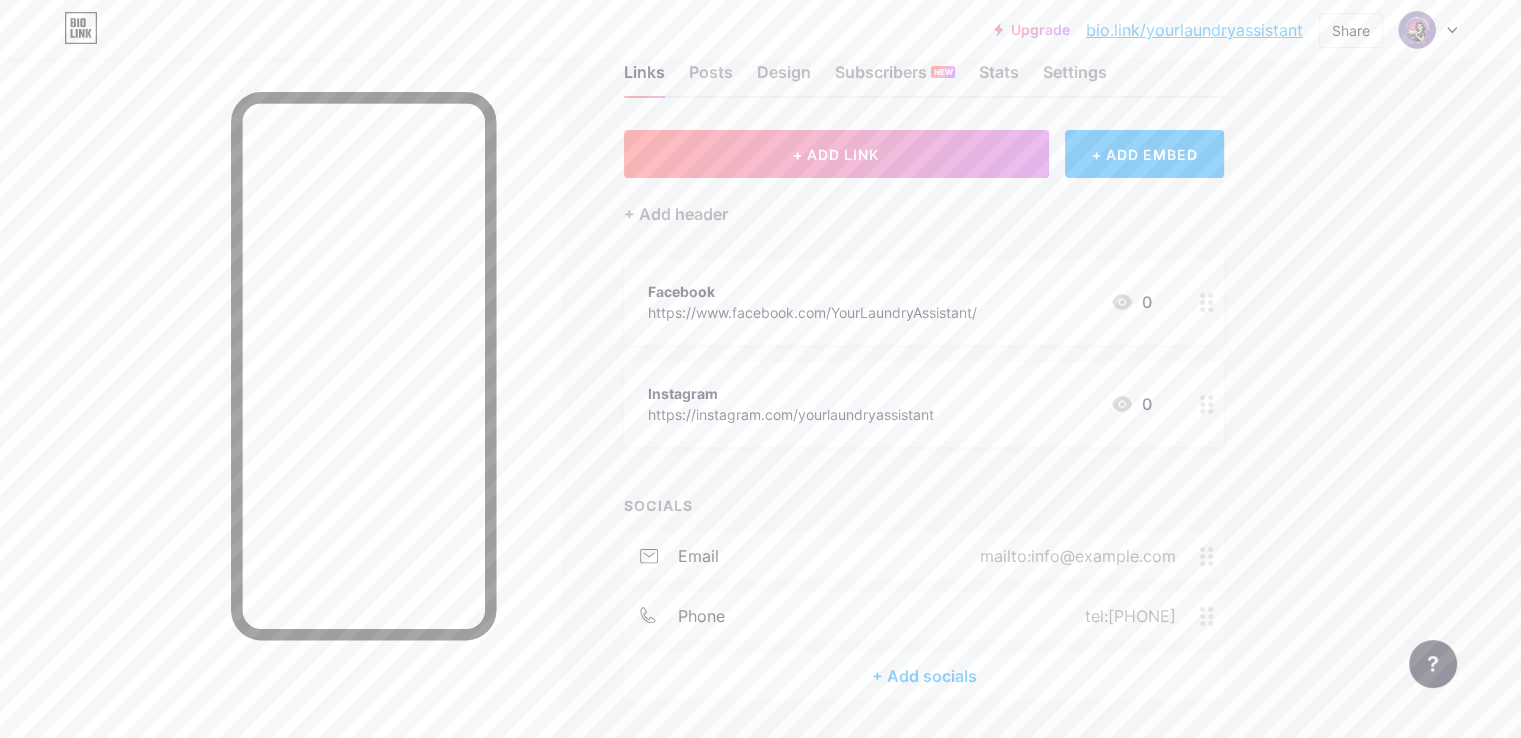 click on "Facebook" at bounding box center [812, 291] 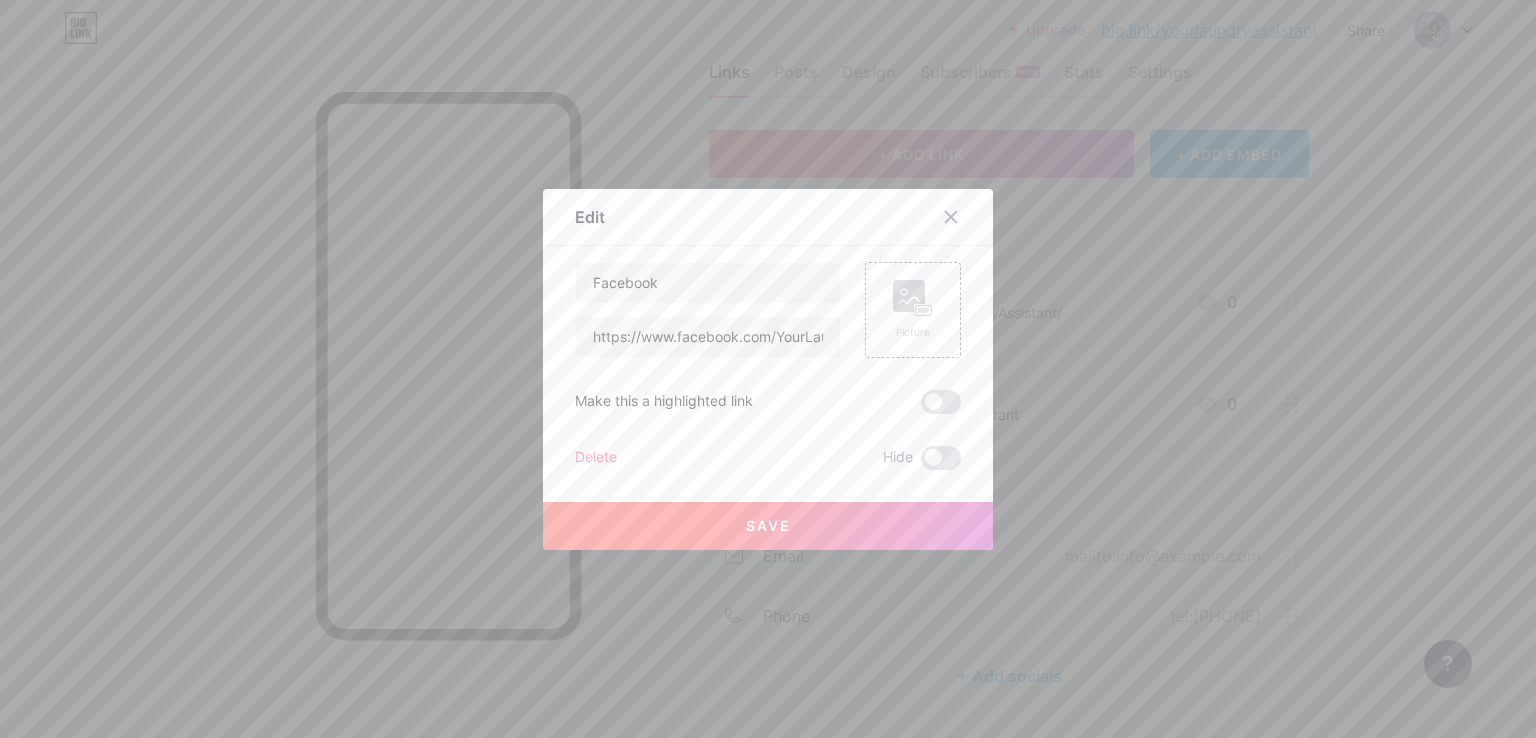 click on "Delete" at bounding box center (596, 458) 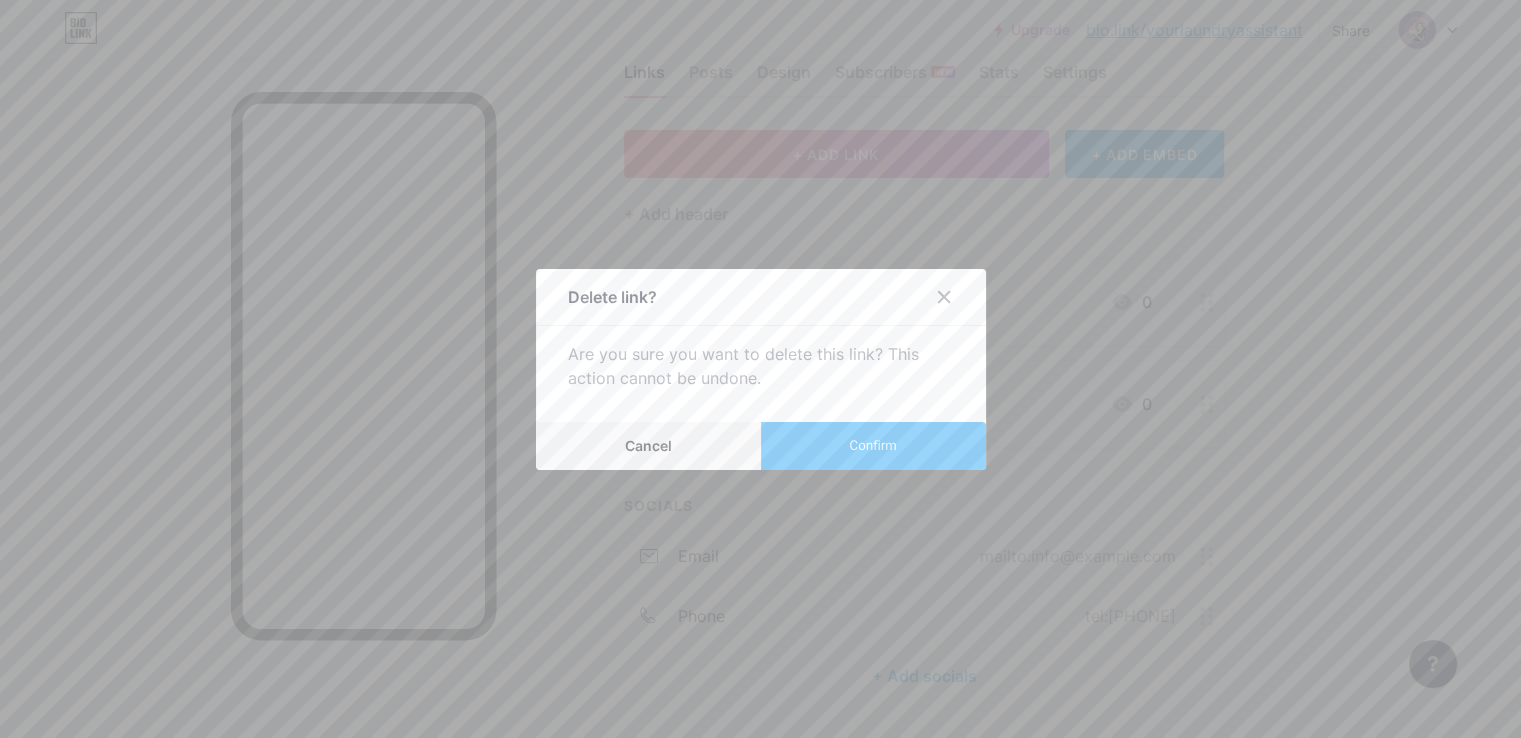 click on "Confirm" at bounding box center [872, 445] 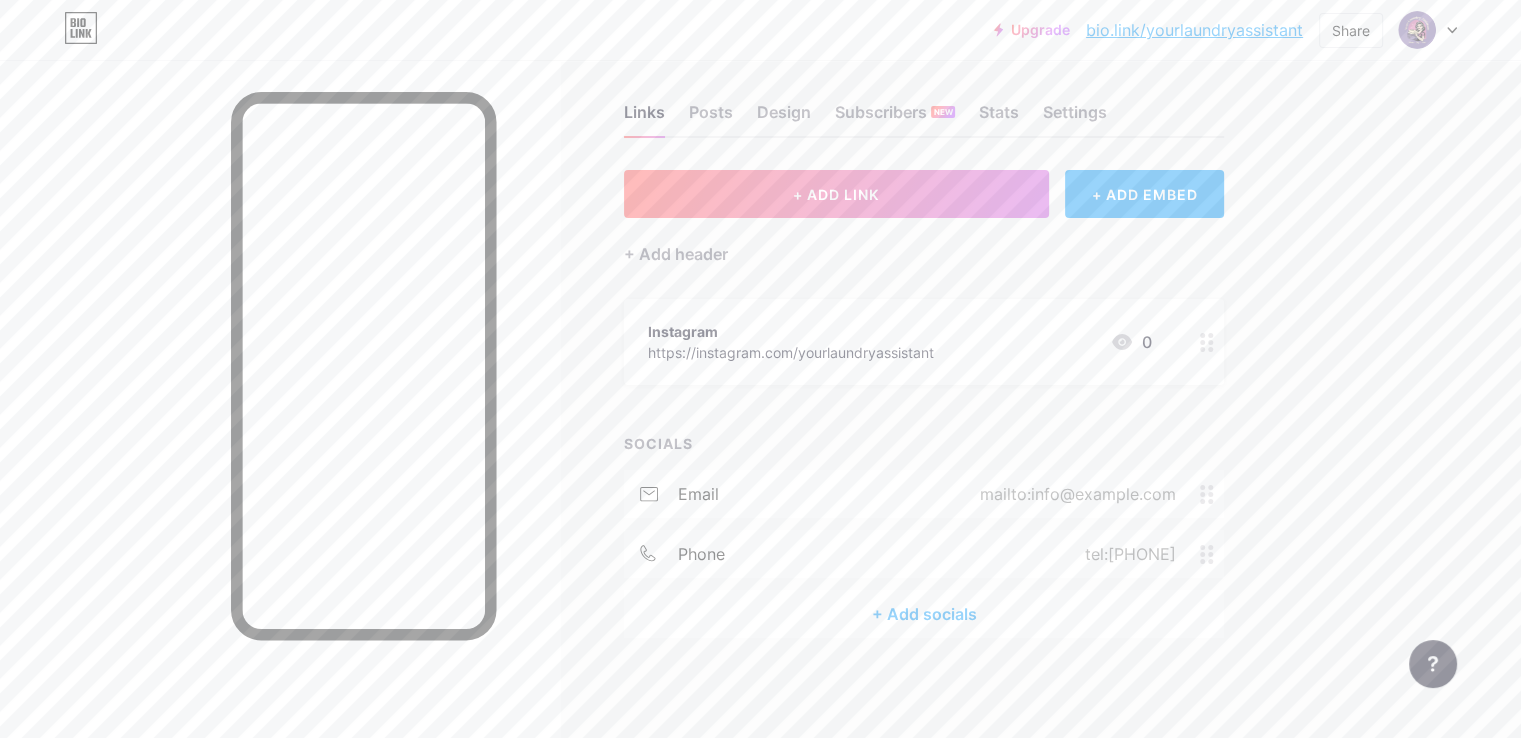 scroll, scrollTop: 15, scrollLeft: 0, axis: vertical 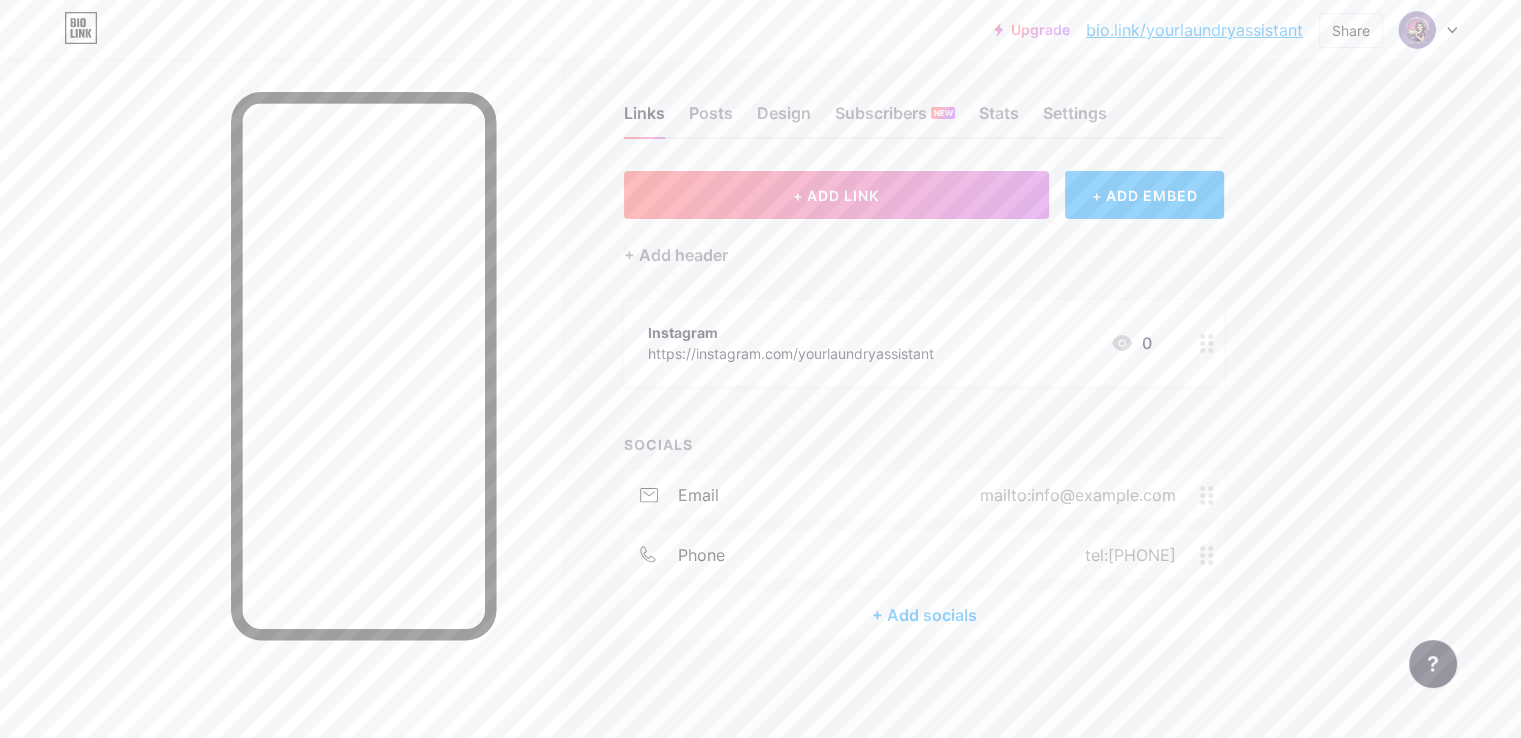 click on "Instagram
https://instagram.com/yourlaundryassistant
0" at bounding box center [900, 343] 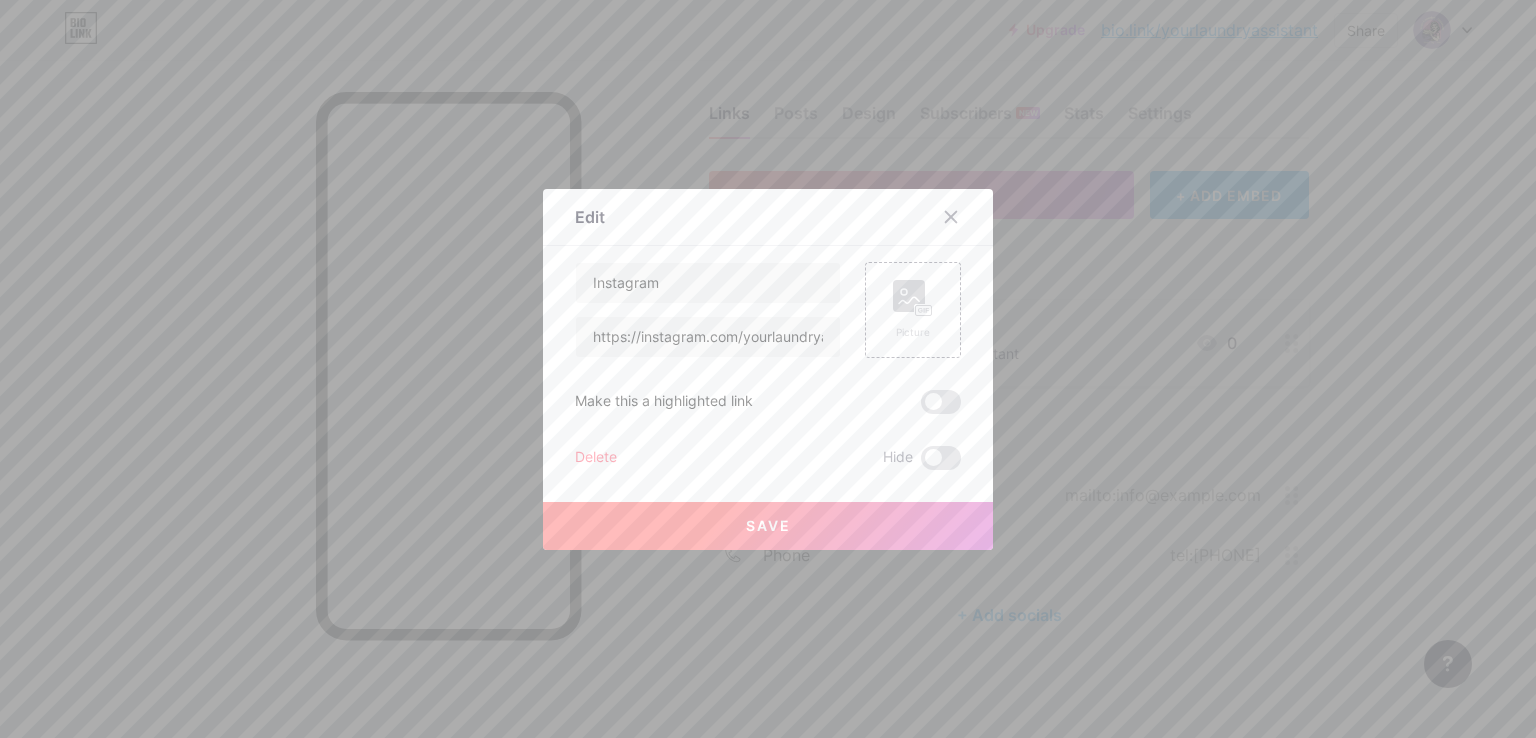 click on "Delete" at bounding box center [596, 458] 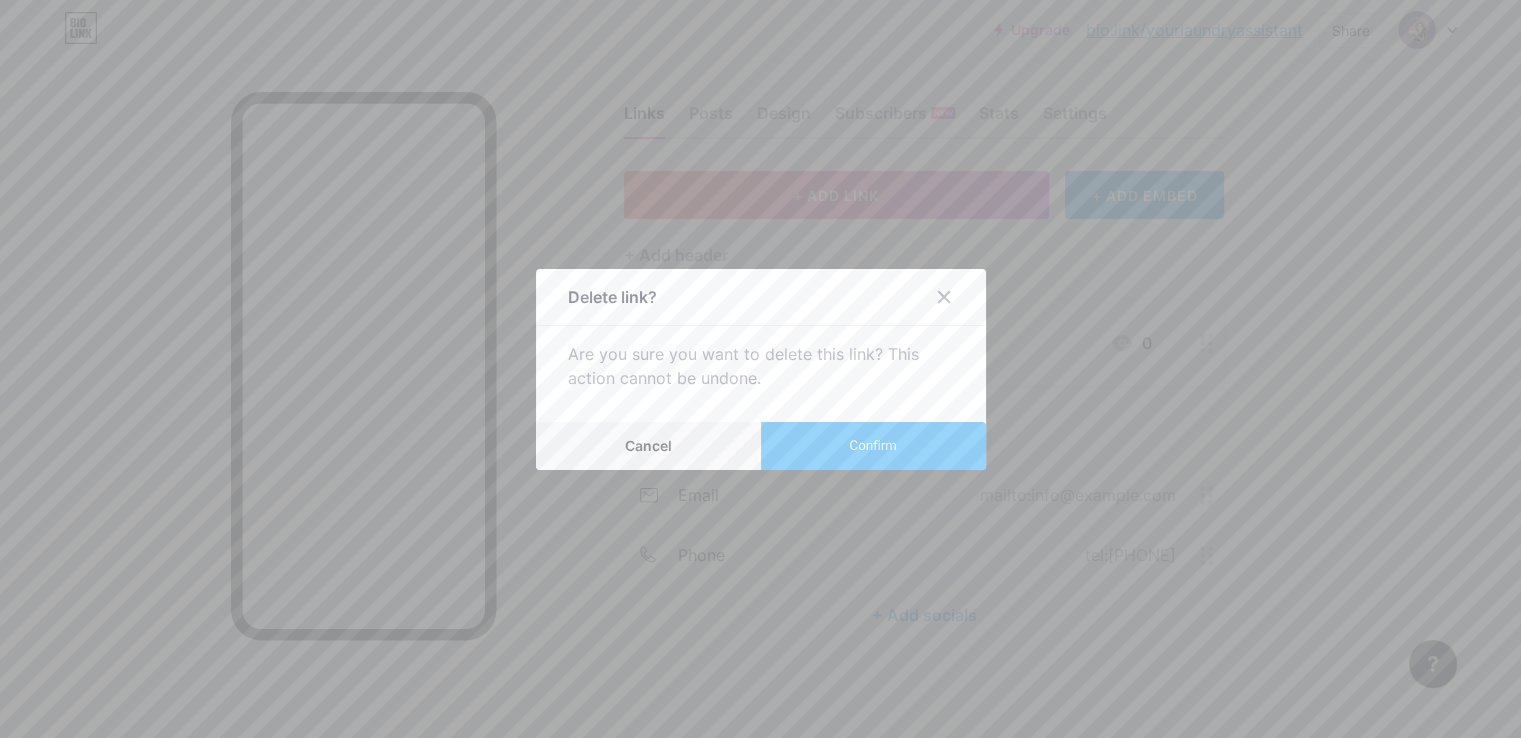 click on "Confirm" at bounding box center (873, 446) 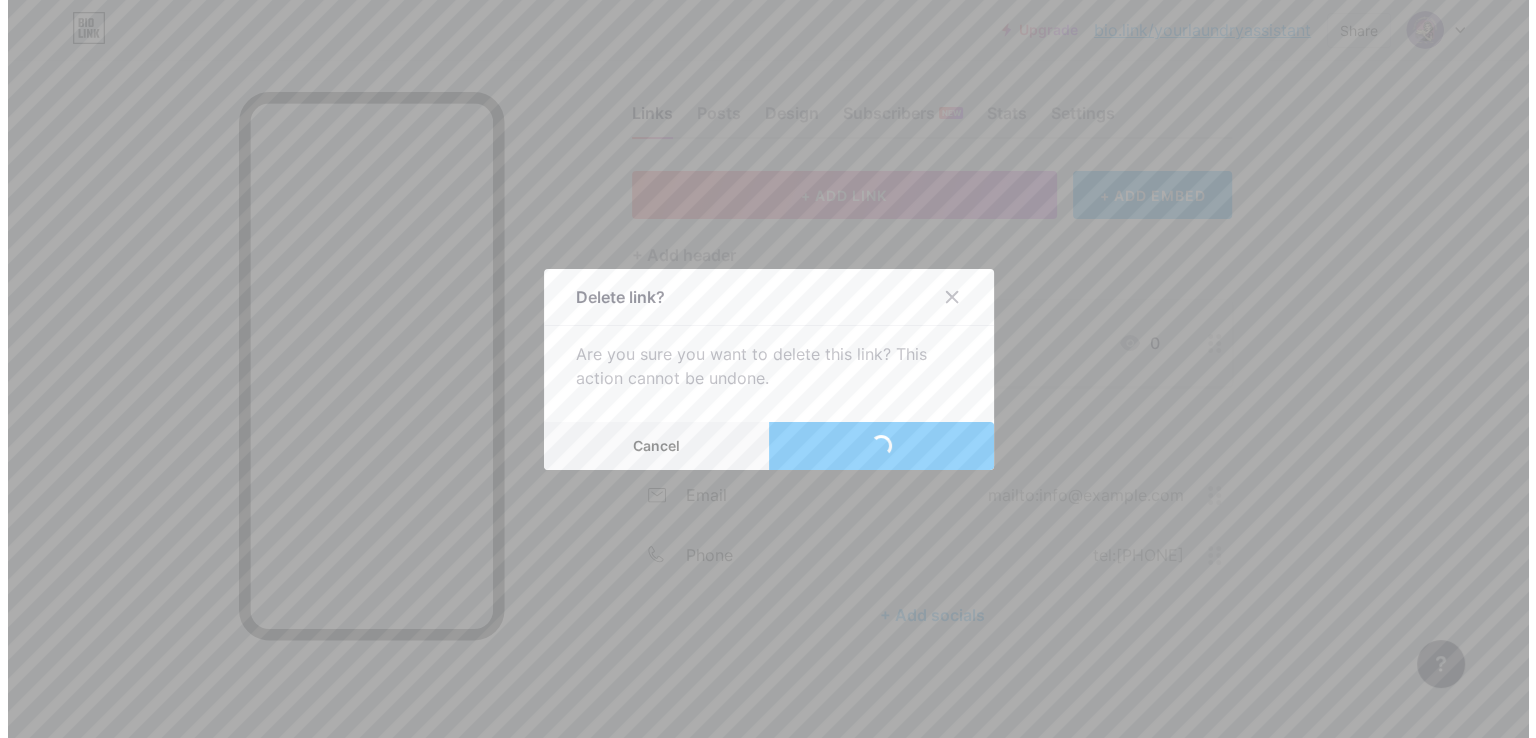scroll, scrollTop: 0, scrollLeft: 0, axis: both 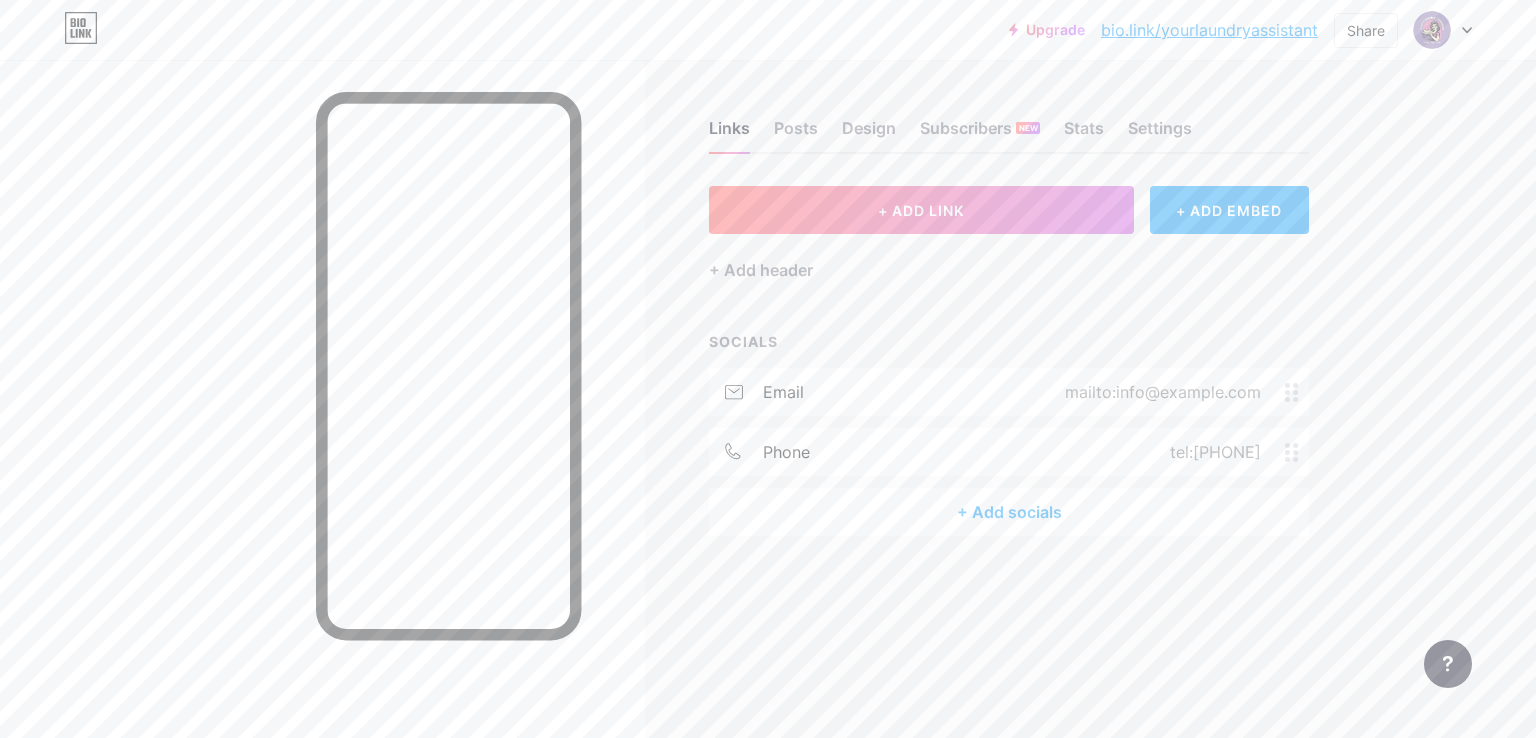 click on "+ Add socials" at bounding box center [1009, 512] 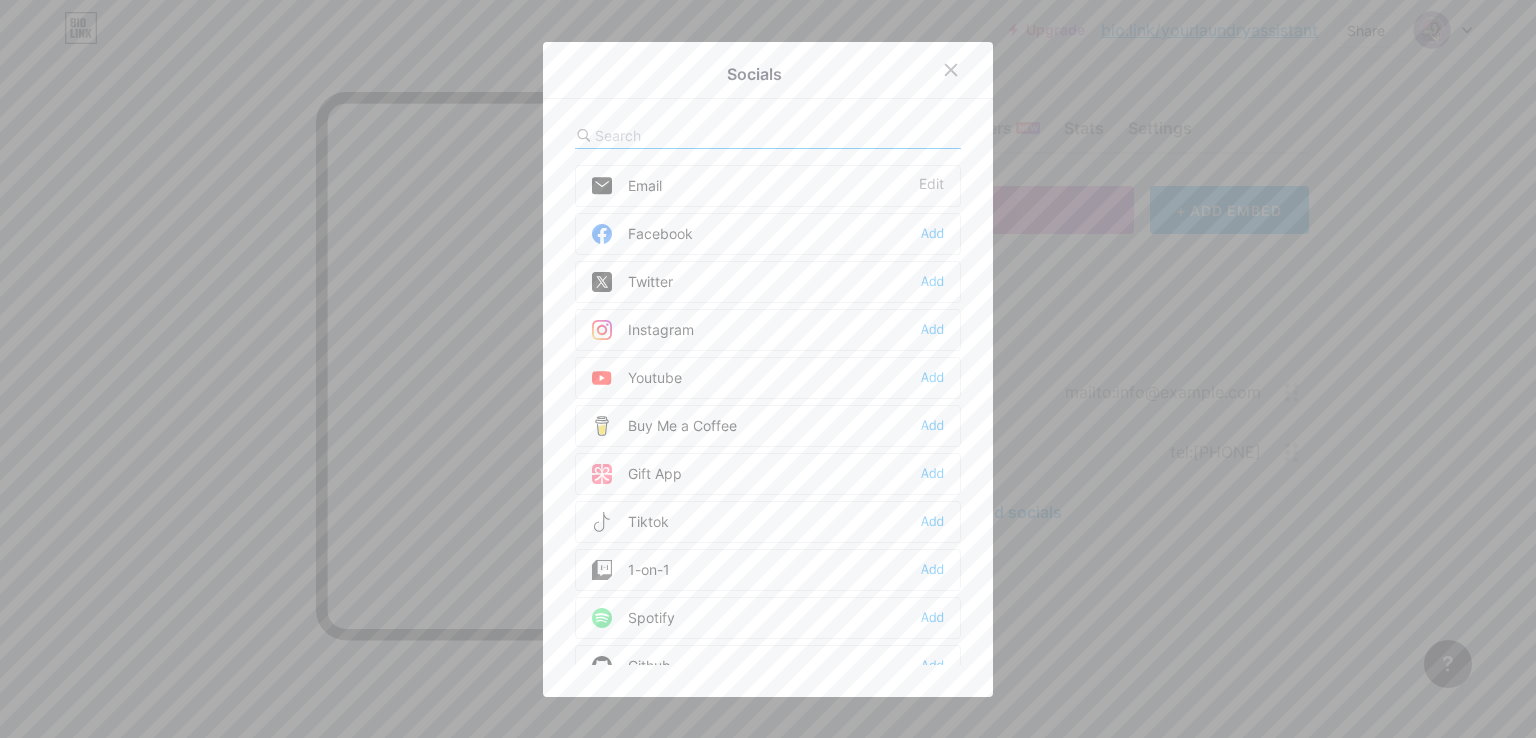 click on "Facebook
Add" at bounding box center [768, 234] 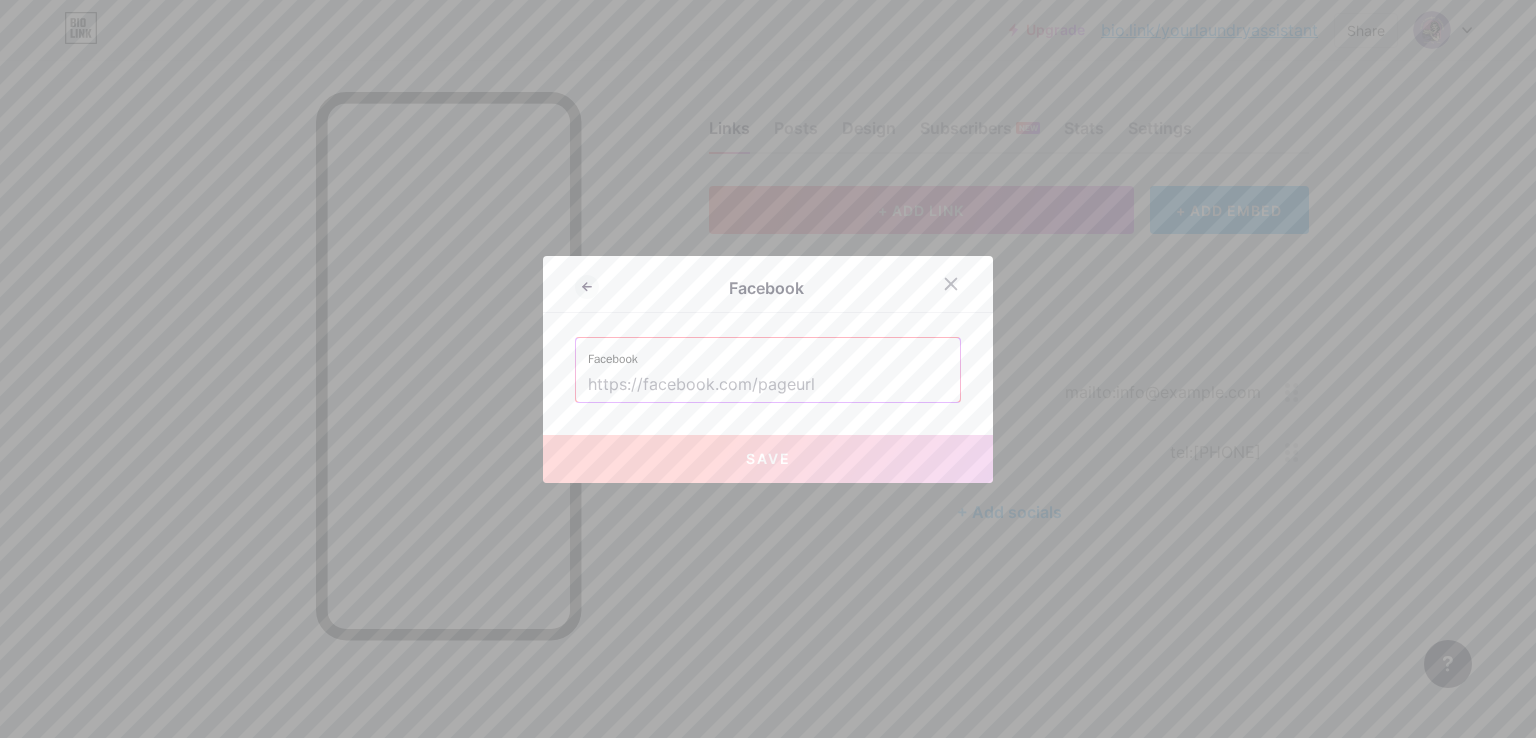 click at bounding box center (768, 385) 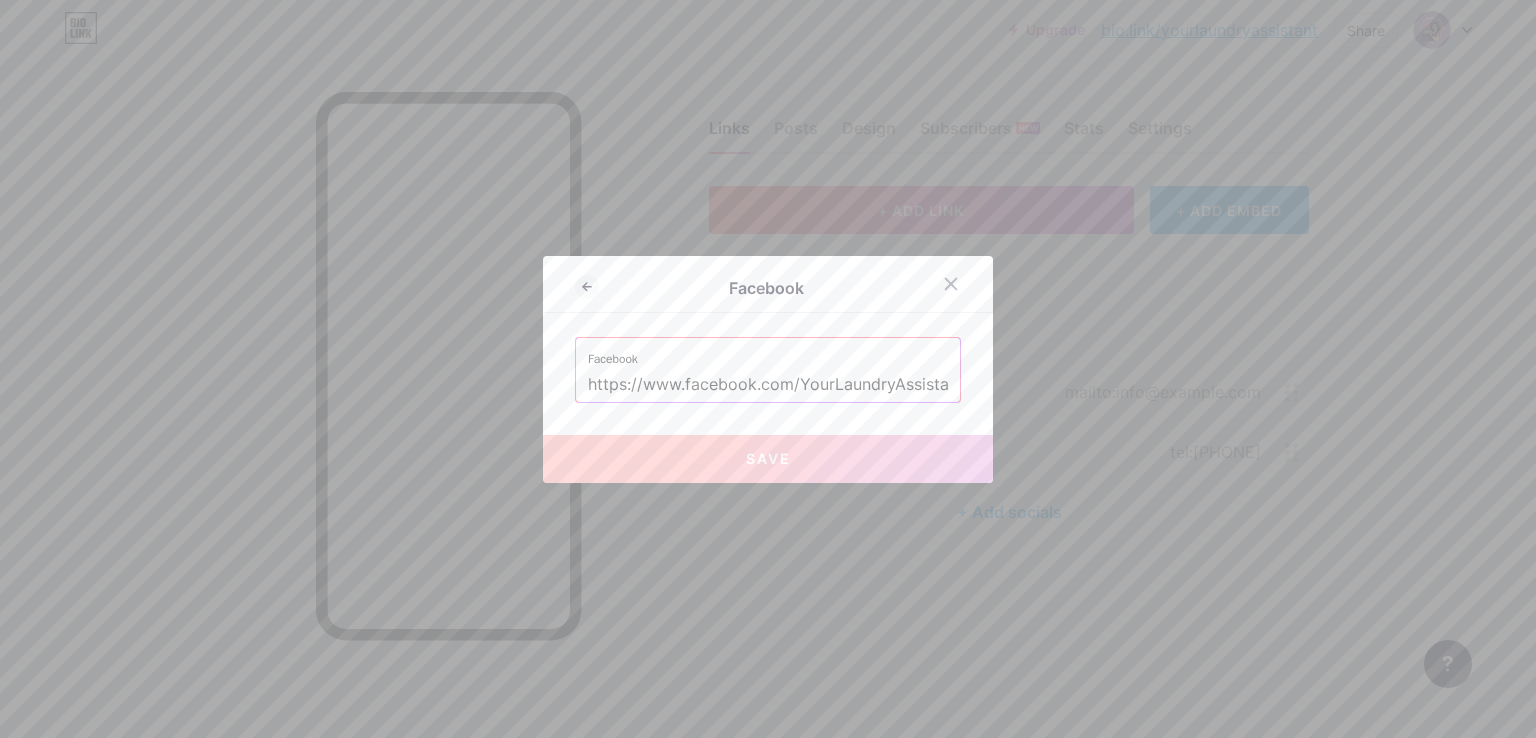 scroll, scrollTop: 0, scrollLeft: 20, axis: horizontal 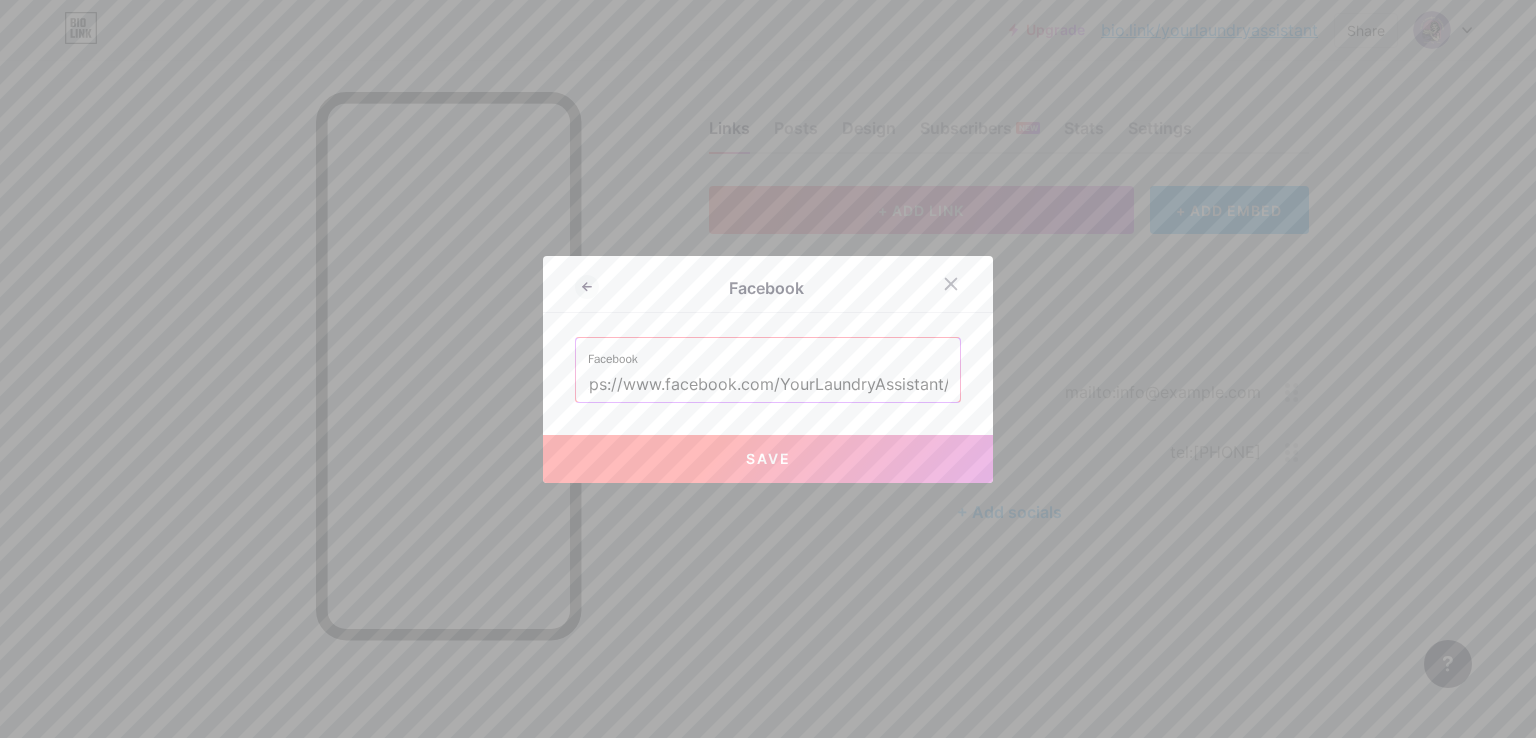 type on "https://www.facebook.com/YourLaundryAssistant/" 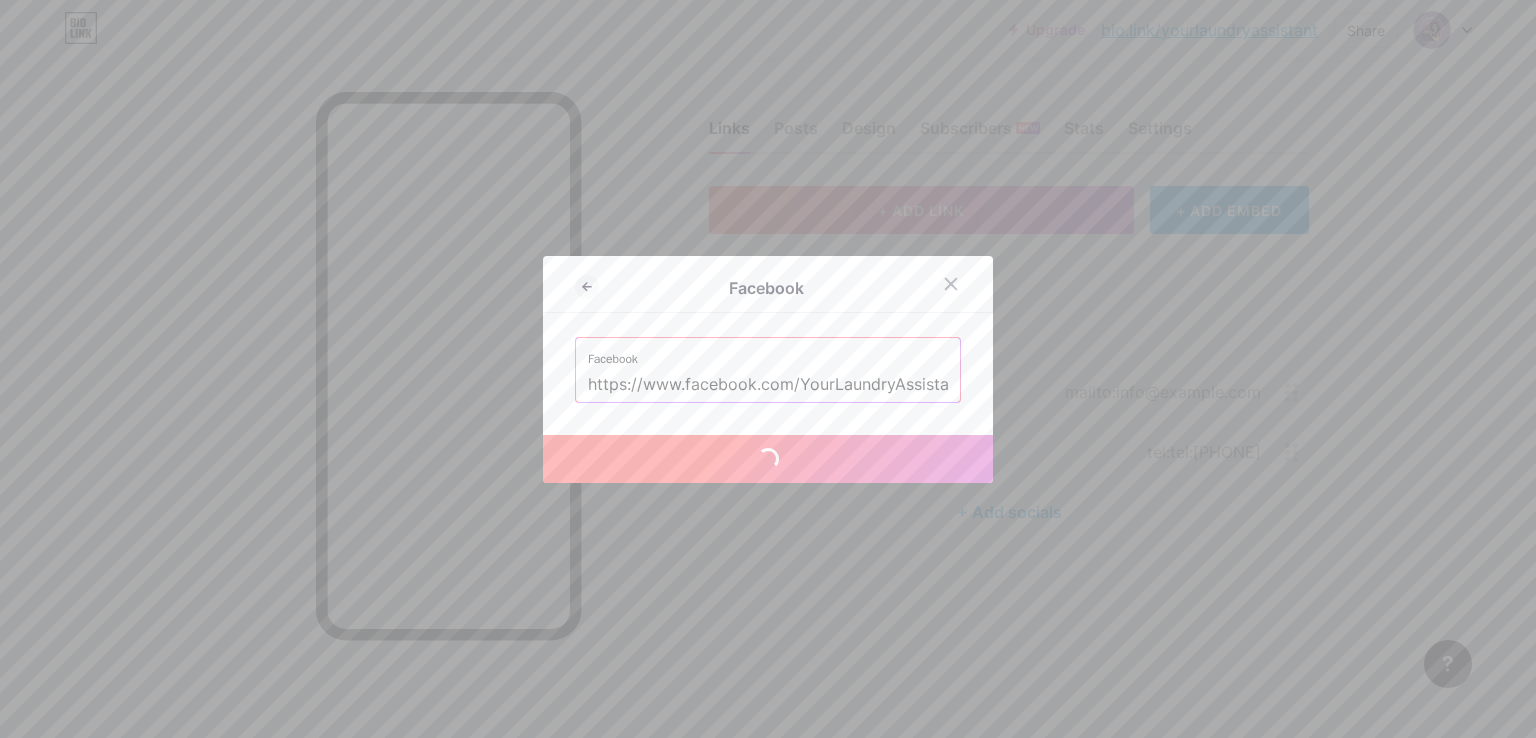 type 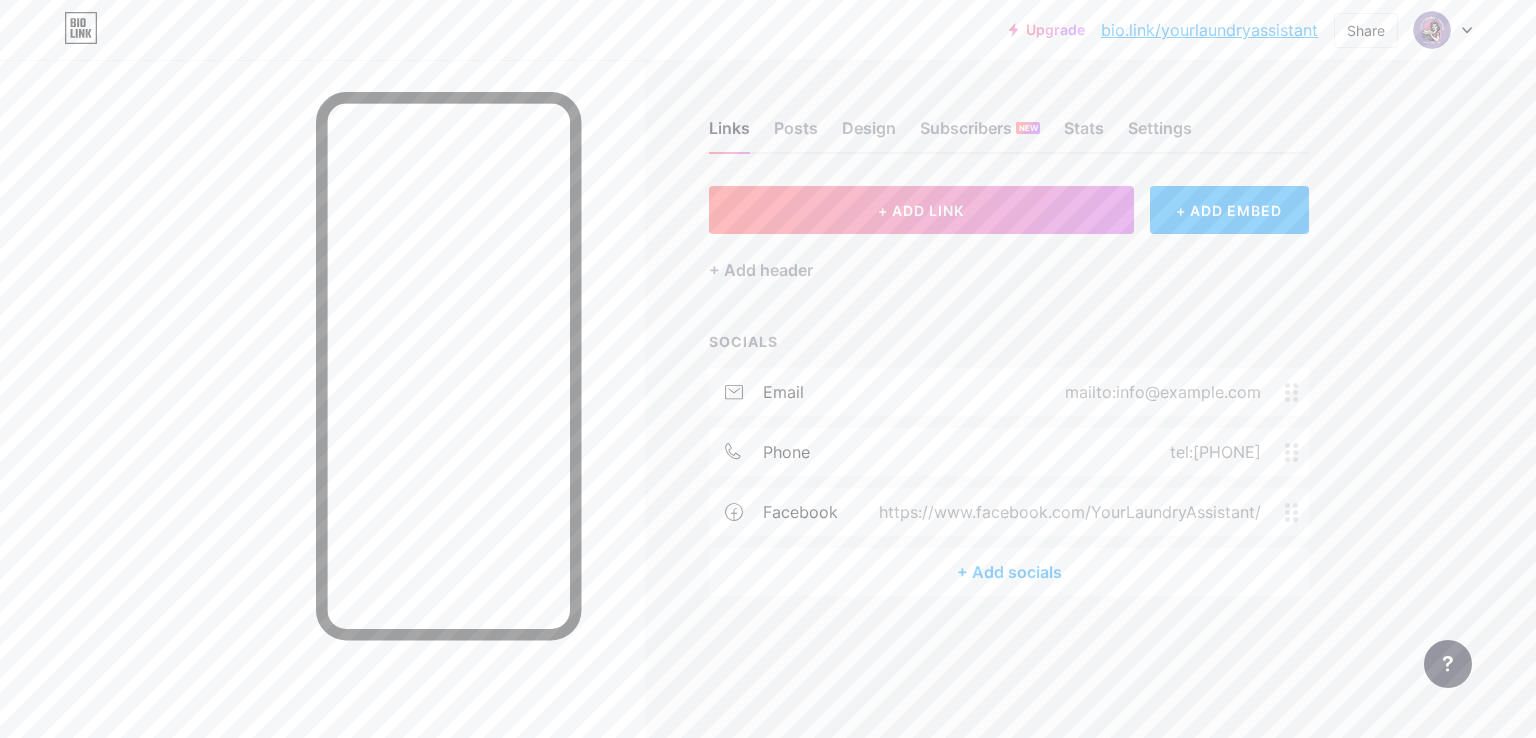 click on "+ Add socials" at bounding box center [1009, 572] 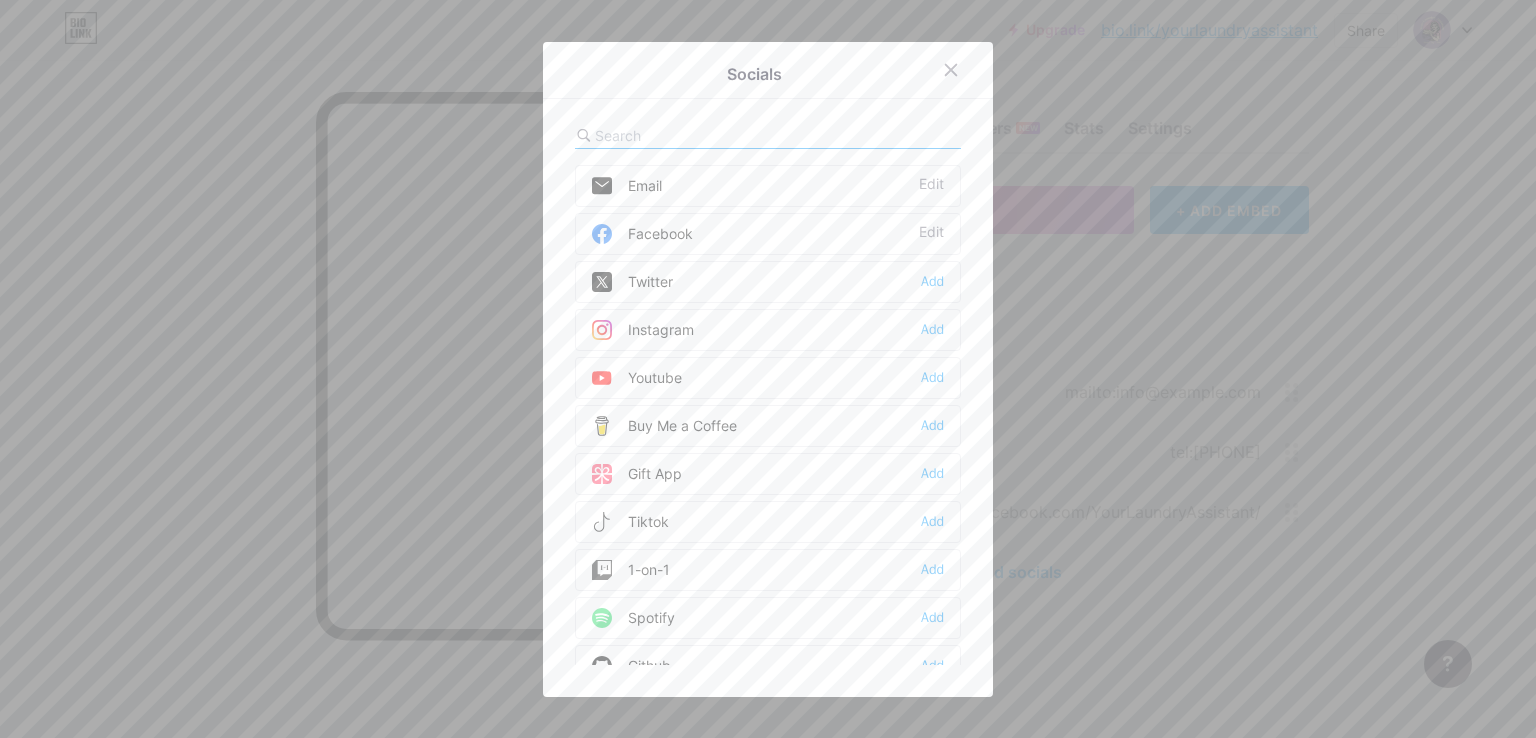 click on "Instagram
Add" at bounding box center (768, 330) 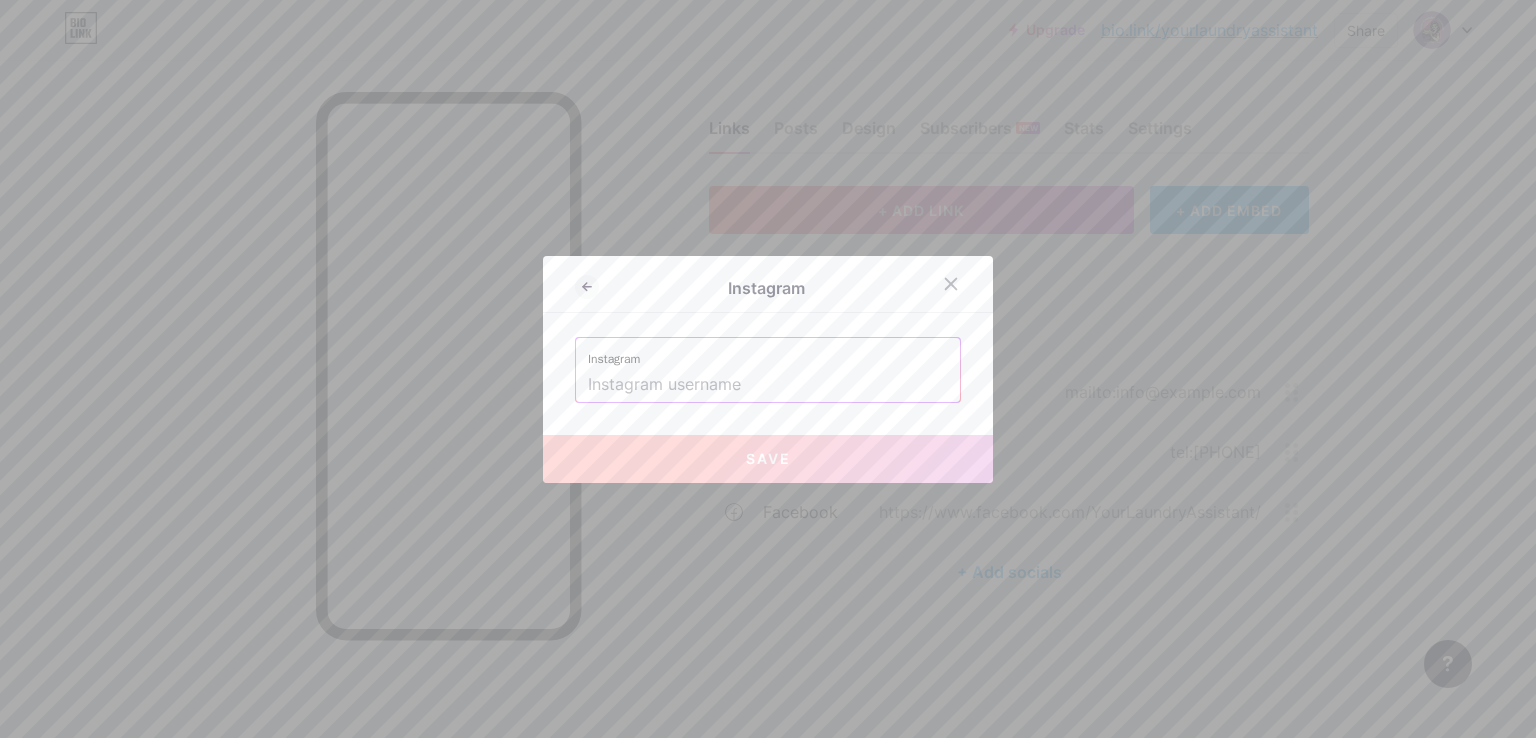 click at bounding box center [768, 385] 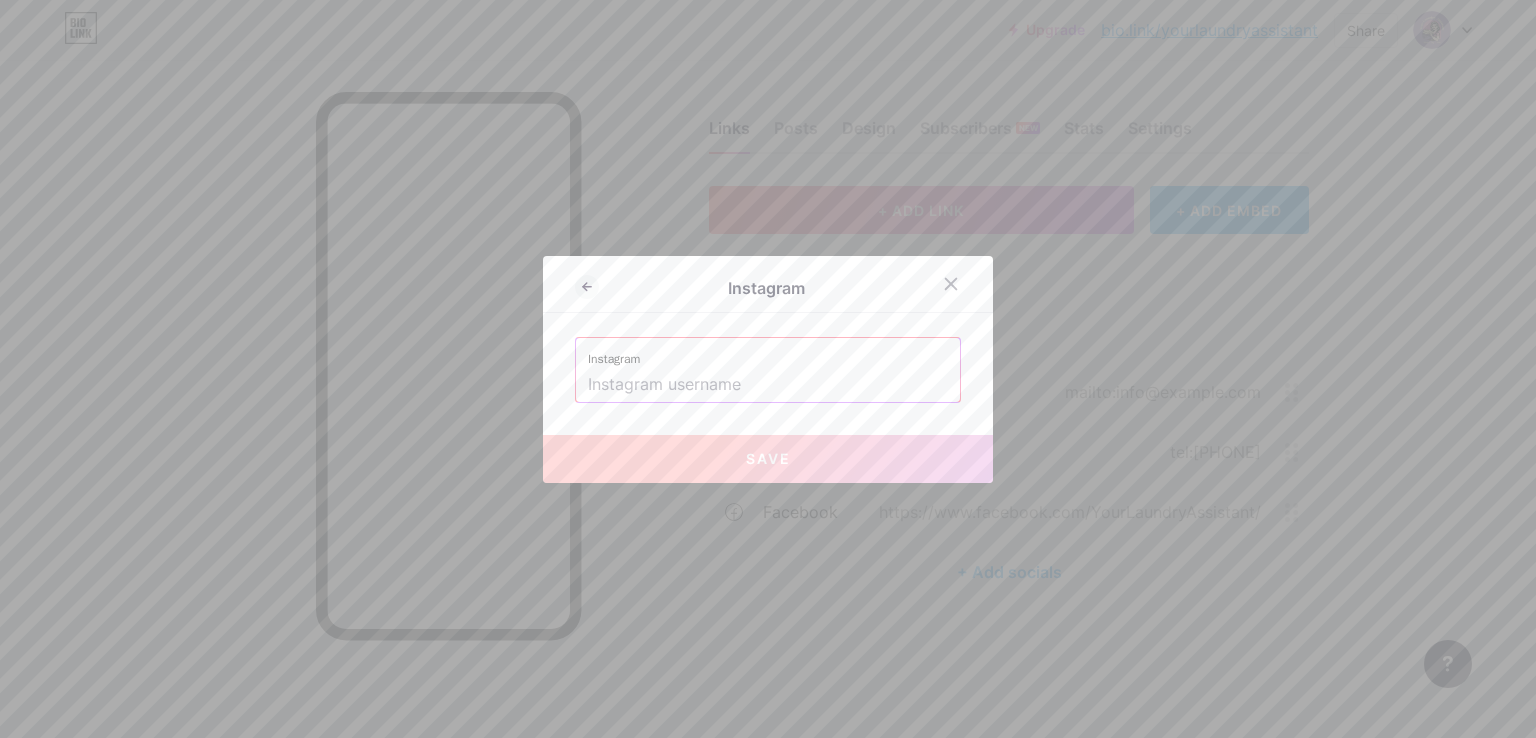 paste on "https://instagram.com/yourlaundryassistant" 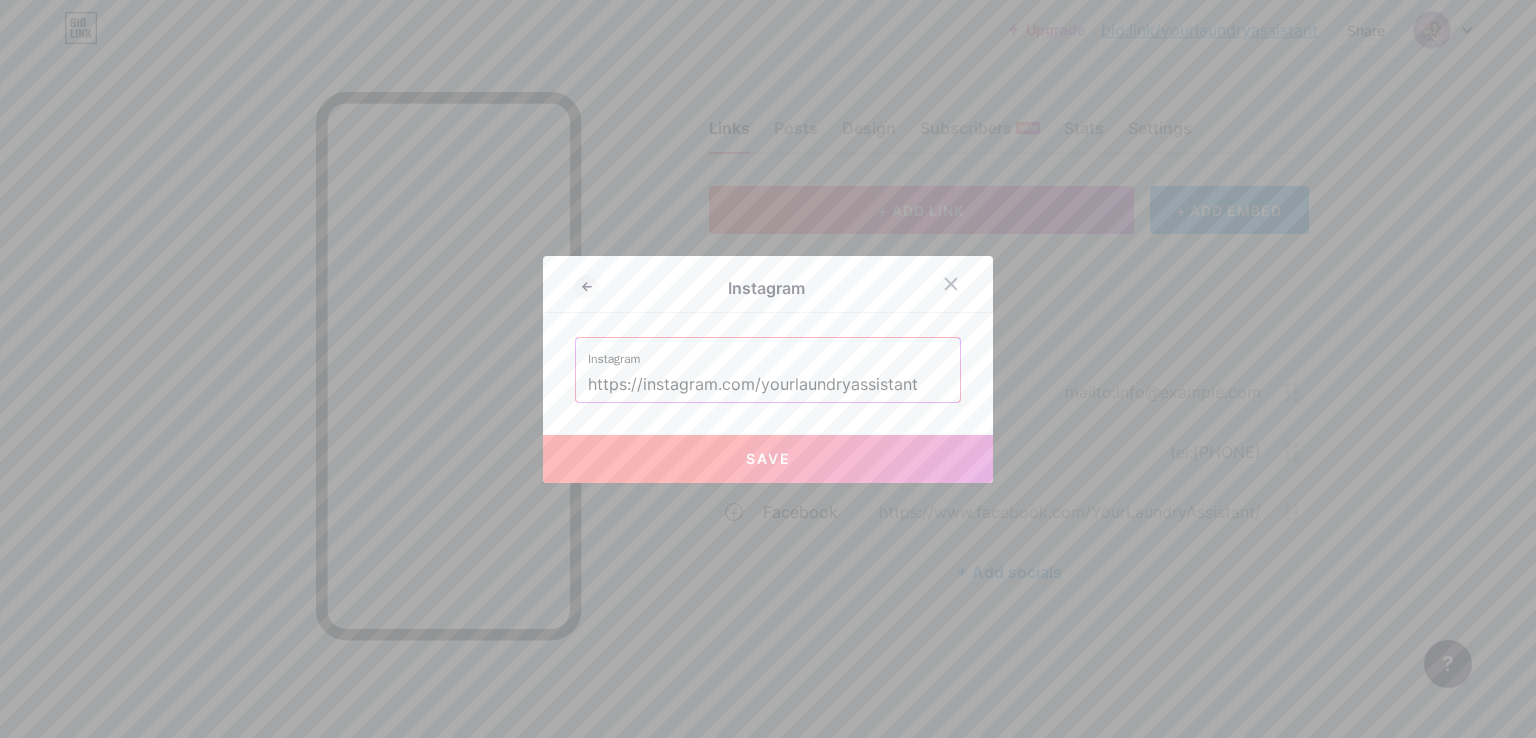 drag, startPoint x: 754, startPoint y: 389, endPoint x: 424, endPoint y: 375, distance: 330.29684 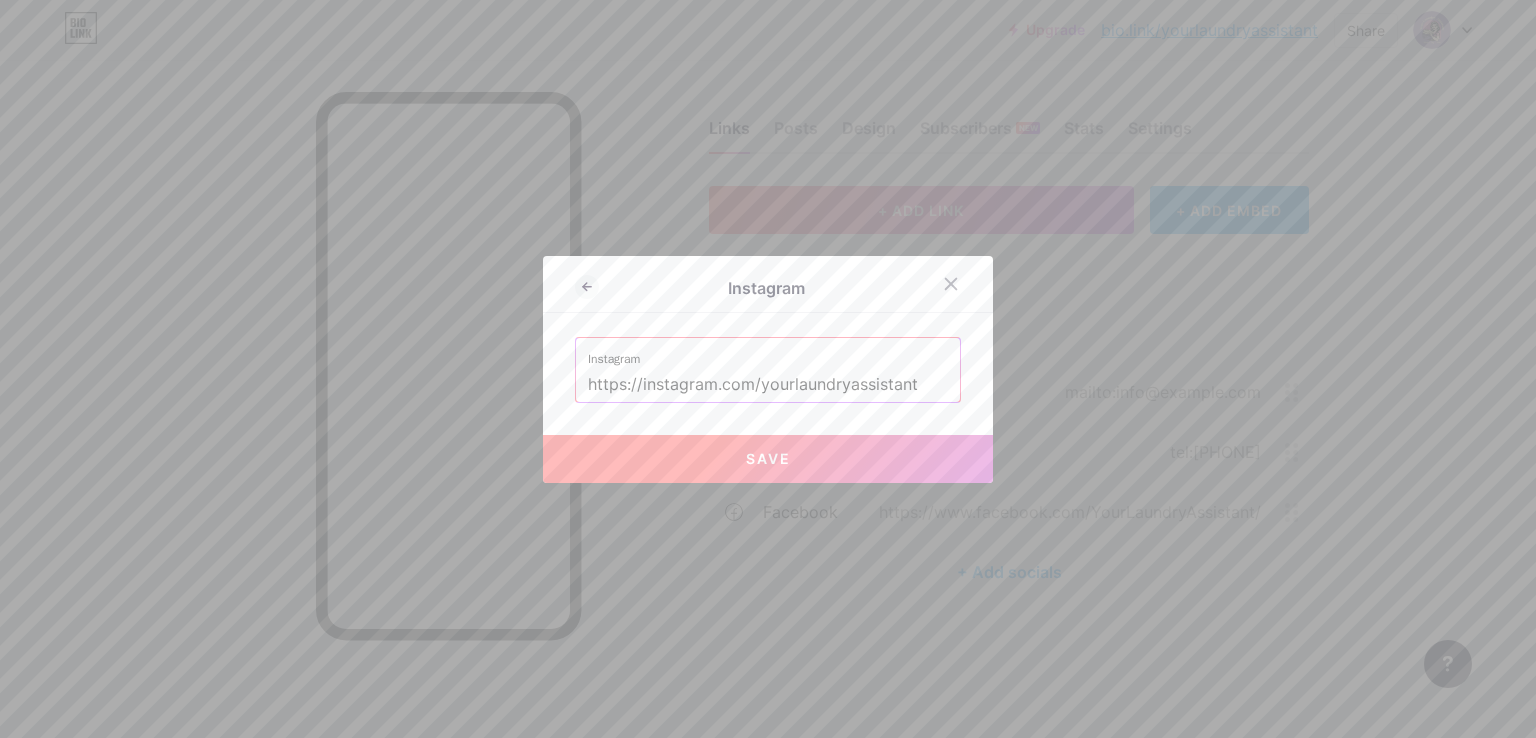 click on "Instagram       Instagram   https://instagram.com/yourlaundryassistant         Save" at bounding box center (768, 369) 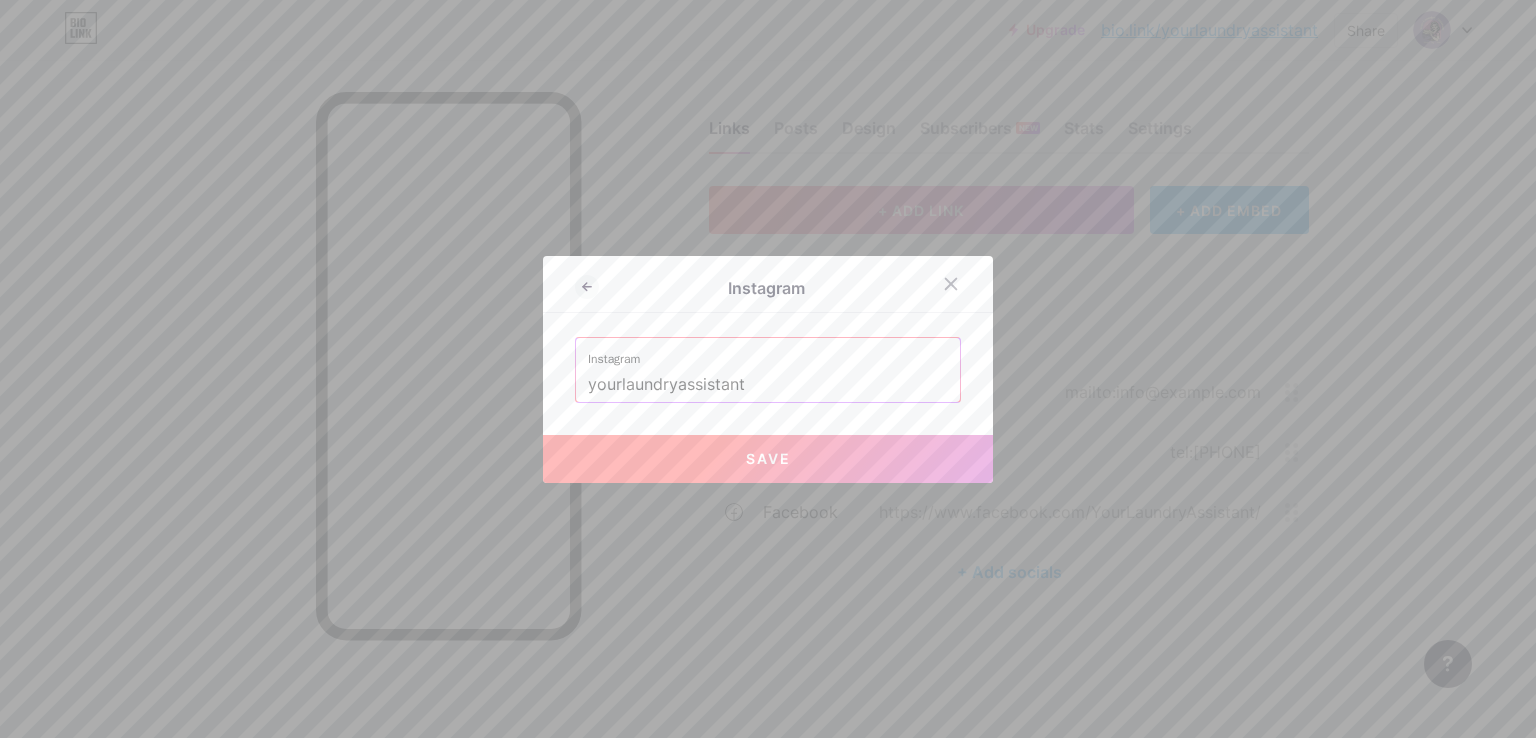 click on "Save" at bounding box center (768, 459) 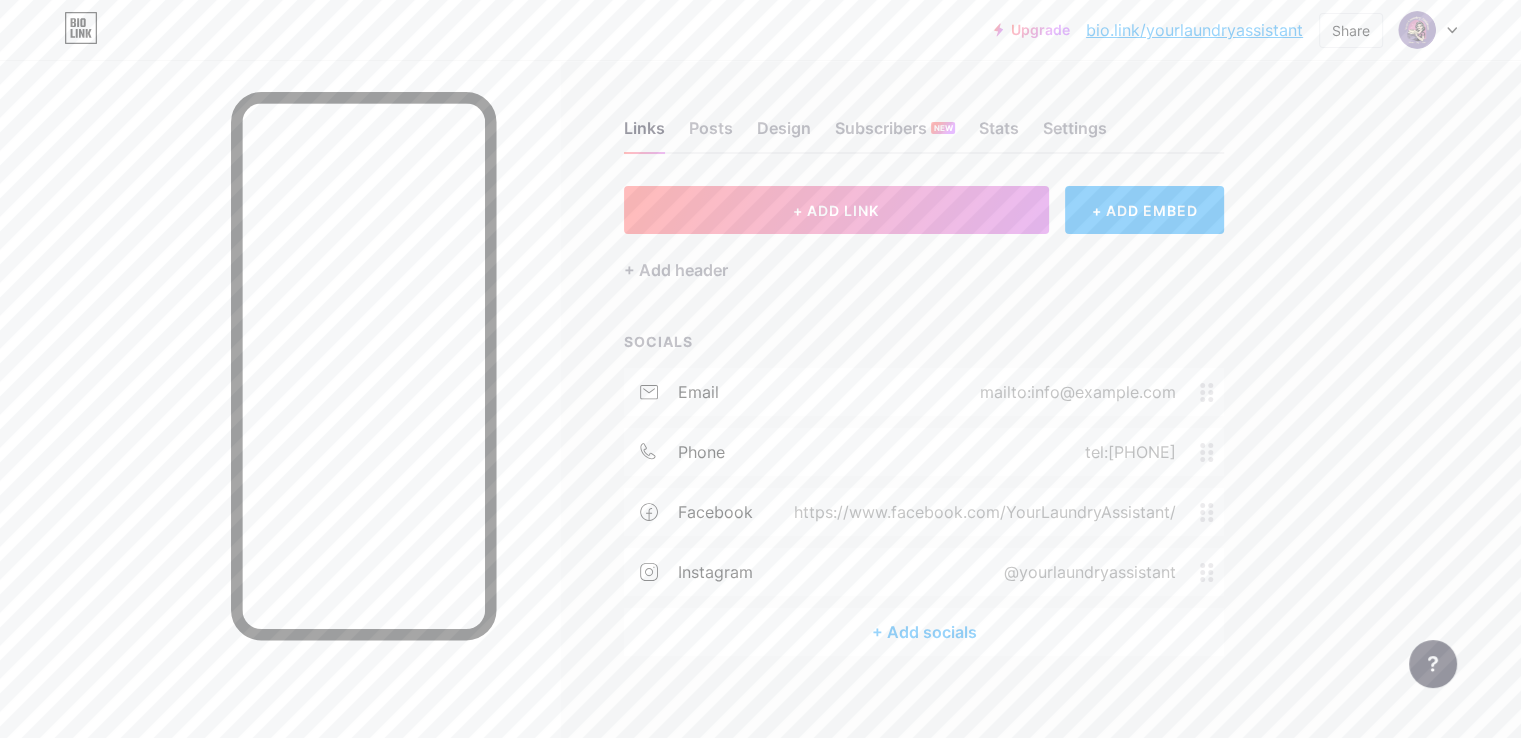 click on "Links
Posts
Design
Subscribers
NEW
Stats
Settings       + ADD LINK     + ADD EMBED
+ Add header     SOCIALS
email
mailto:info@example.com               phone
tel:[PHONE]
facebook
https://www.facebook.com/YourLaundryAssistant/
instagram
@yourlaundryassistant               + Add socials                       Feature requests             Help center         Contact support" at bounding box center (654, 408) 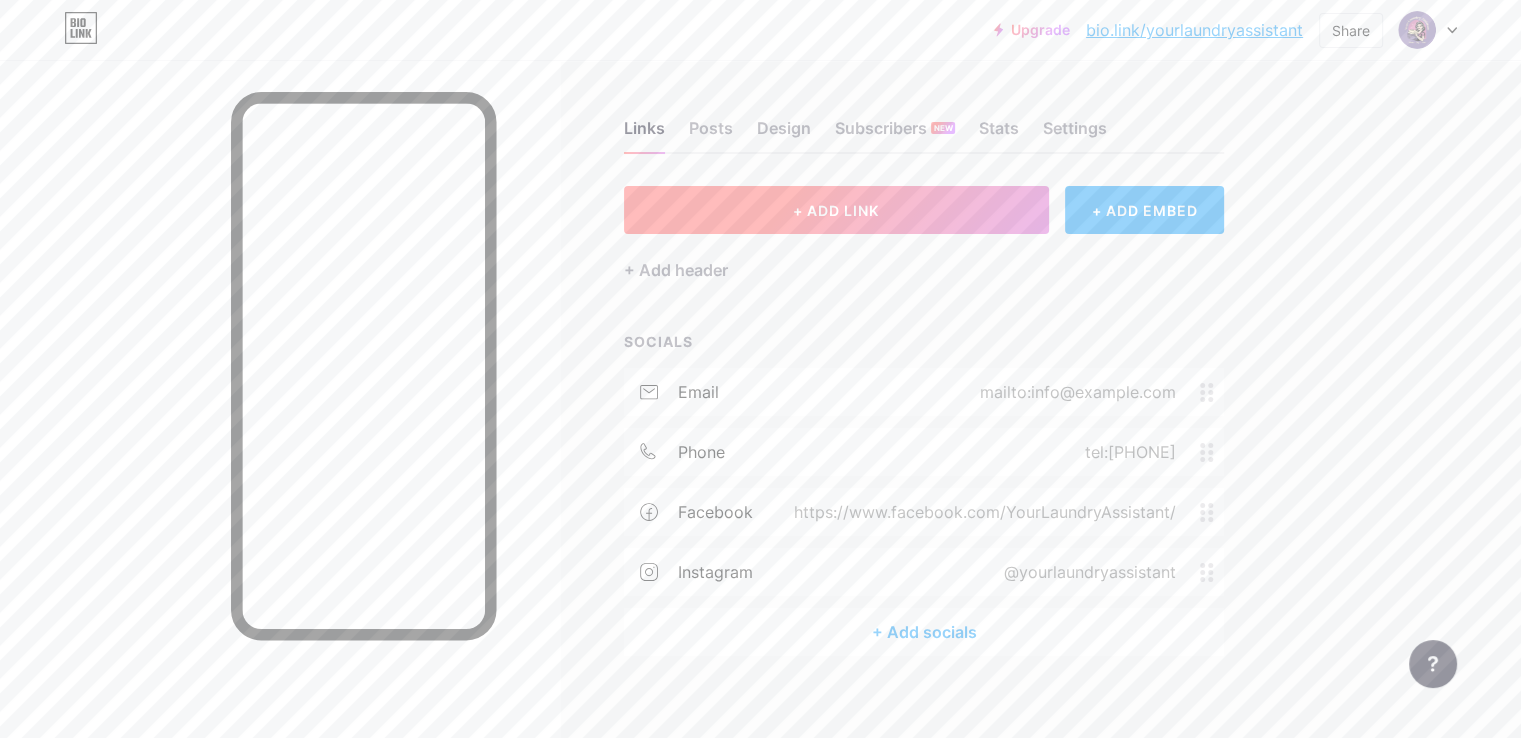click on "+ ADD LINK" at bounding box center (836, 210) 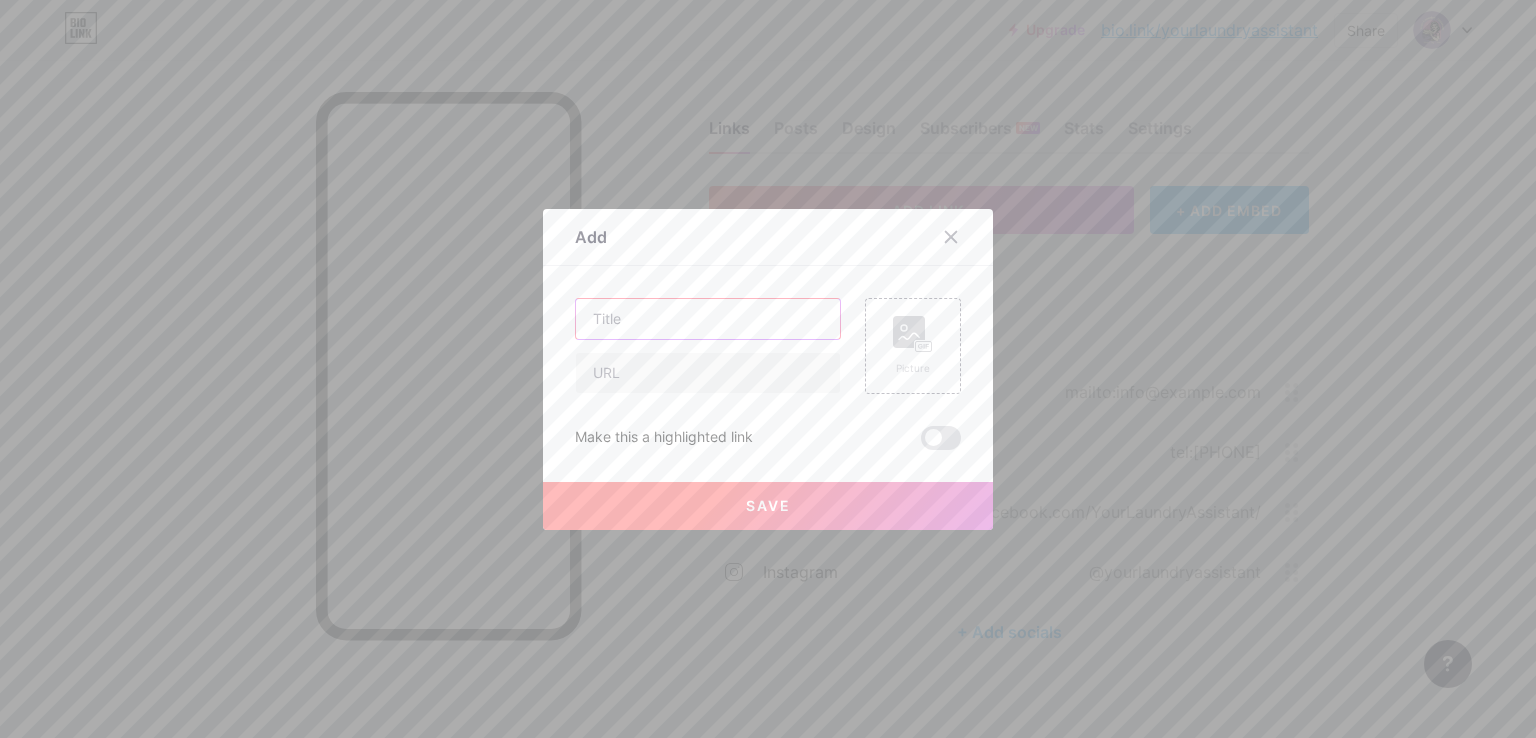 click at bounding box center (708, 319) 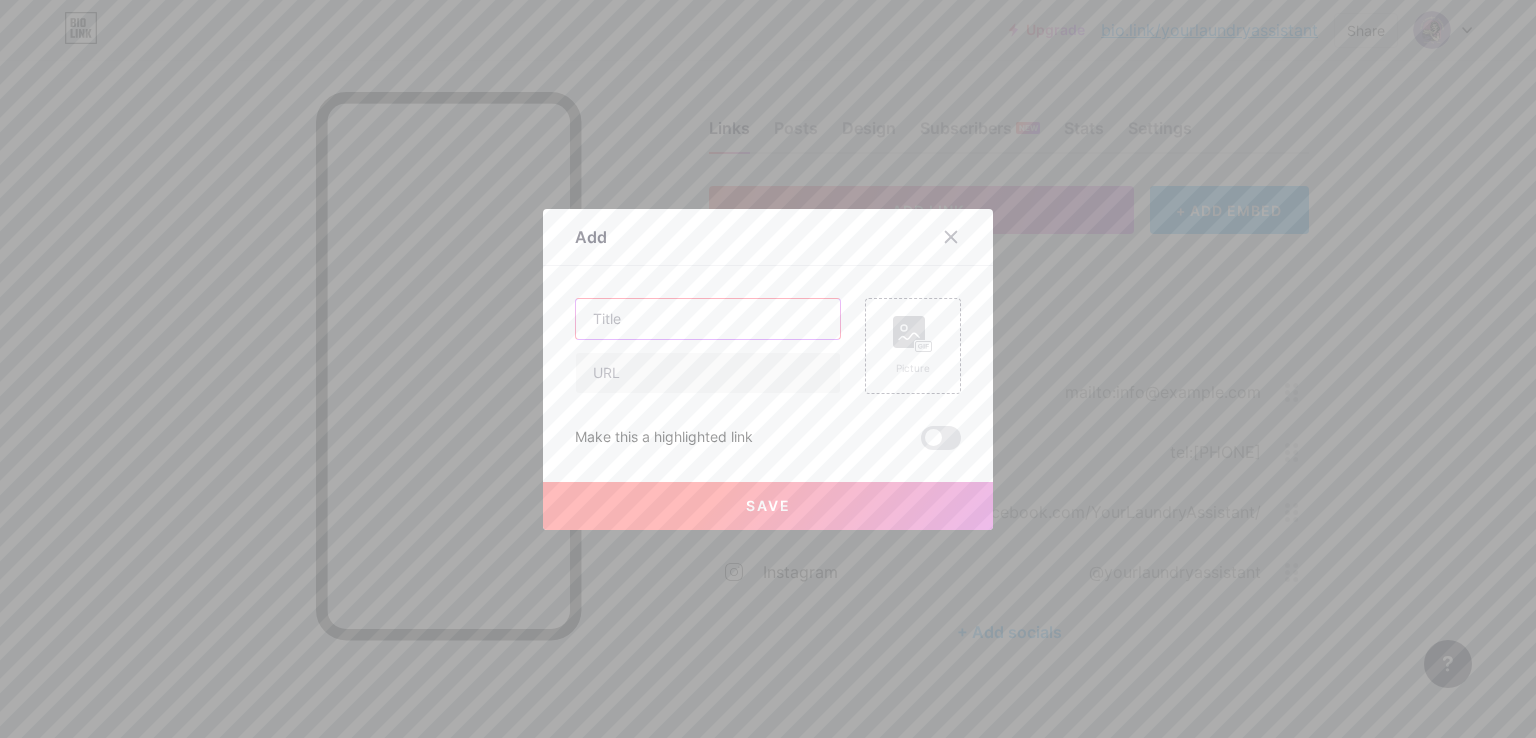 paste on "Commercial Laundry Service [CITY] [STATE]" 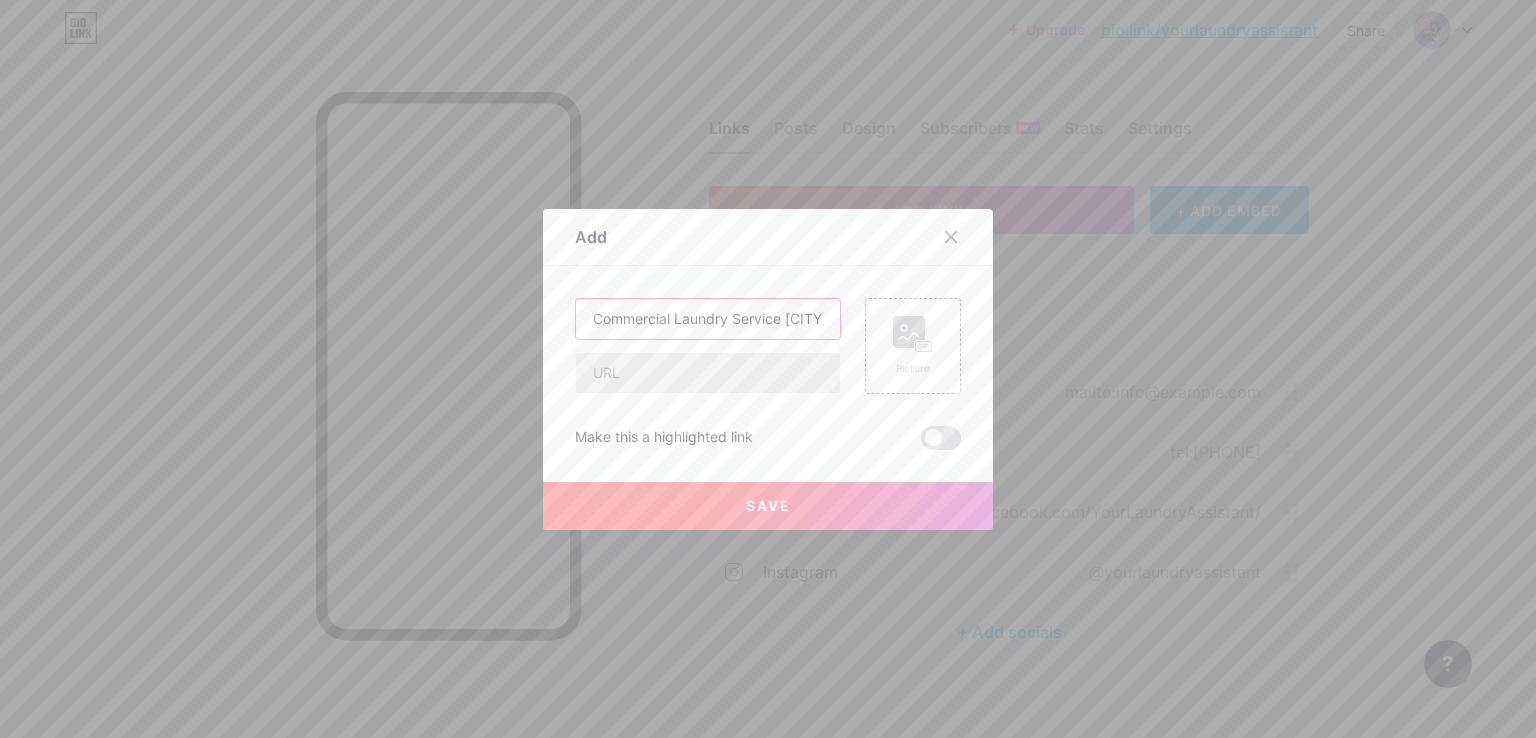 scroll, scrollTop: 0, scrollLeft: 36, axis: horizontal 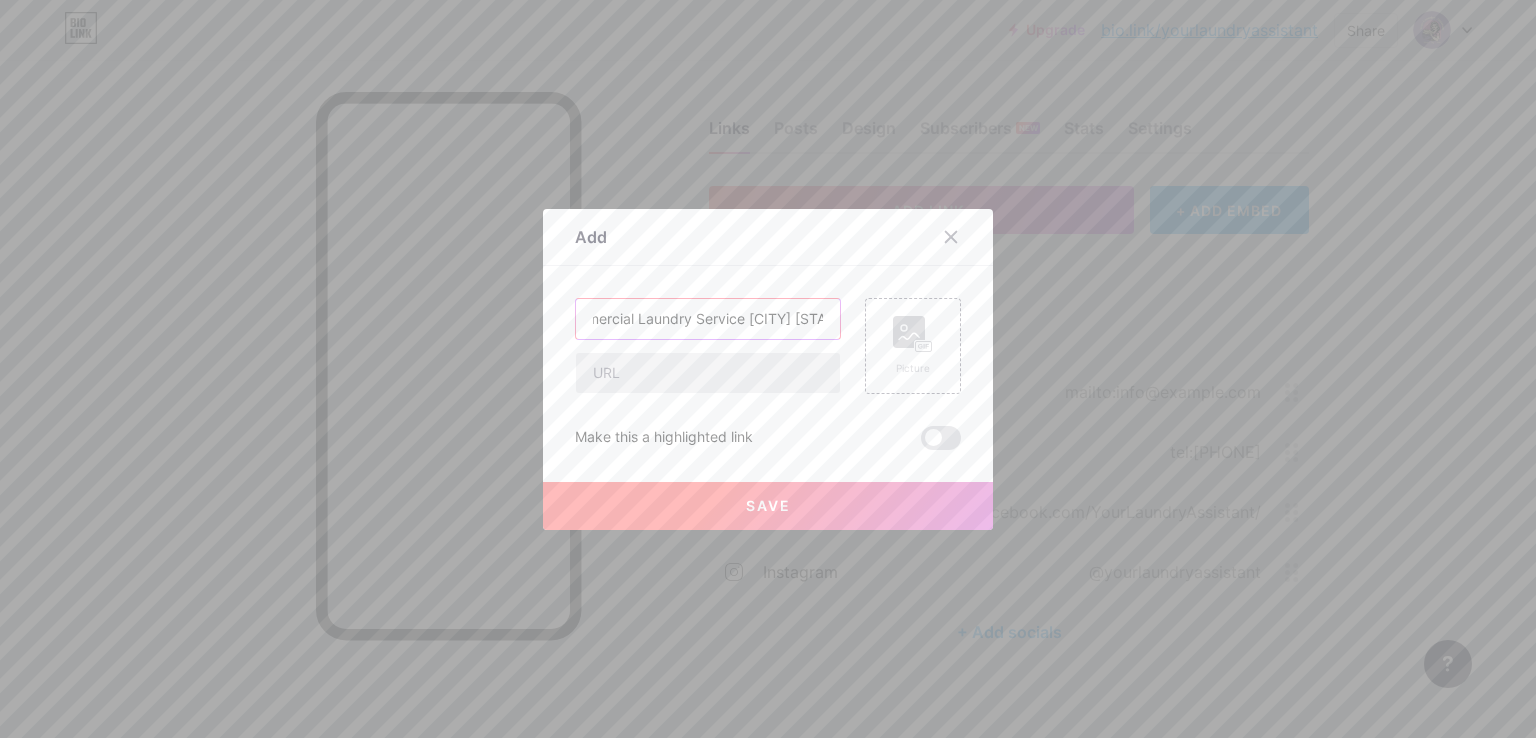 type on "Commercial Laundry Service [CITY] [STATE]" 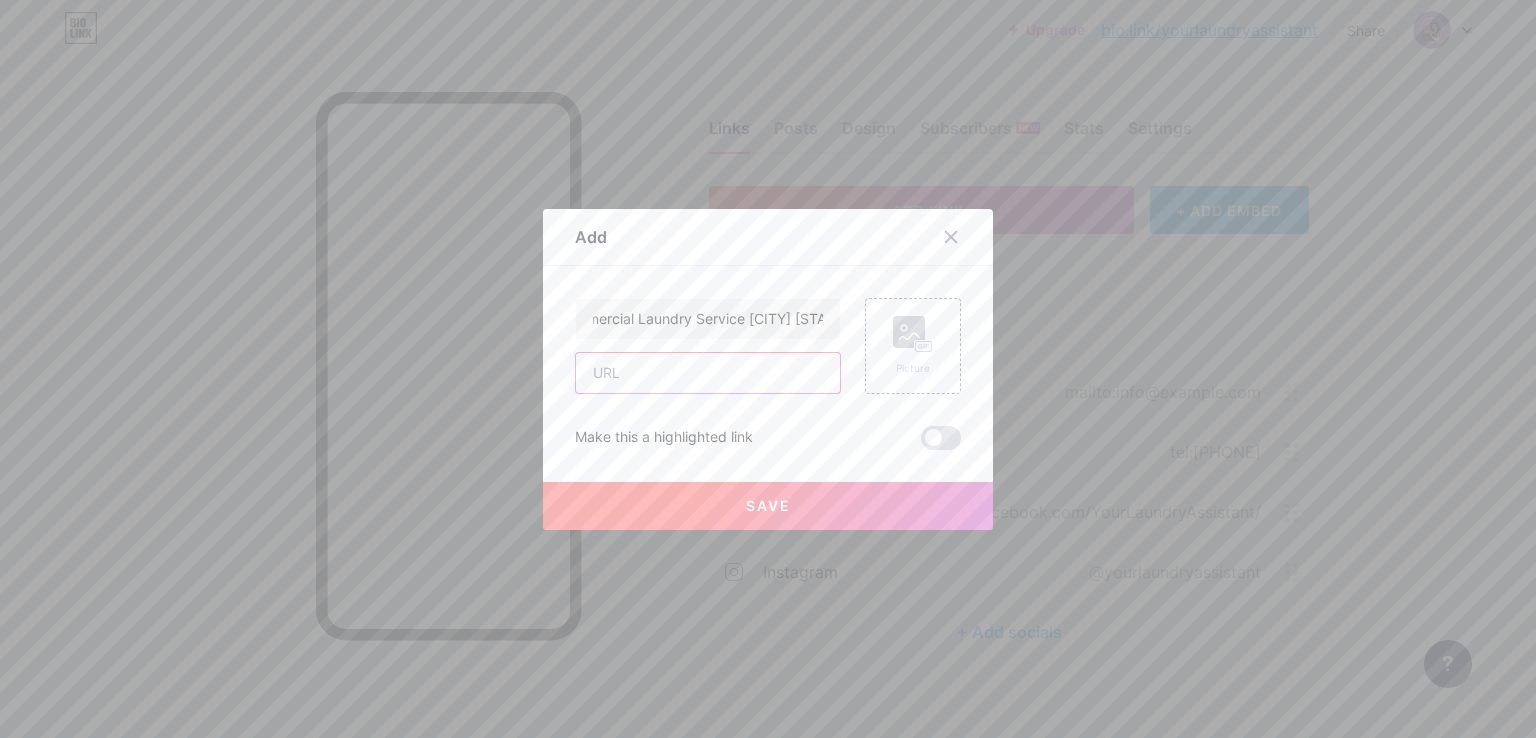 scroll, scrollTop: 0, scrollLeft: 0, axis: both 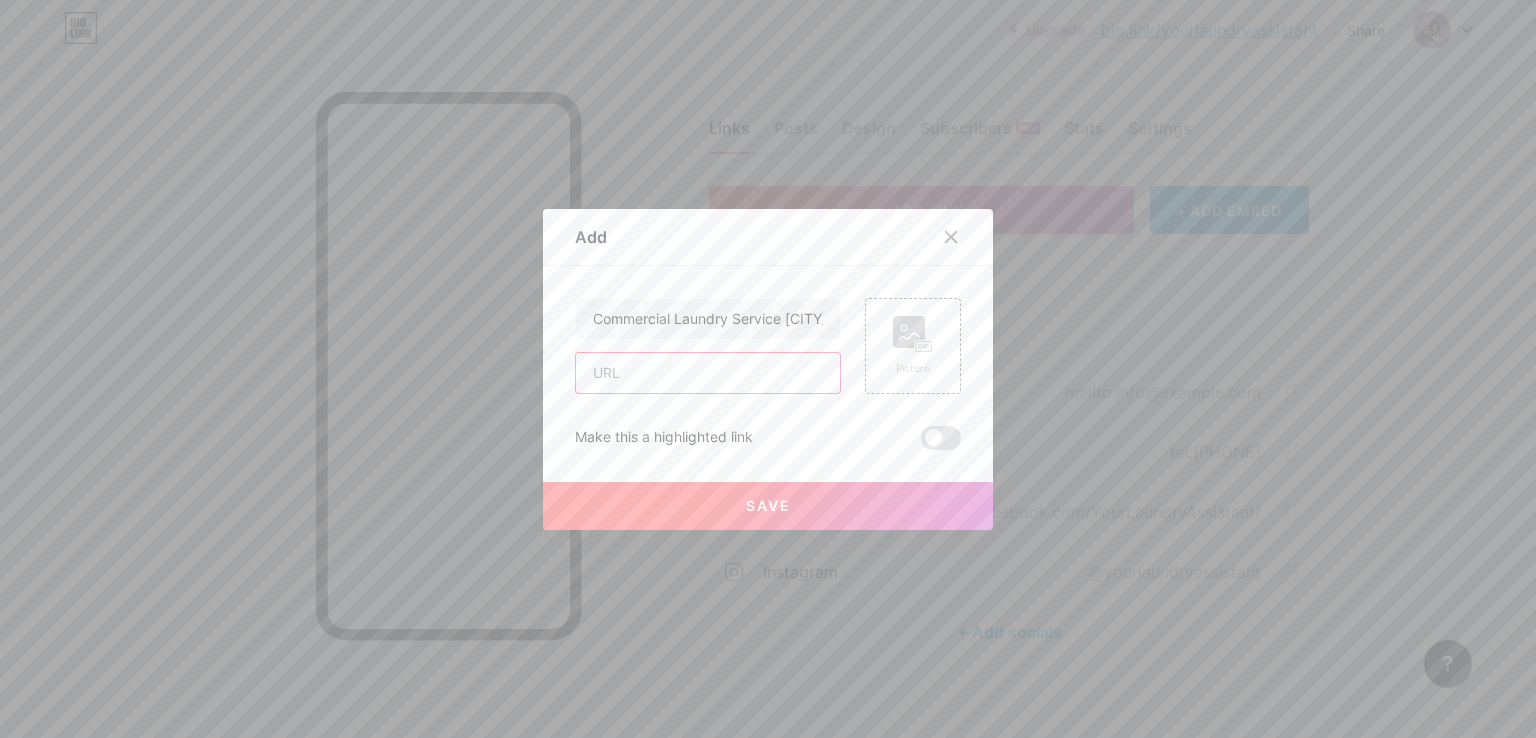 paste on "https://www.yelp.com/biz/your-laundry-assistant-liberty" 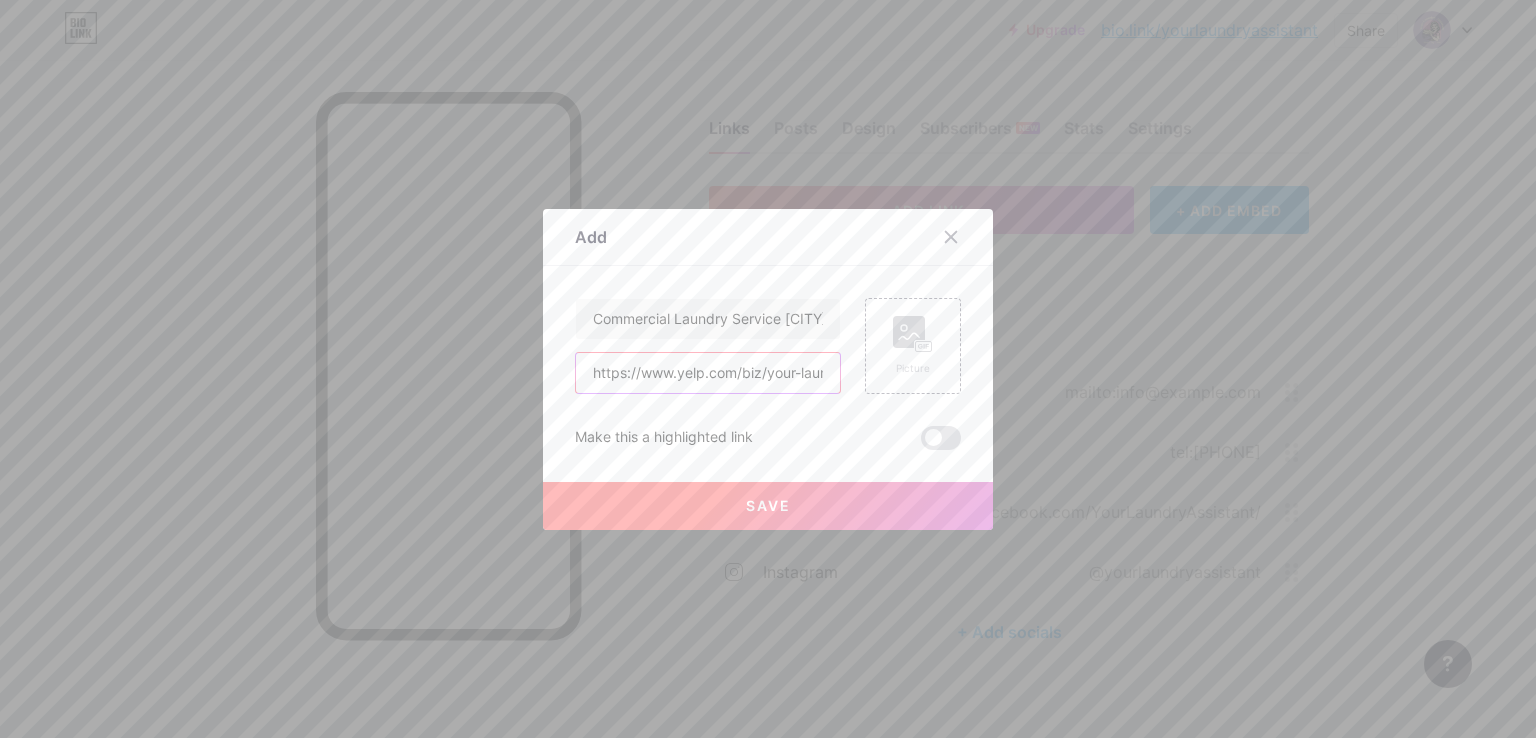scroll, scrollTop: 0, scrollLeft: 141, axis: horizontal 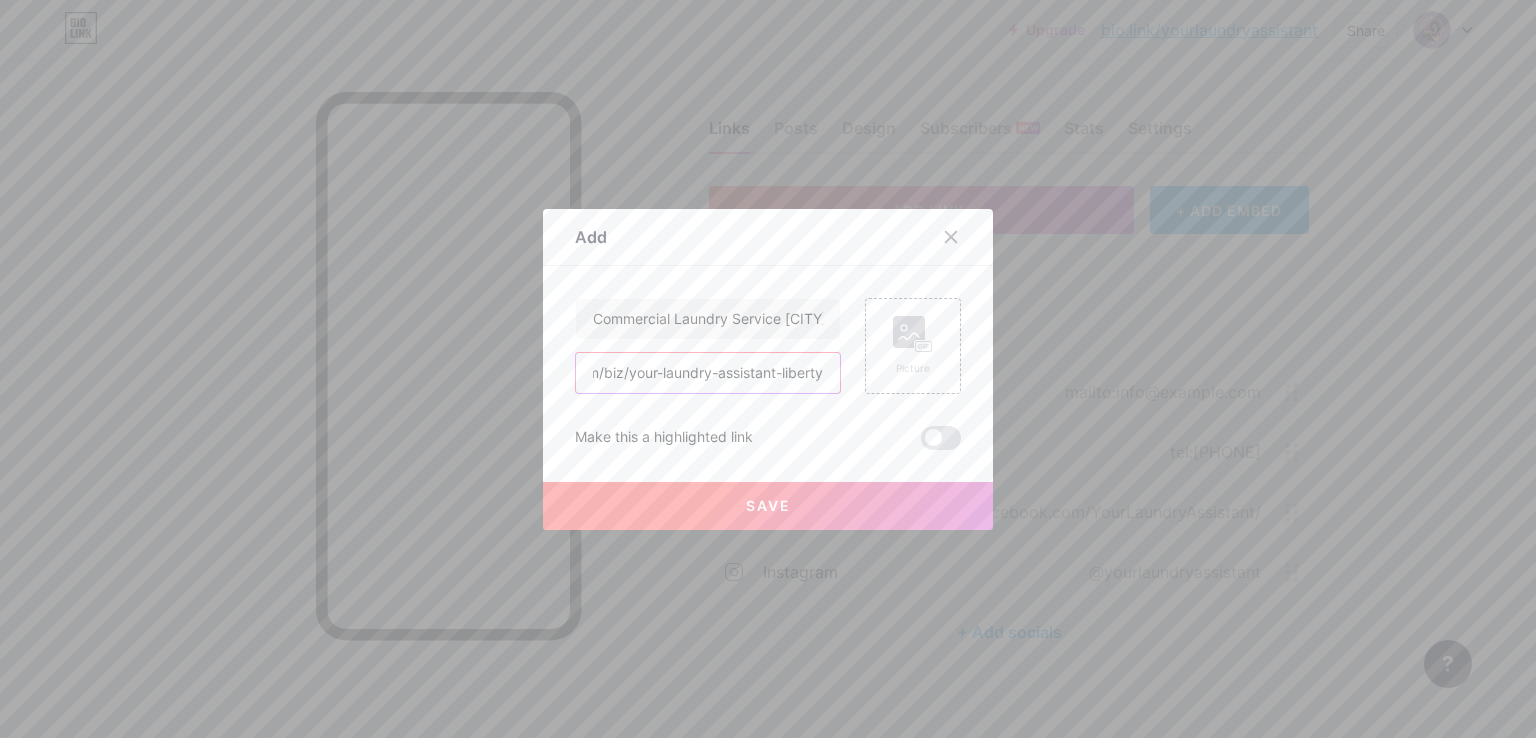type on "https://www.yelp.com/biz/your-laundry-assistant-liberty" 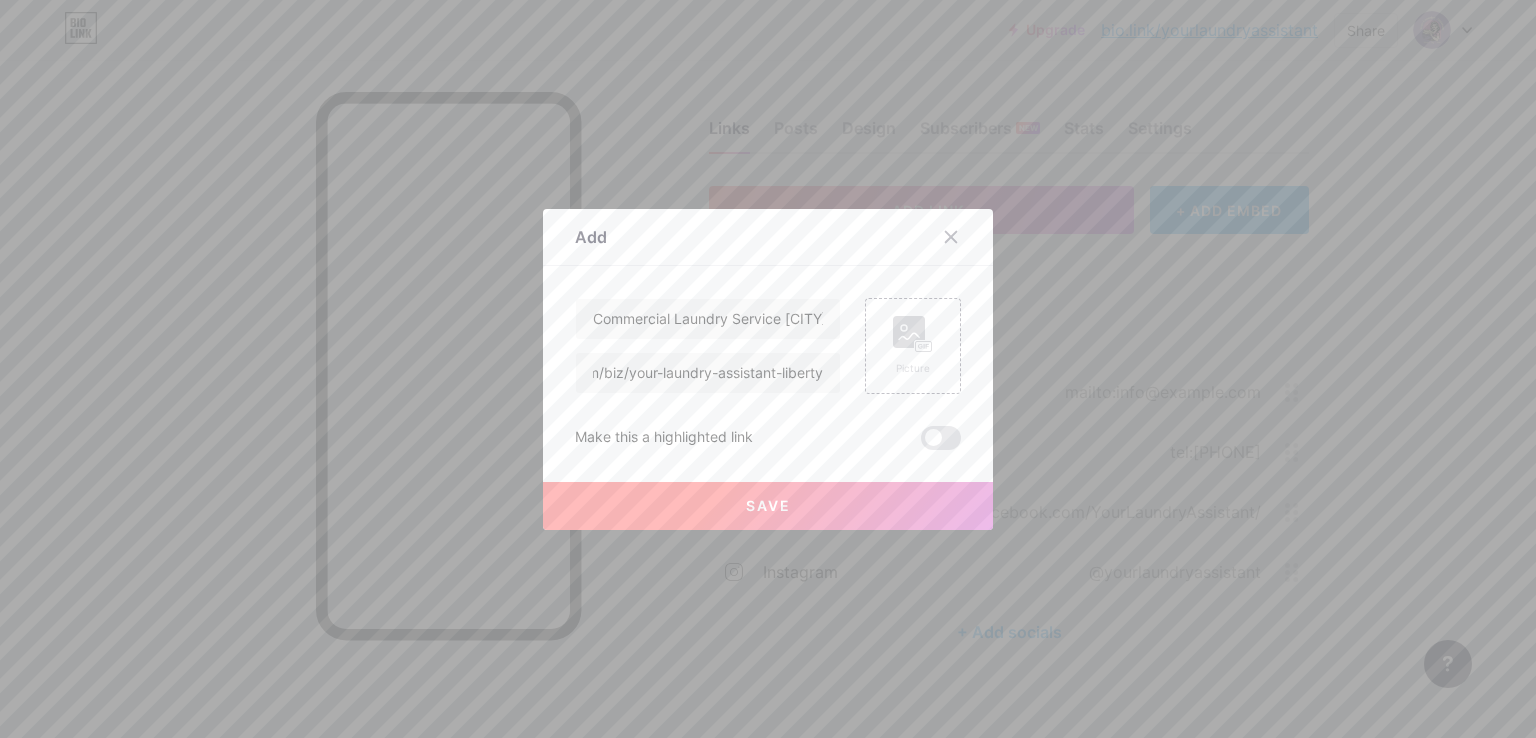 click on "Save" at bounding box center (768, 506) 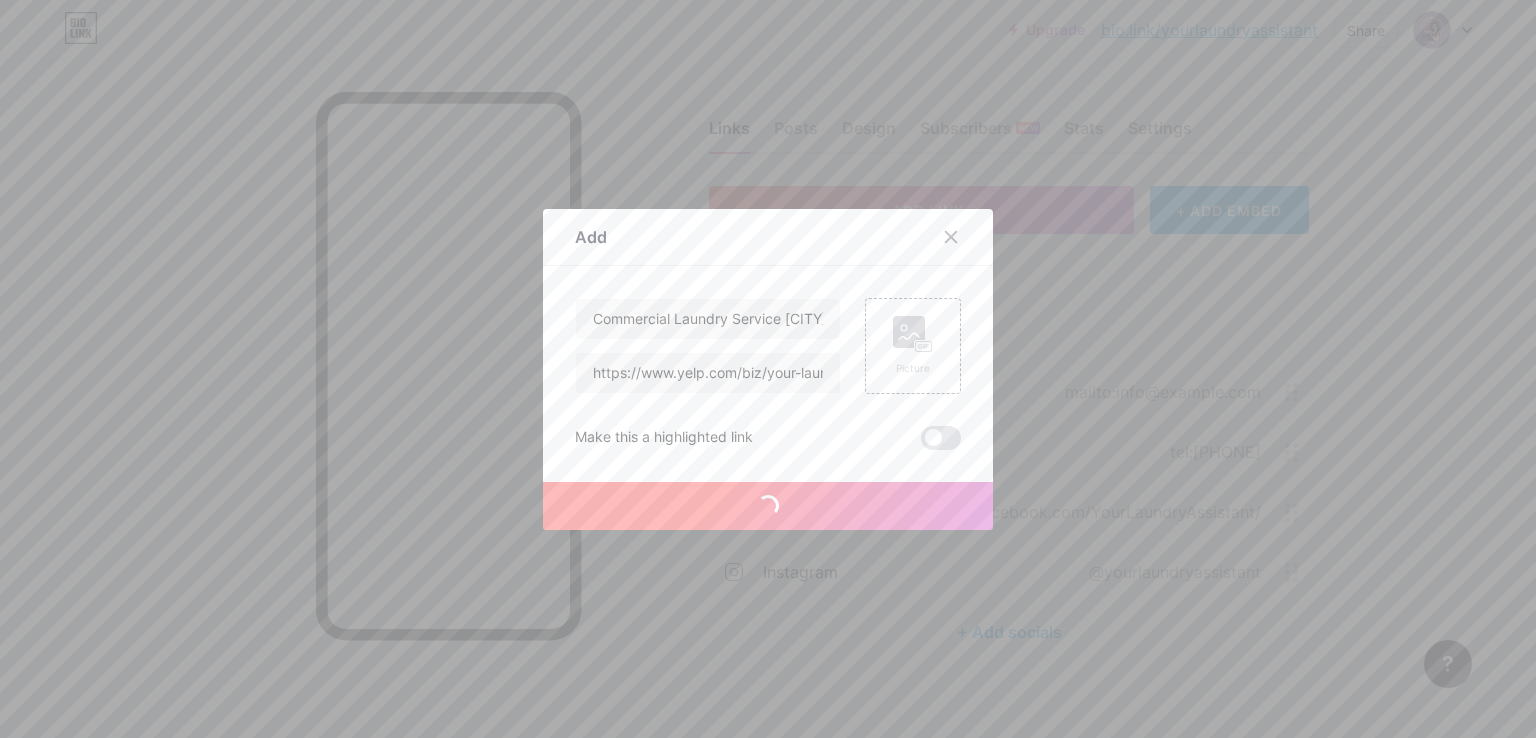 type 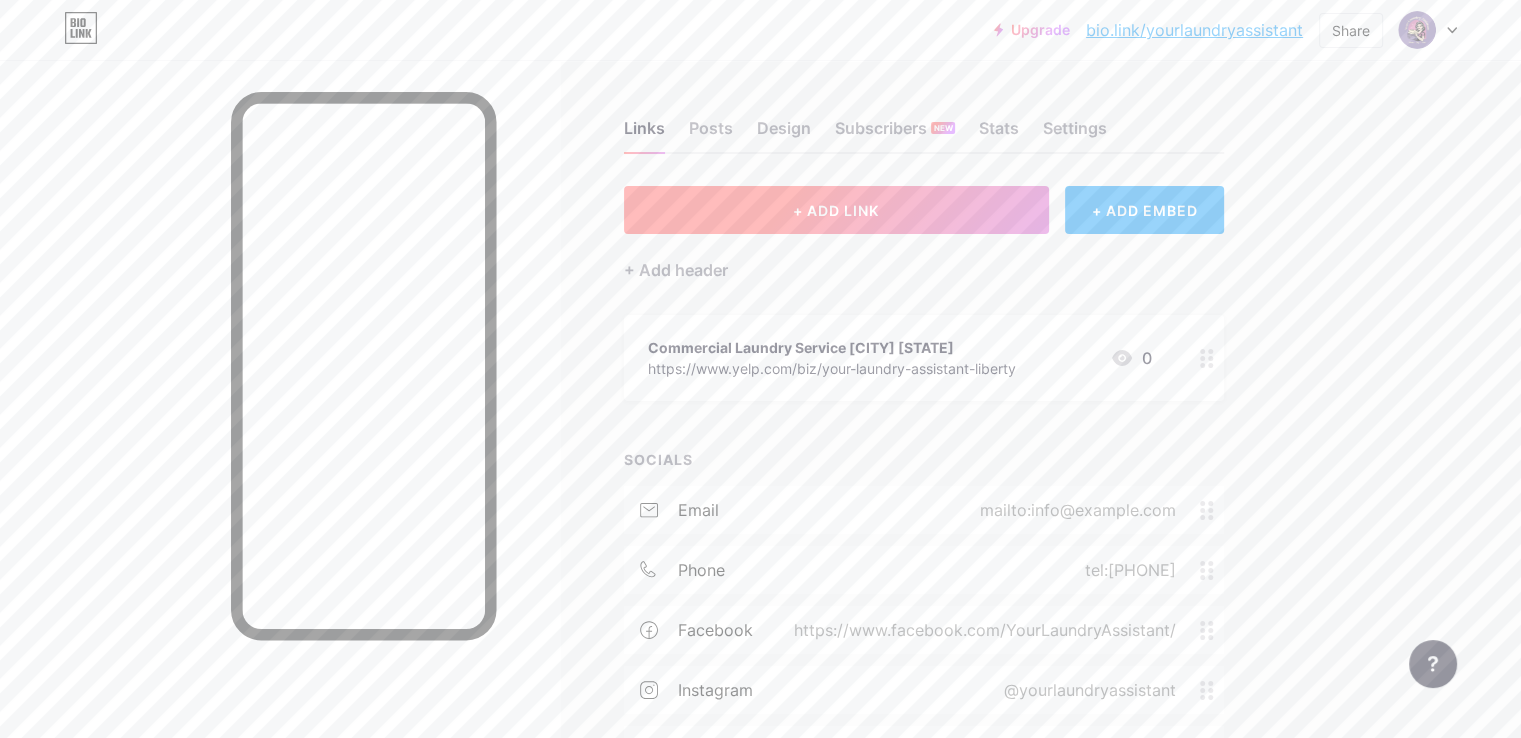 click on "+ ADD LINK" at bounding box center [836, 210] 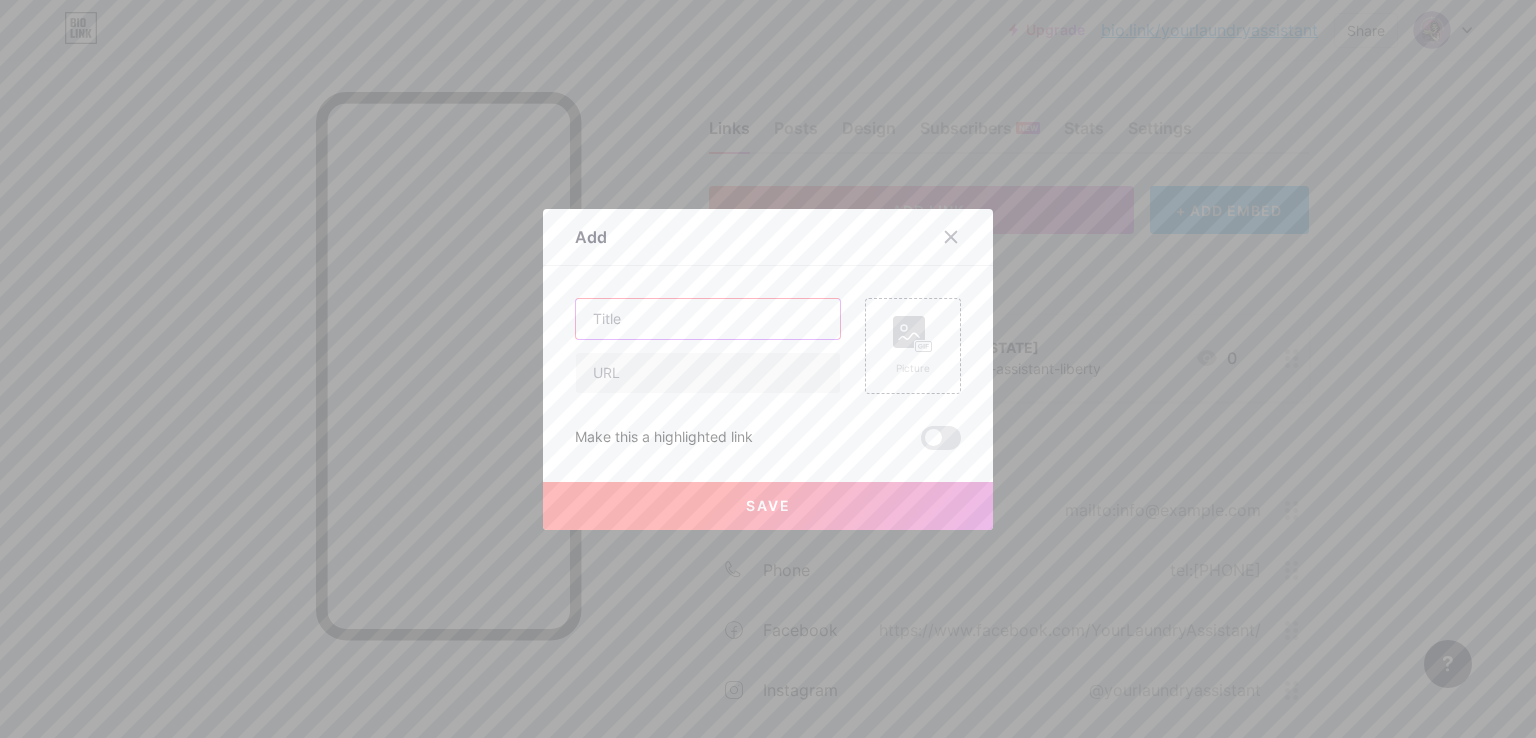 click at bounding box center (708, 319) 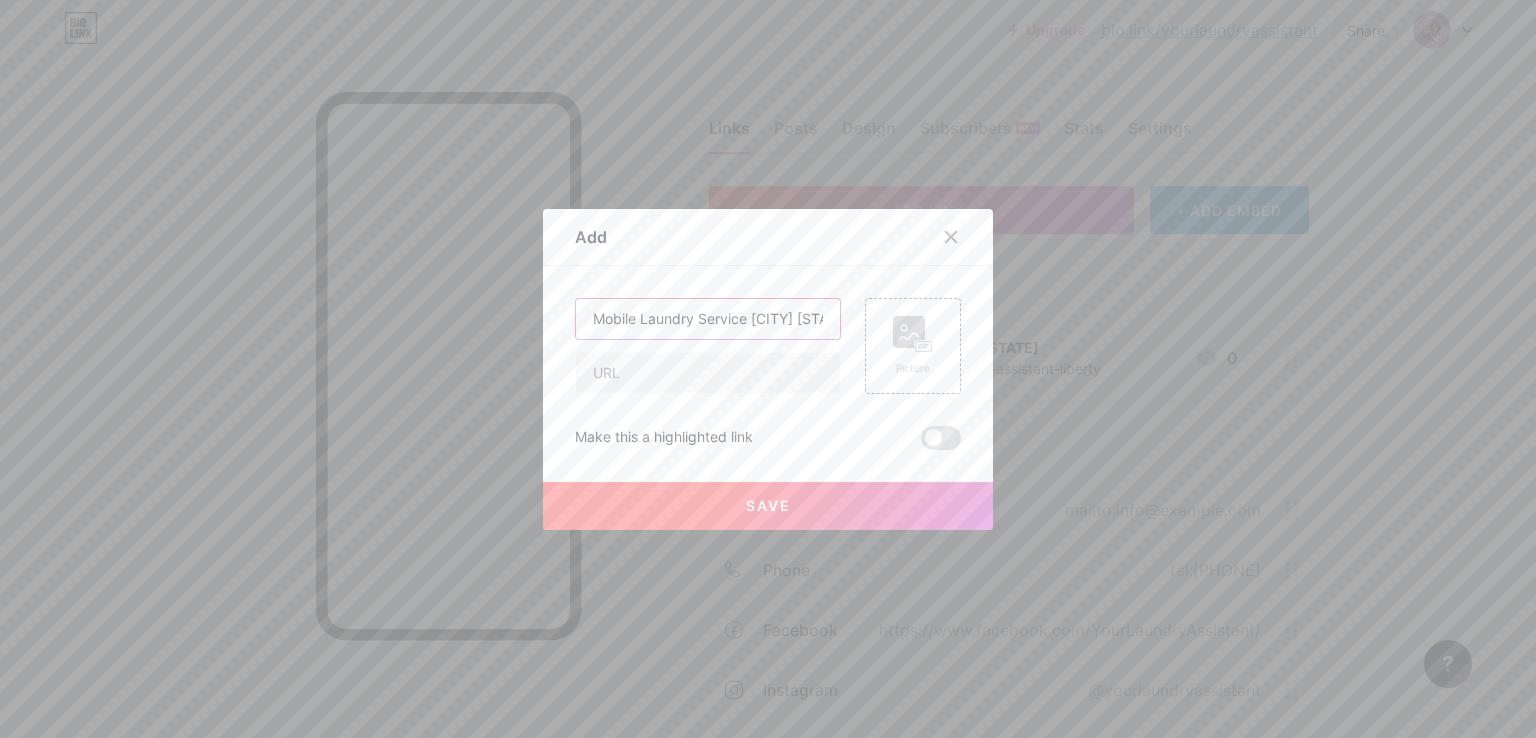 scroll, scrollTop: 0, scrollLeft: 2, axis: horizontal 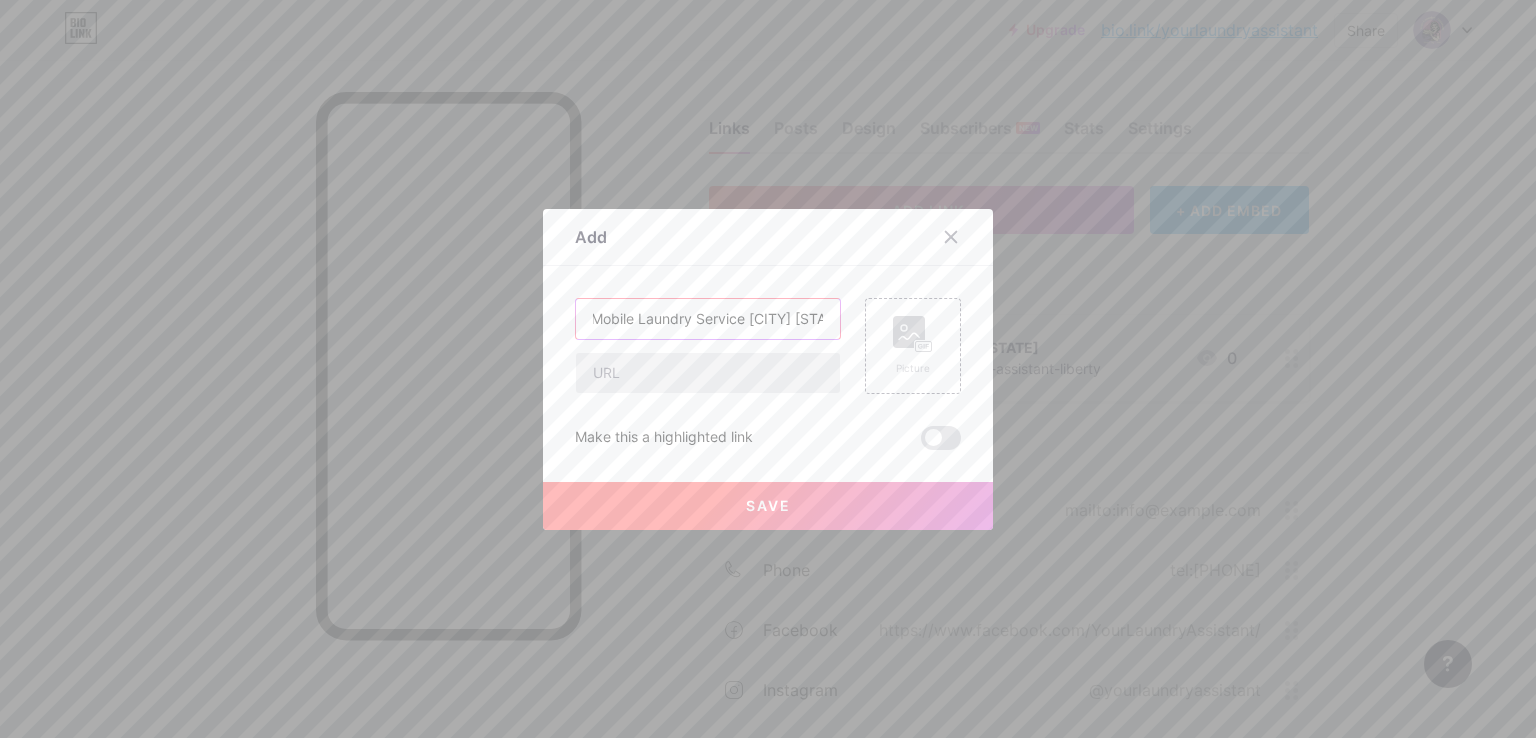 type on "Mobile Laundry Service [CITY] [STATE]" 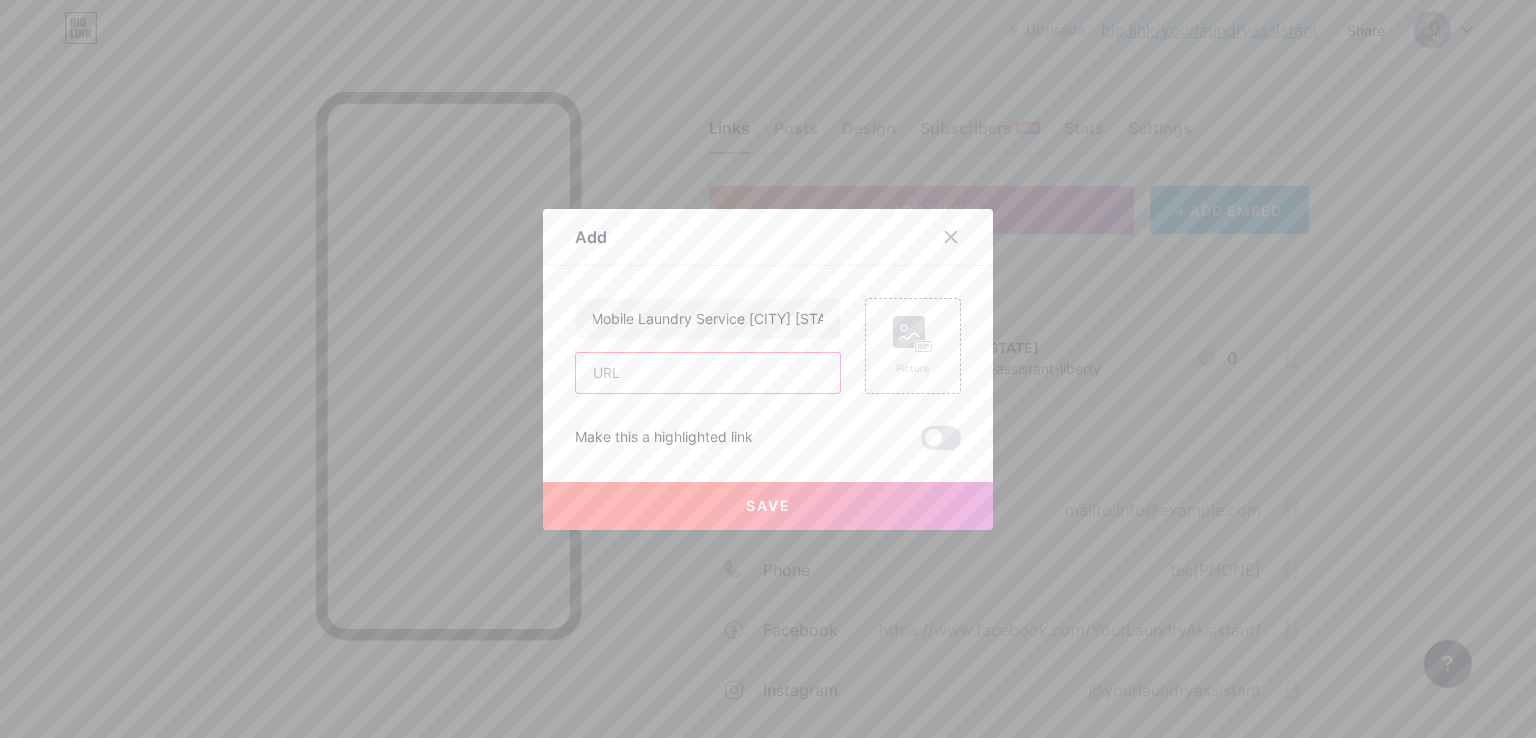 click at bounding box center (708, 373) 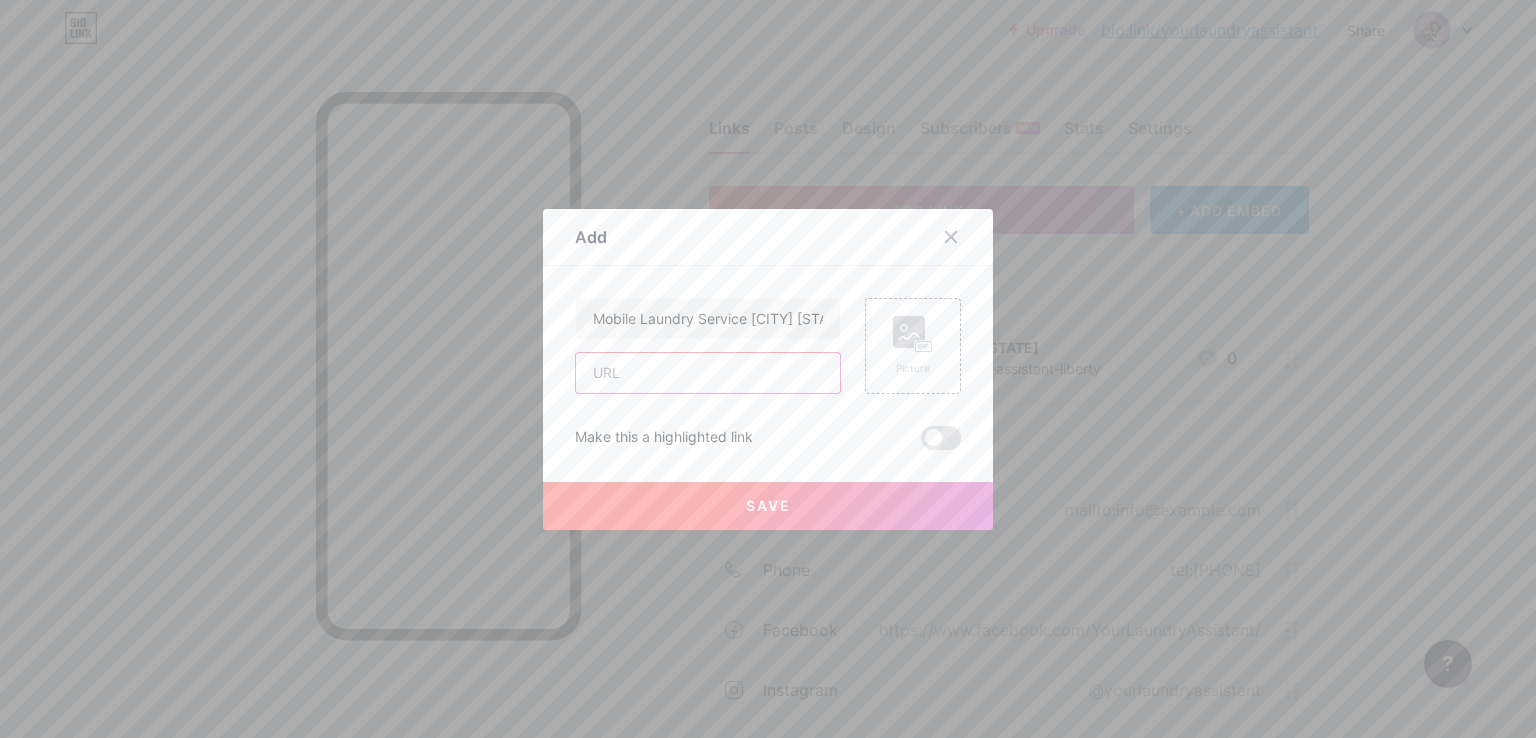 paste on "https://patch.com/missouri/kansas-city-mo/classifieds/announcements/537482/discover-your-laundry-assistant-in-liberty-mo-reviews" 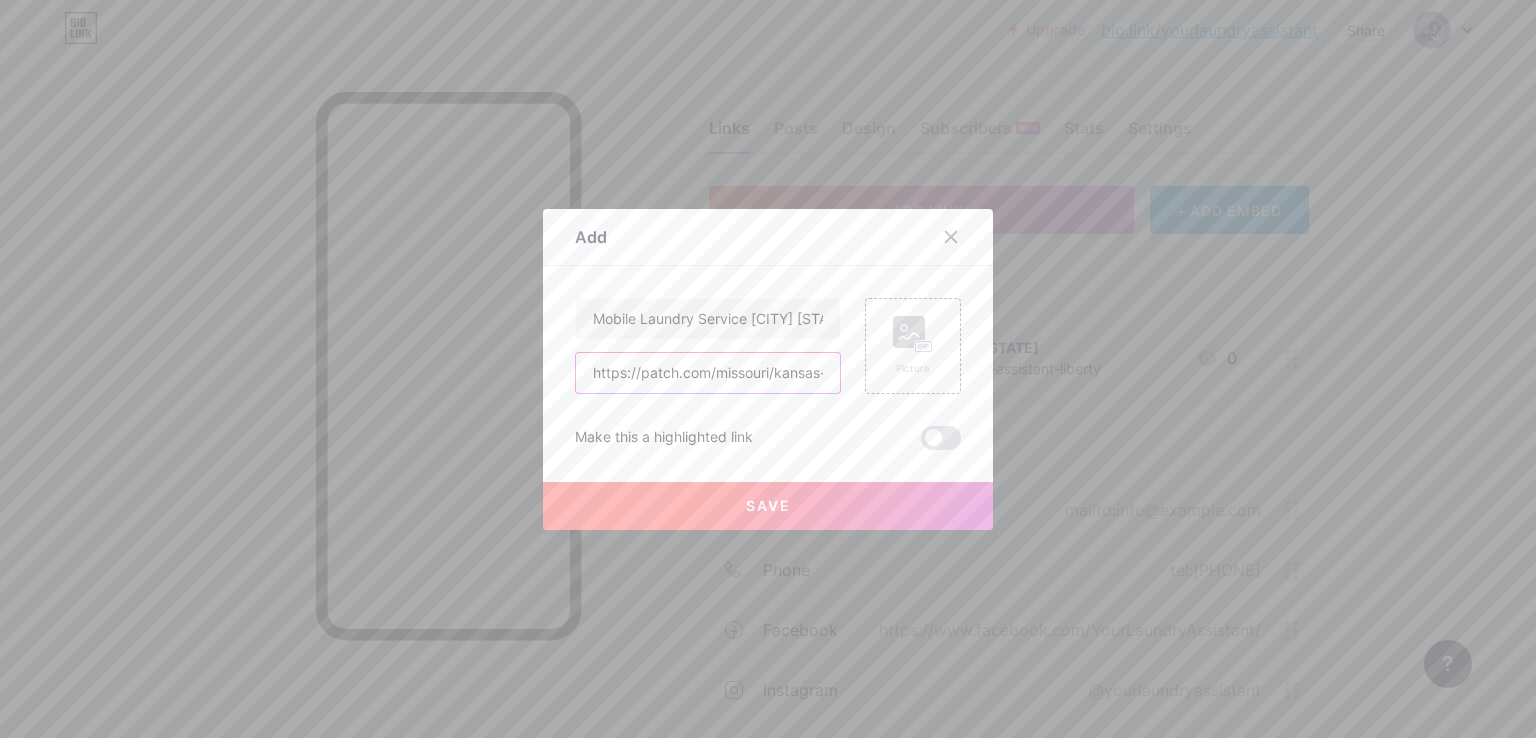 scroll, scrollTop: 0, scrollLeft: 664, axis: horizontal 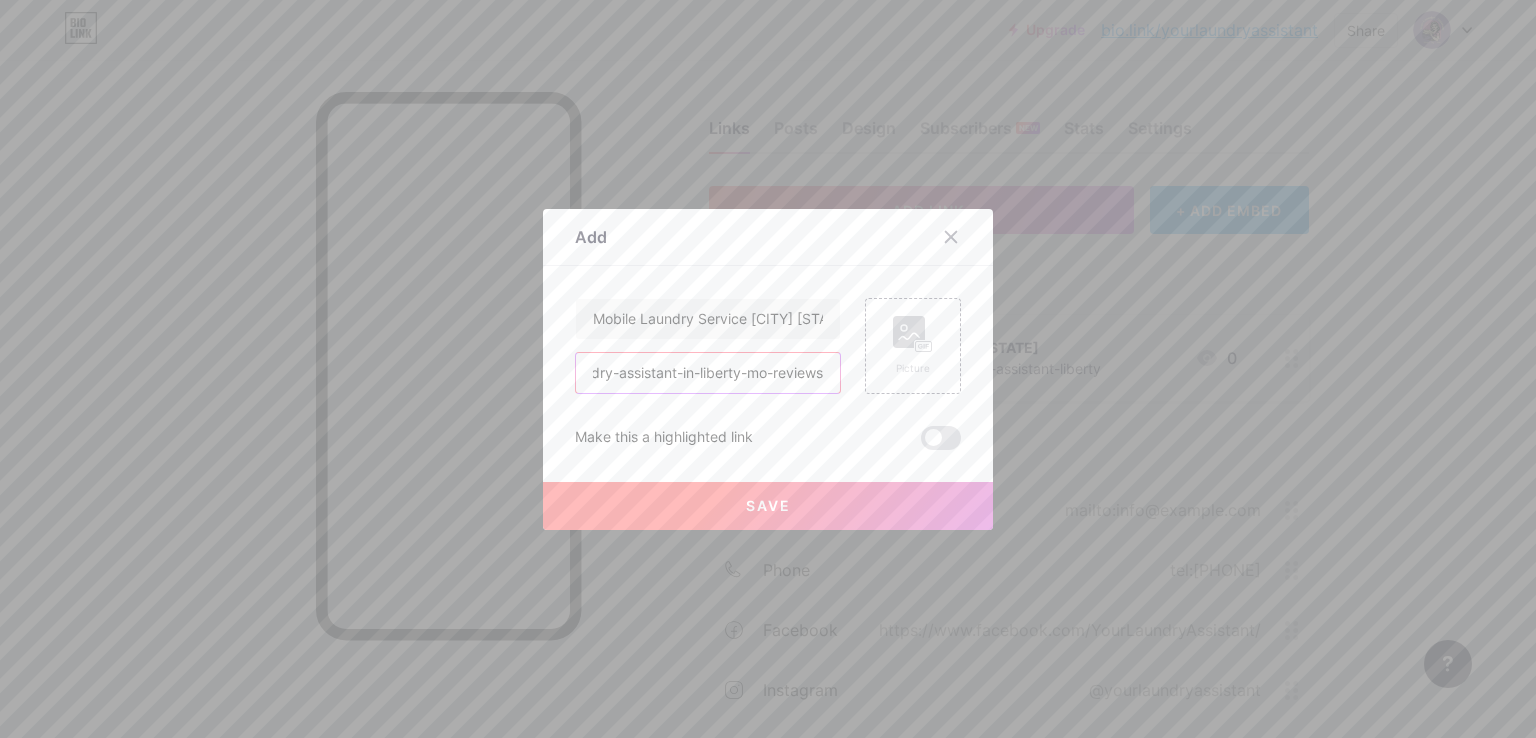 type on "https://patch.com/missouri/kansas-city-mo/classifieds/announcements/537482/discover-your-laundry-assistant-in-liberty-mo-reviews" 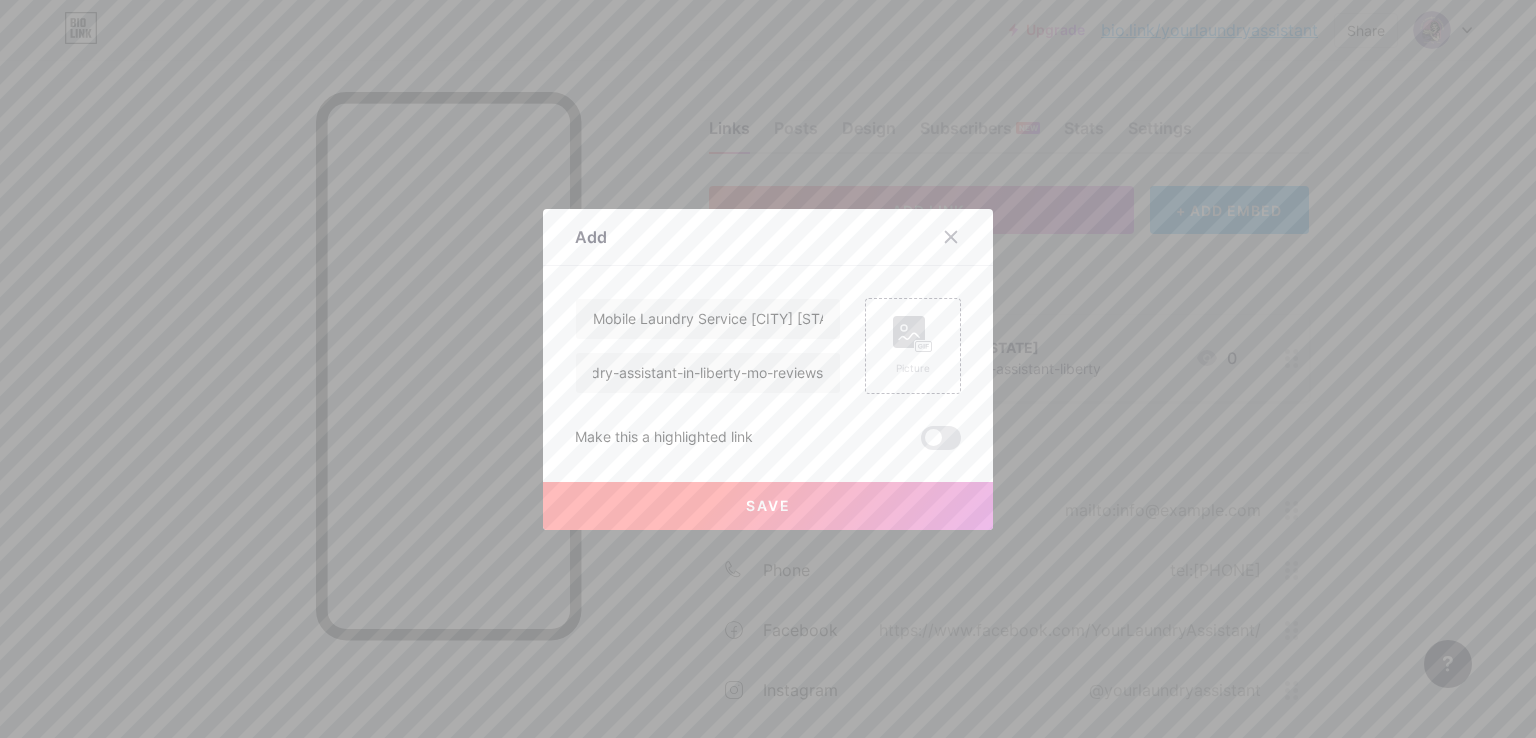 click on "Save" at bounding box center (768, 506) 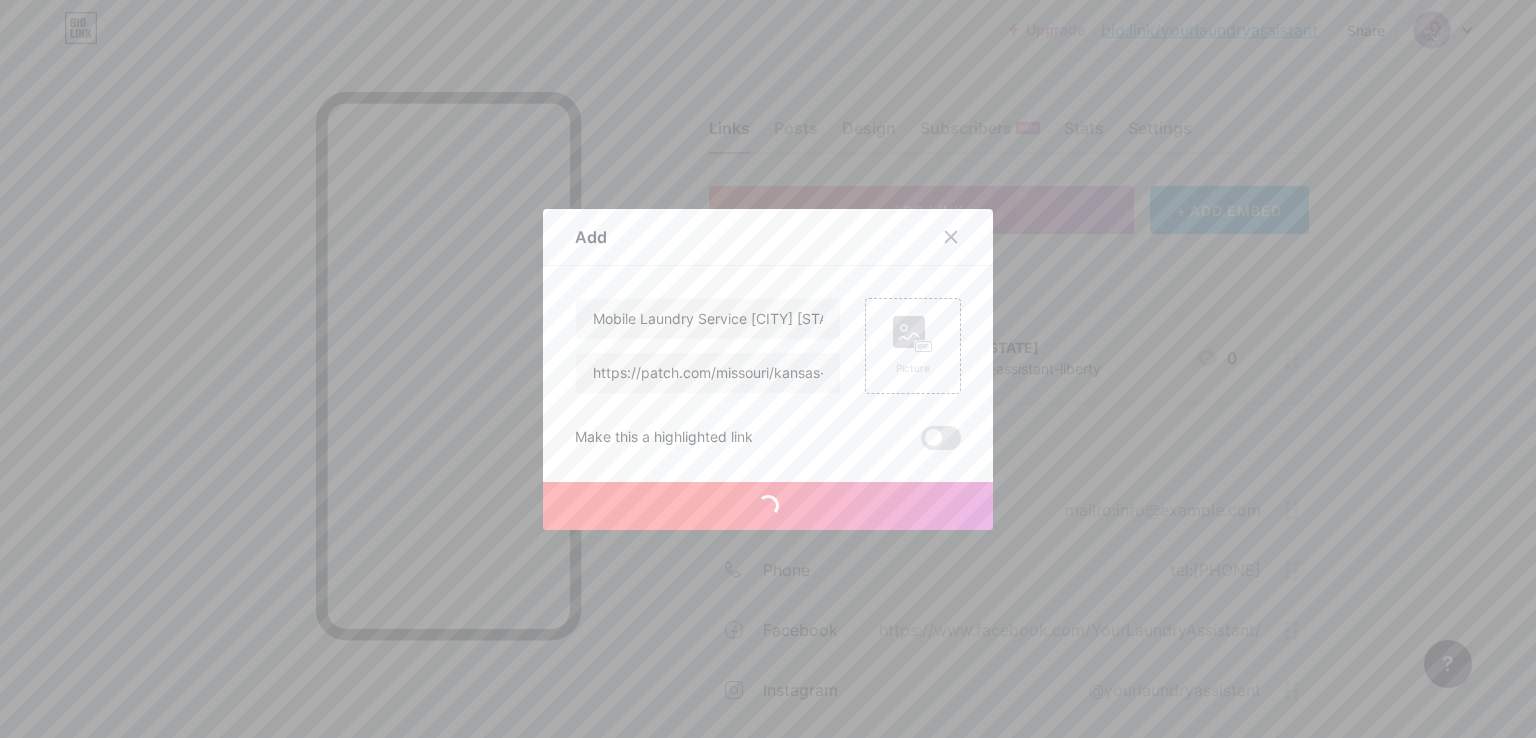 type 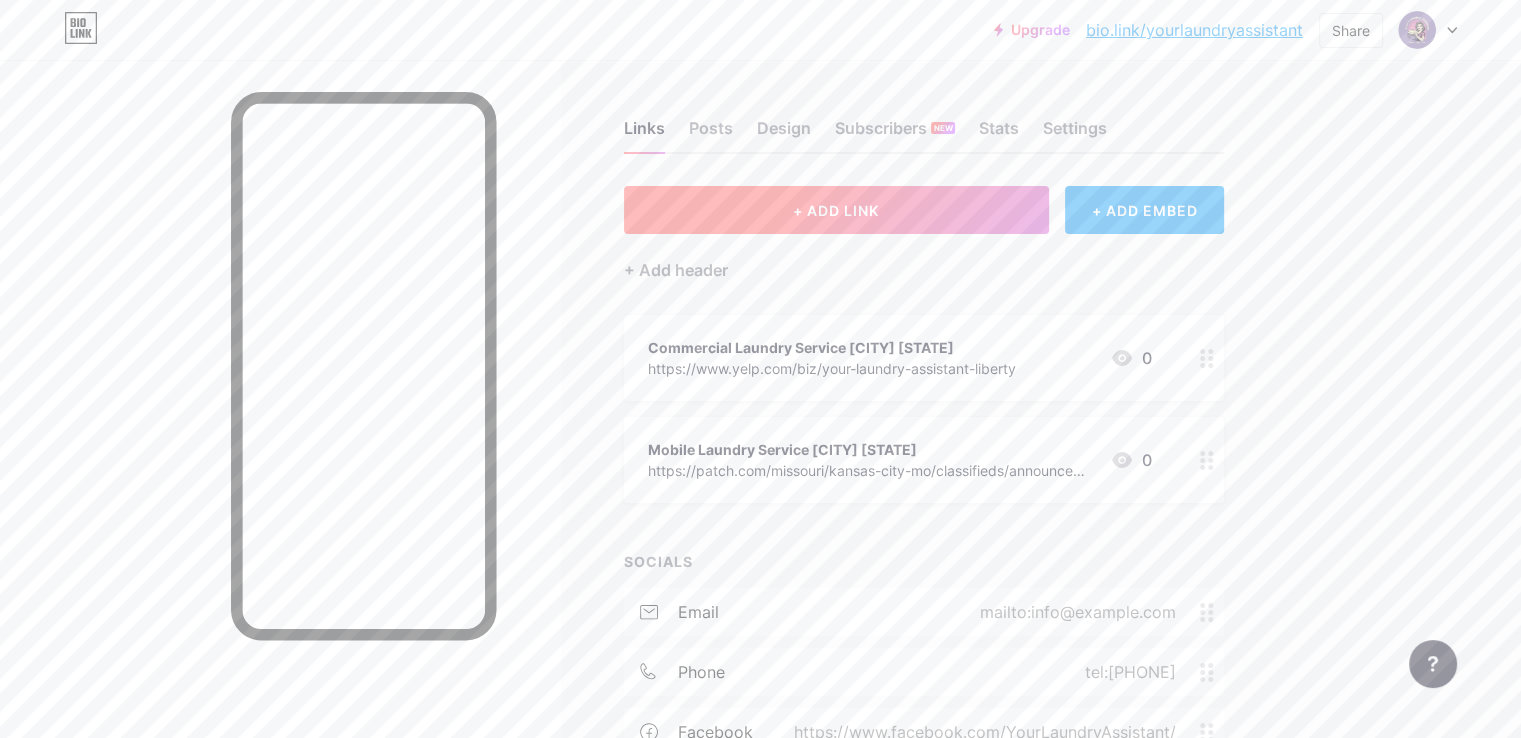 click on "+ ADD LINK" at bounding box center [836, 210] 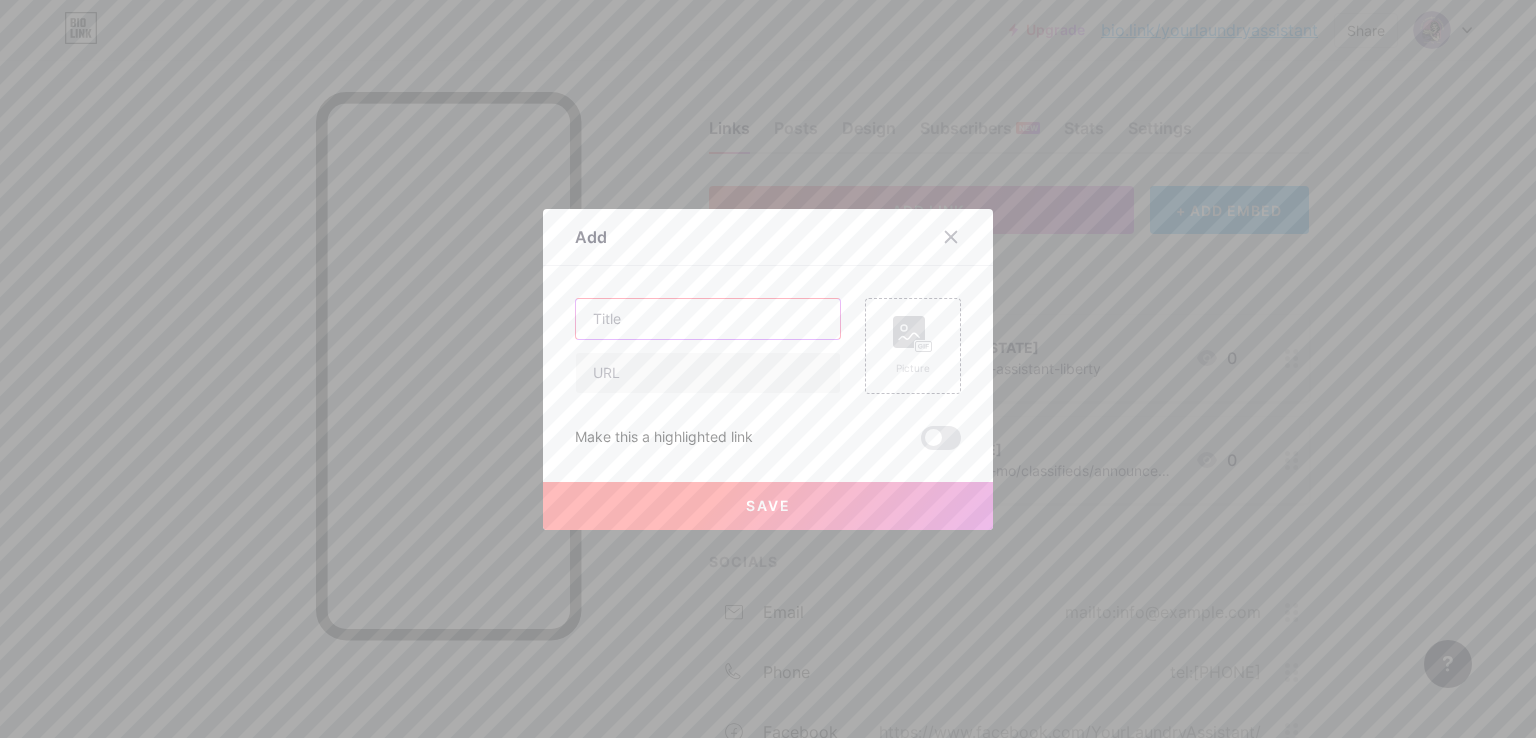 click at bounding box center (708, 319) 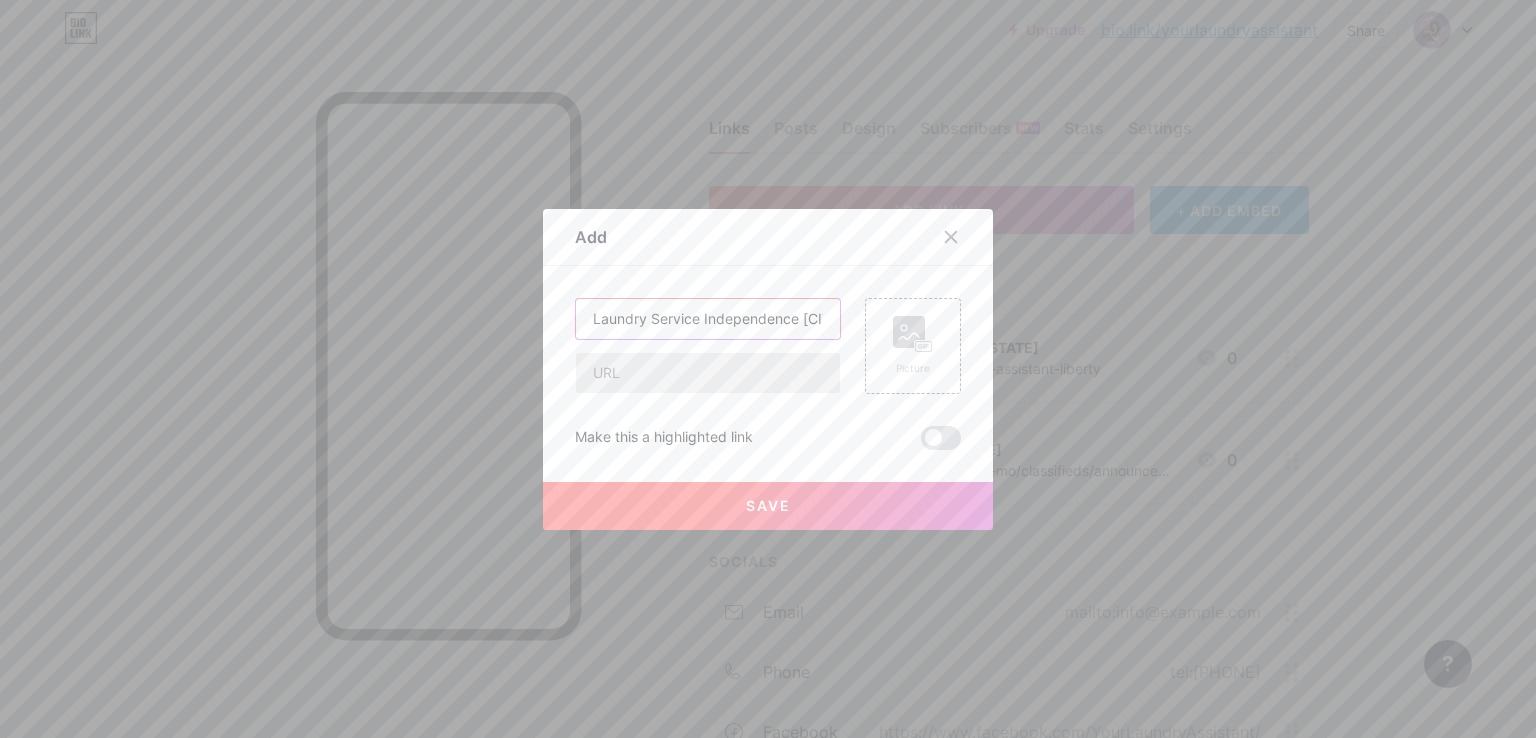 scroll, scrollTop: 0, scrollLeft: 52, axis: horizontal 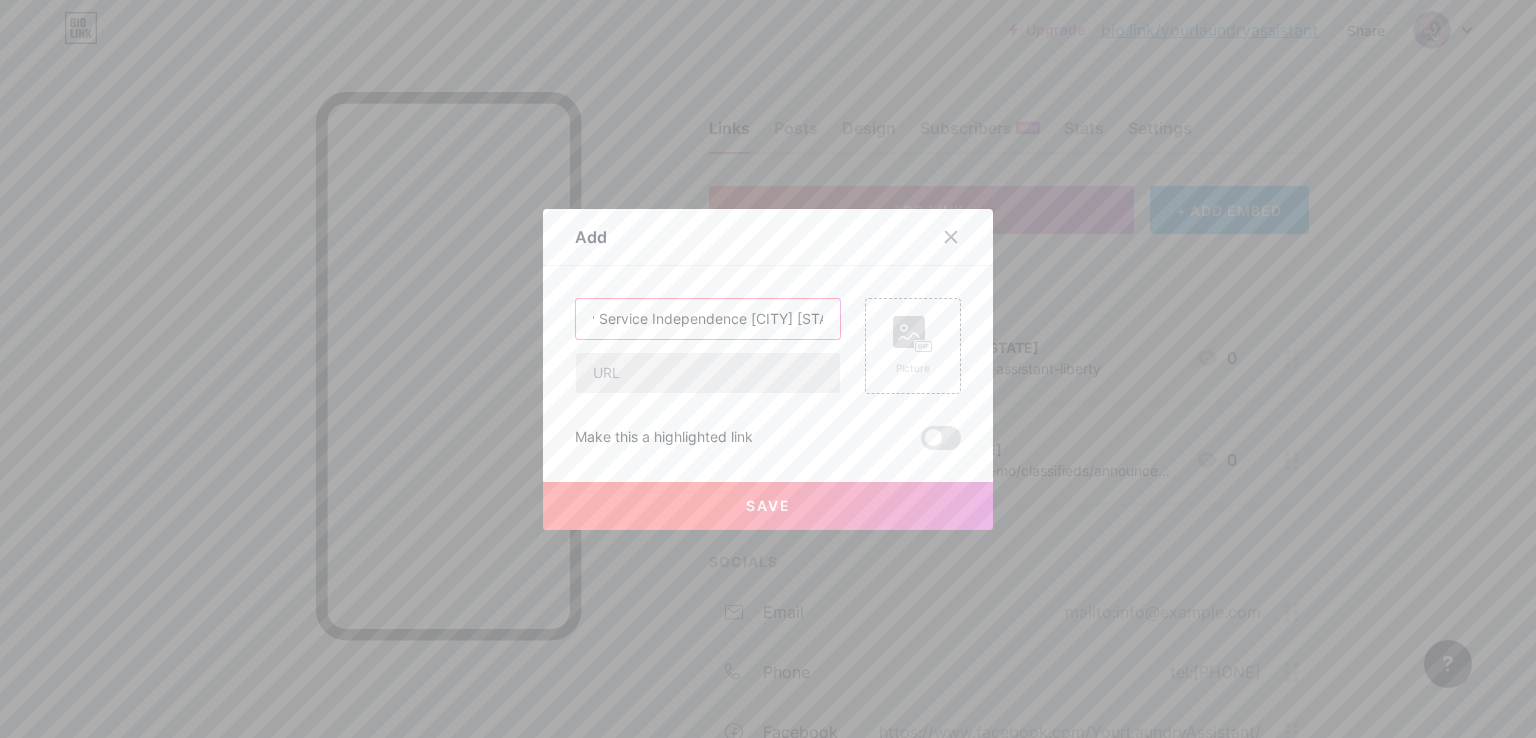 type on "Laundry Service Independence [CITY] [STATE]" 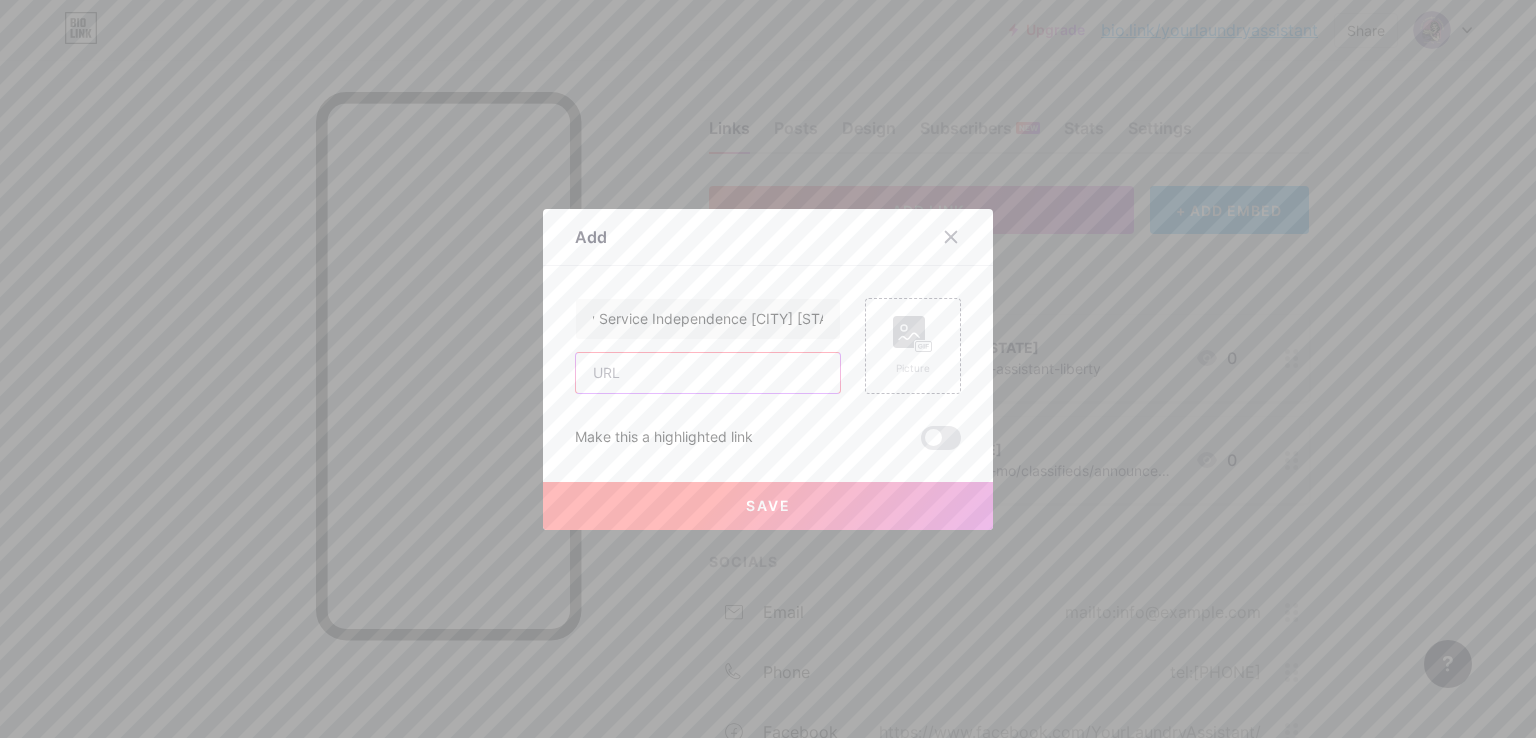 scroll, scrollTop: 0, scrollLeft: 0, axis: both 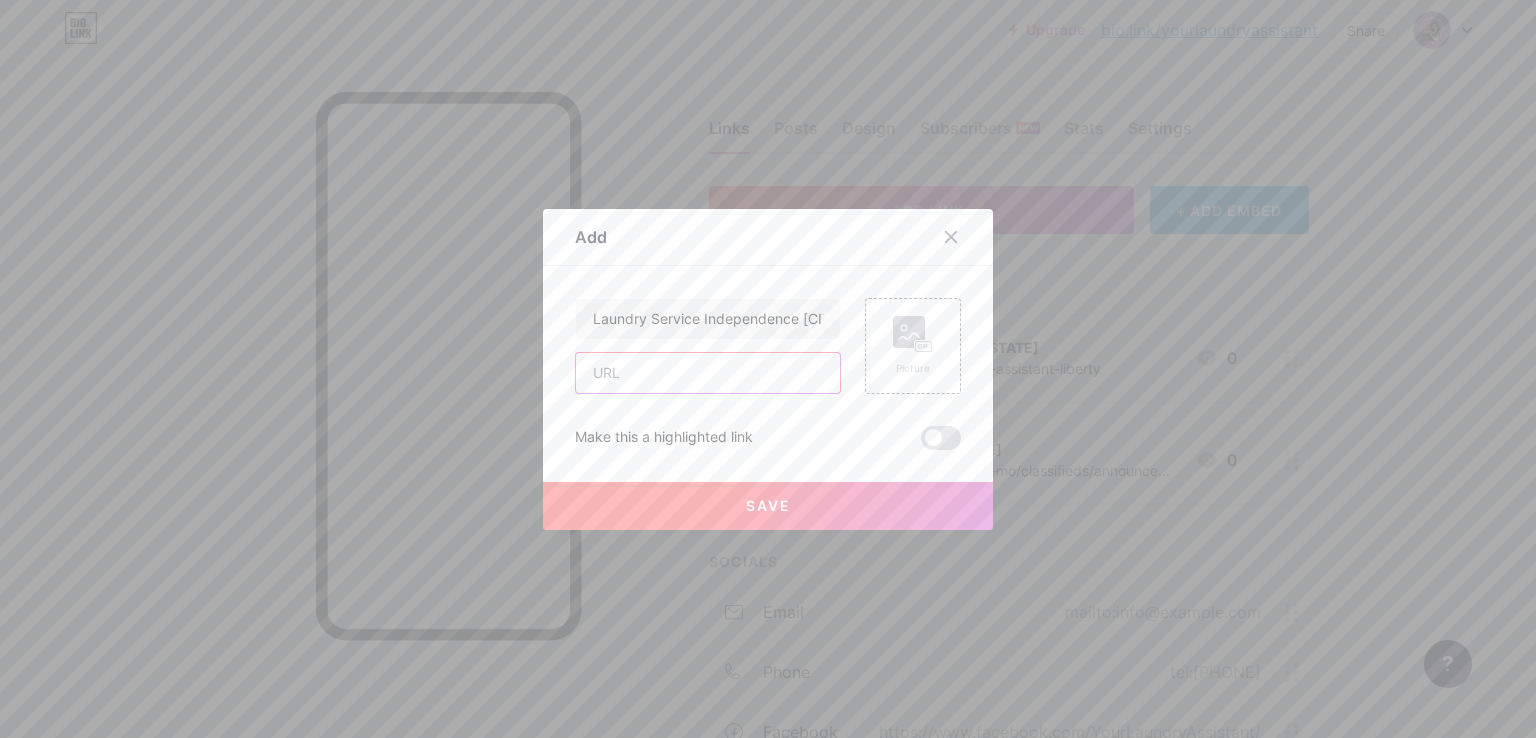 click at bounding box center [708, 373] 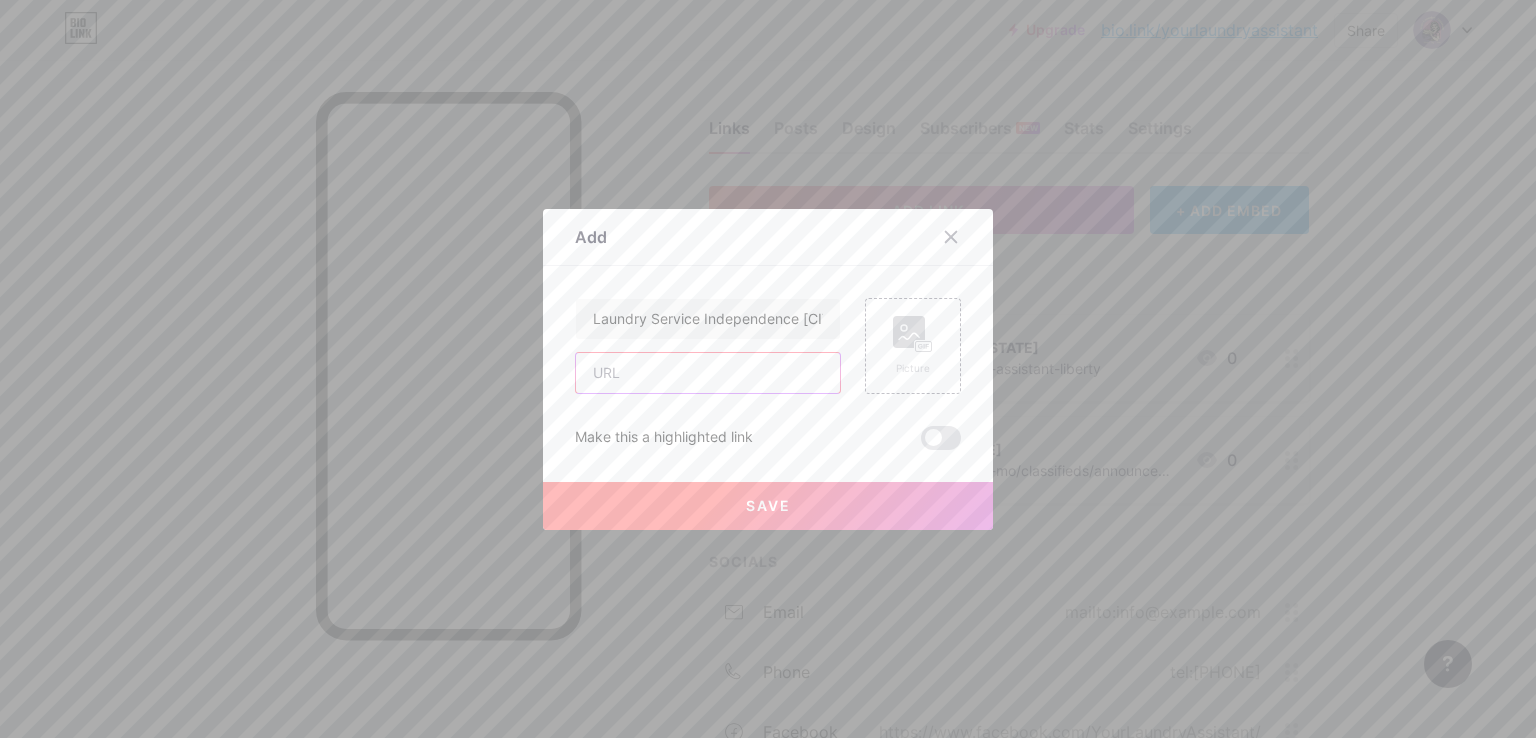 paste on "https://www.yourlaundryassistant.com/contactyourlaundryassistant" 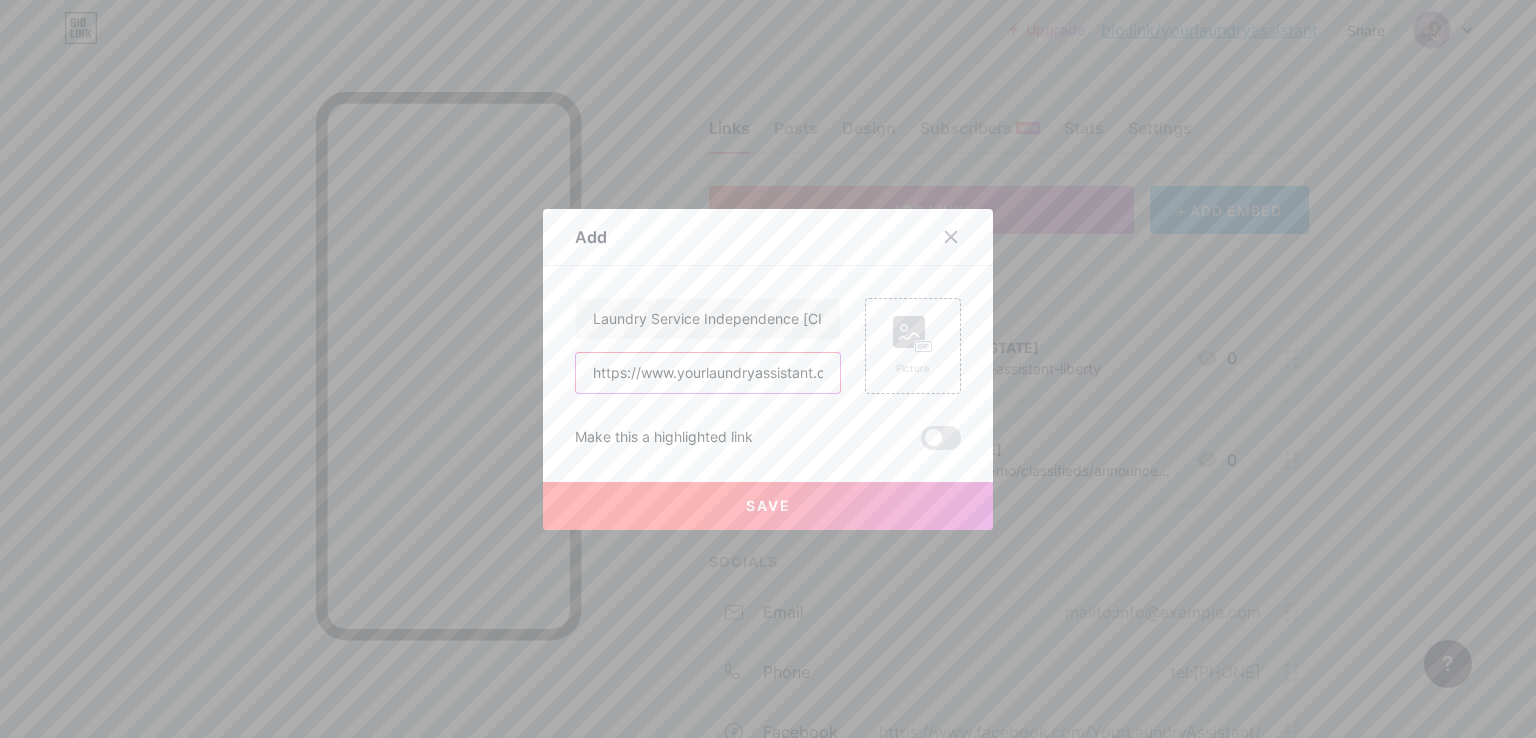scroll, scrollTop: 0, scrollLeft: 216, axis: horizontal 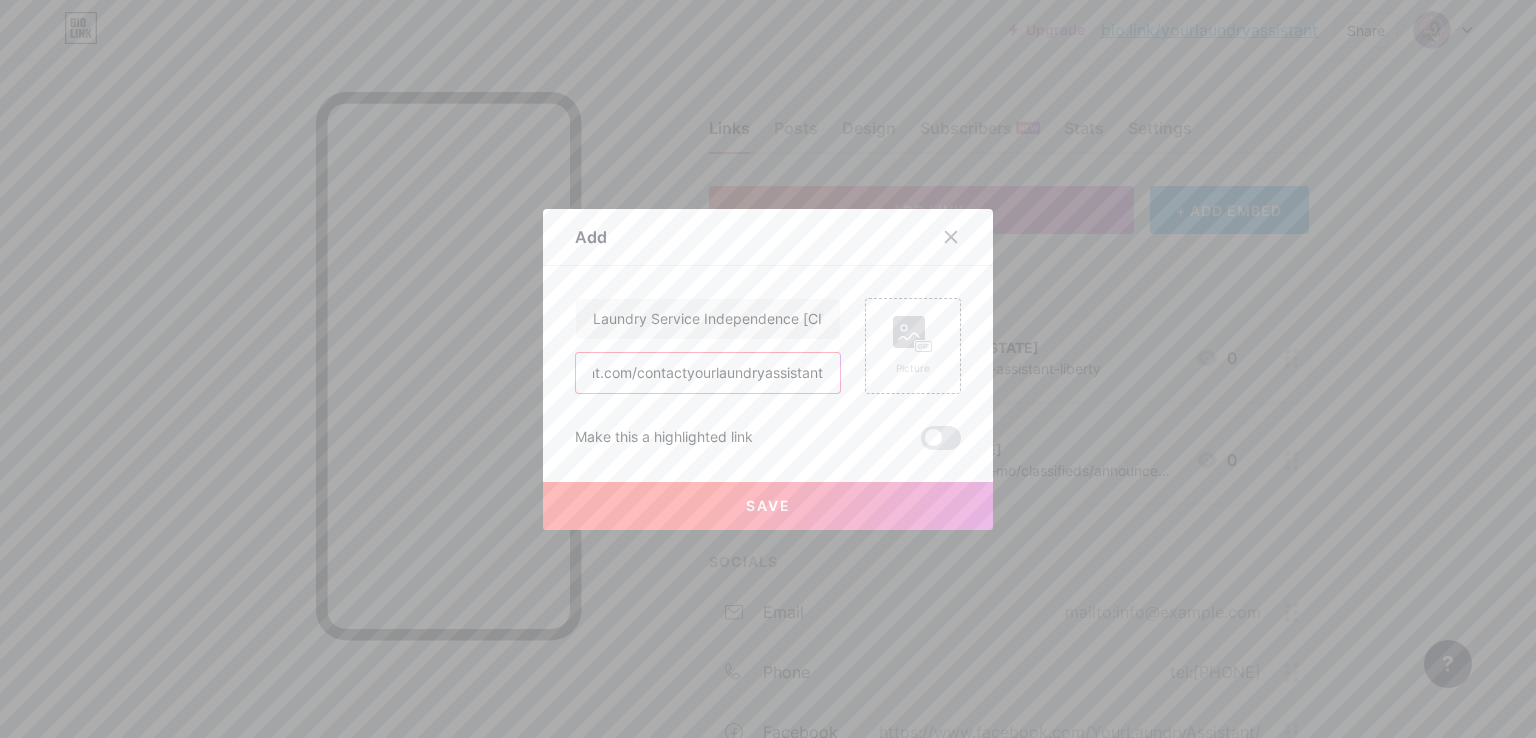 type on "https://www.yourlaundryassistant.com/contactyourlaundryassistant" 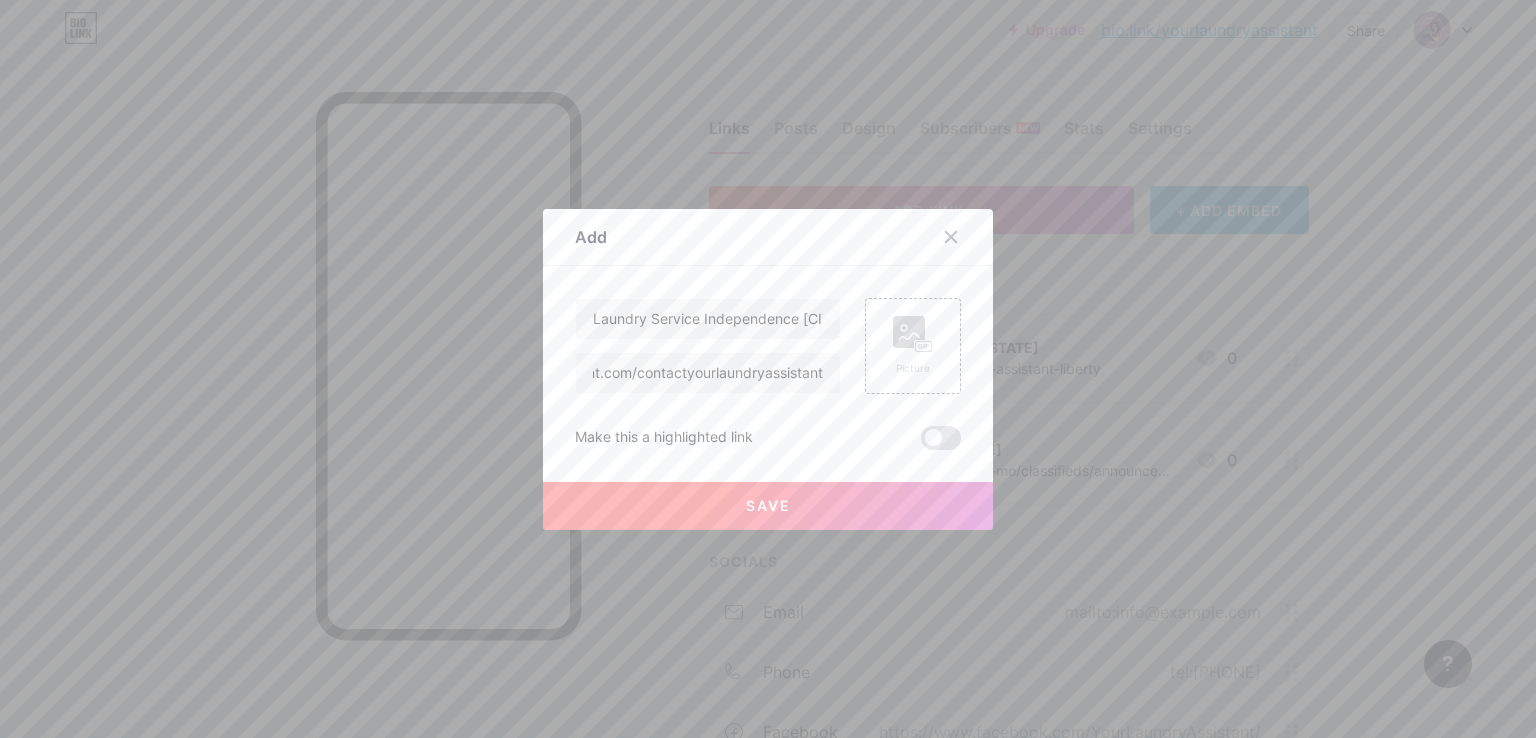 click on "Save" at bounding box center [768, 506] 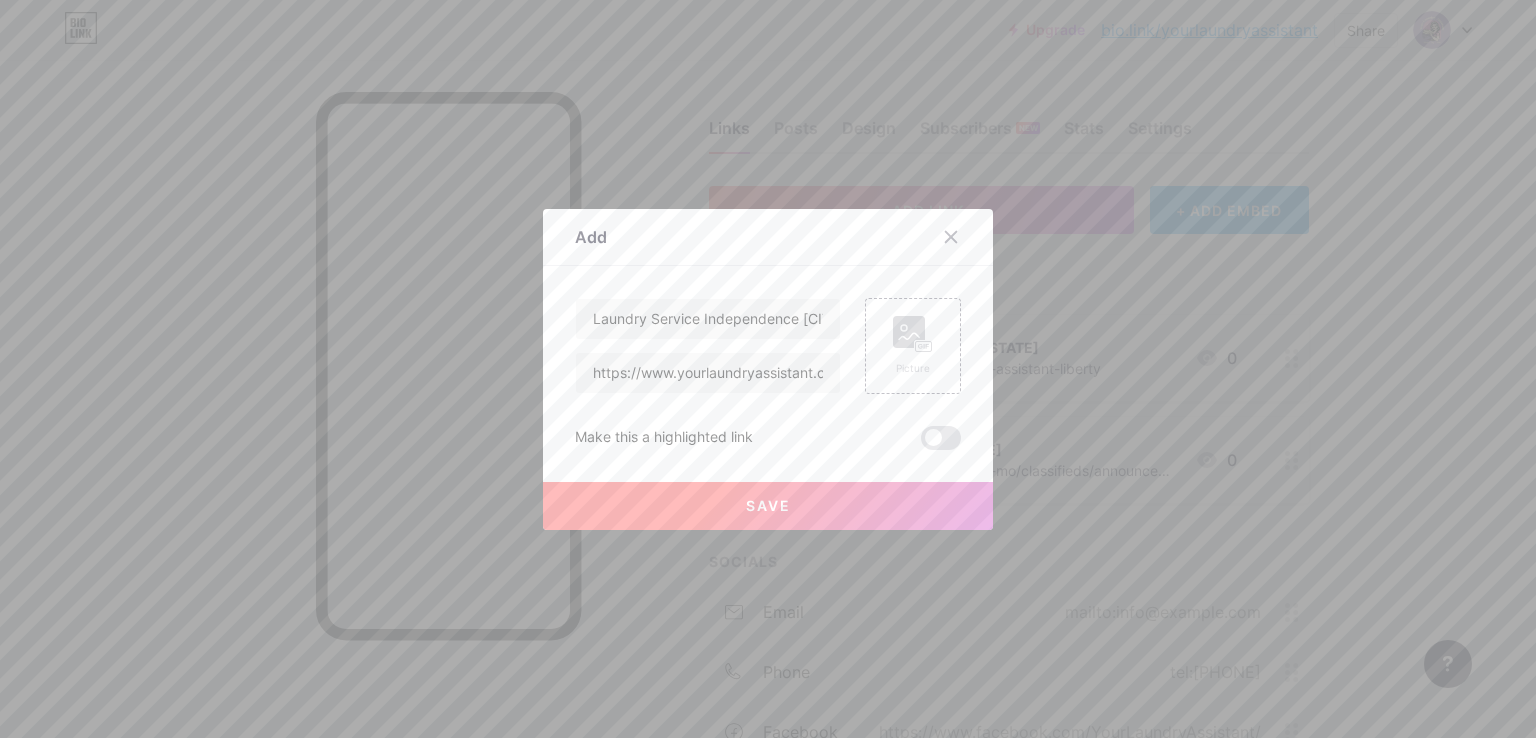 type 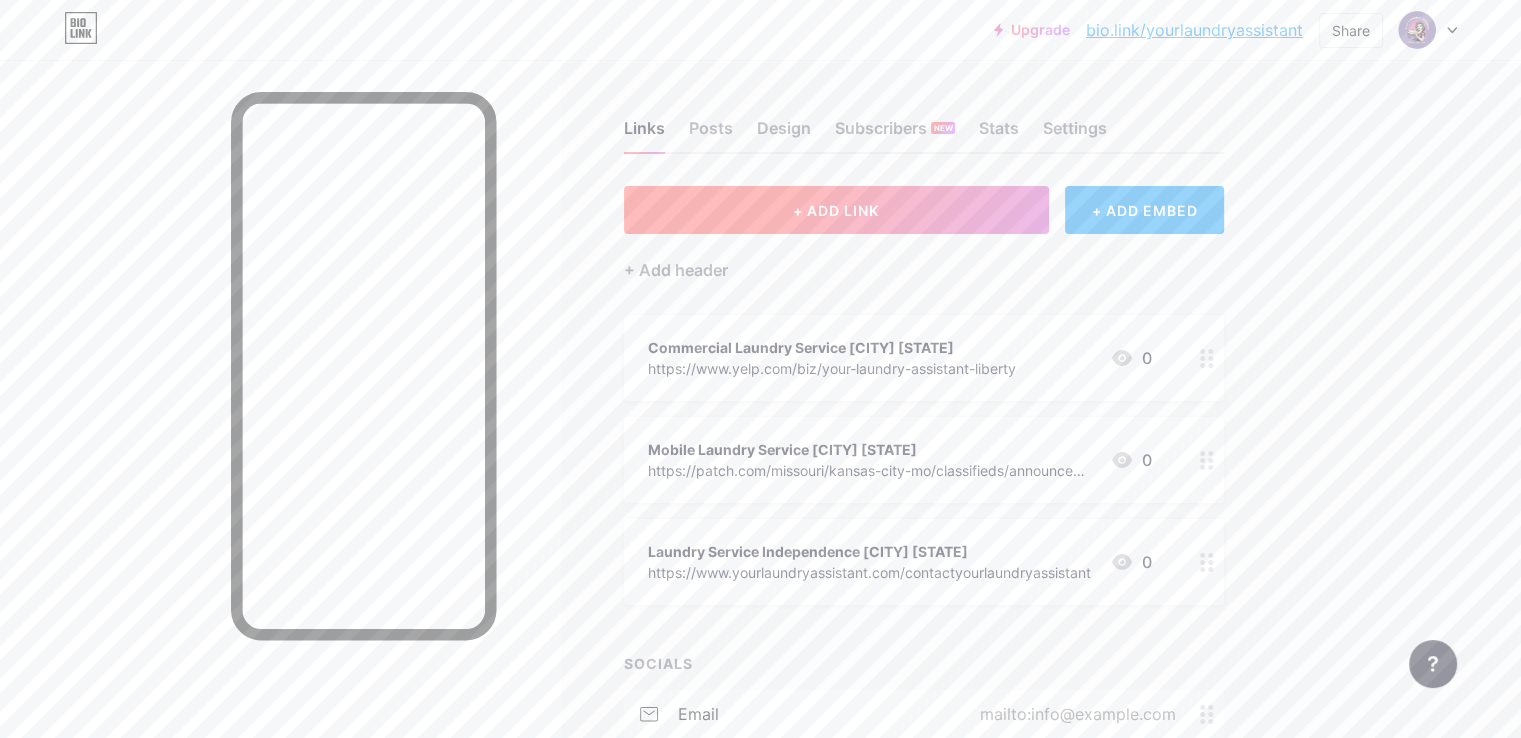 click on "+ ADD LINK" at bounding box center (836, 210) 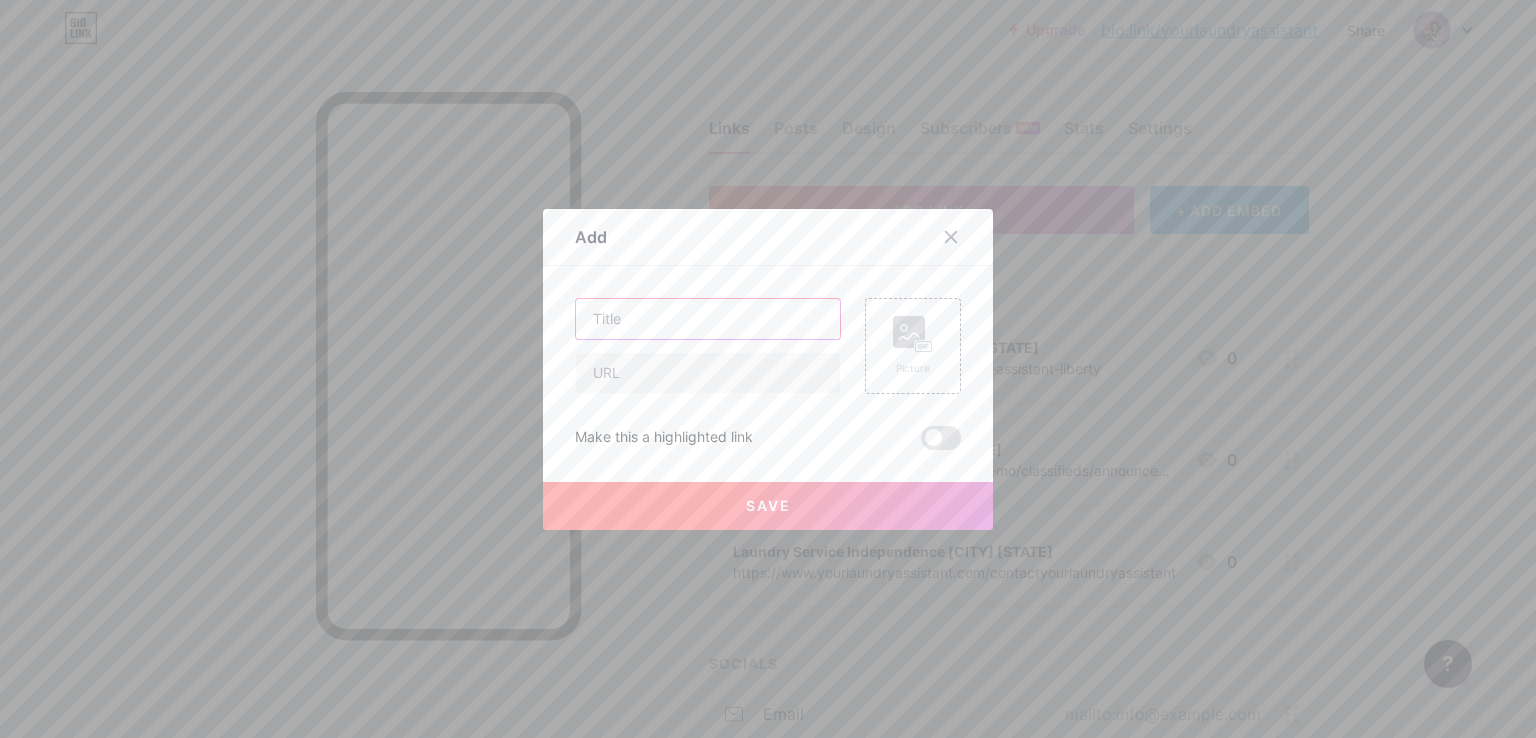 click at bounding box center [708, 319] 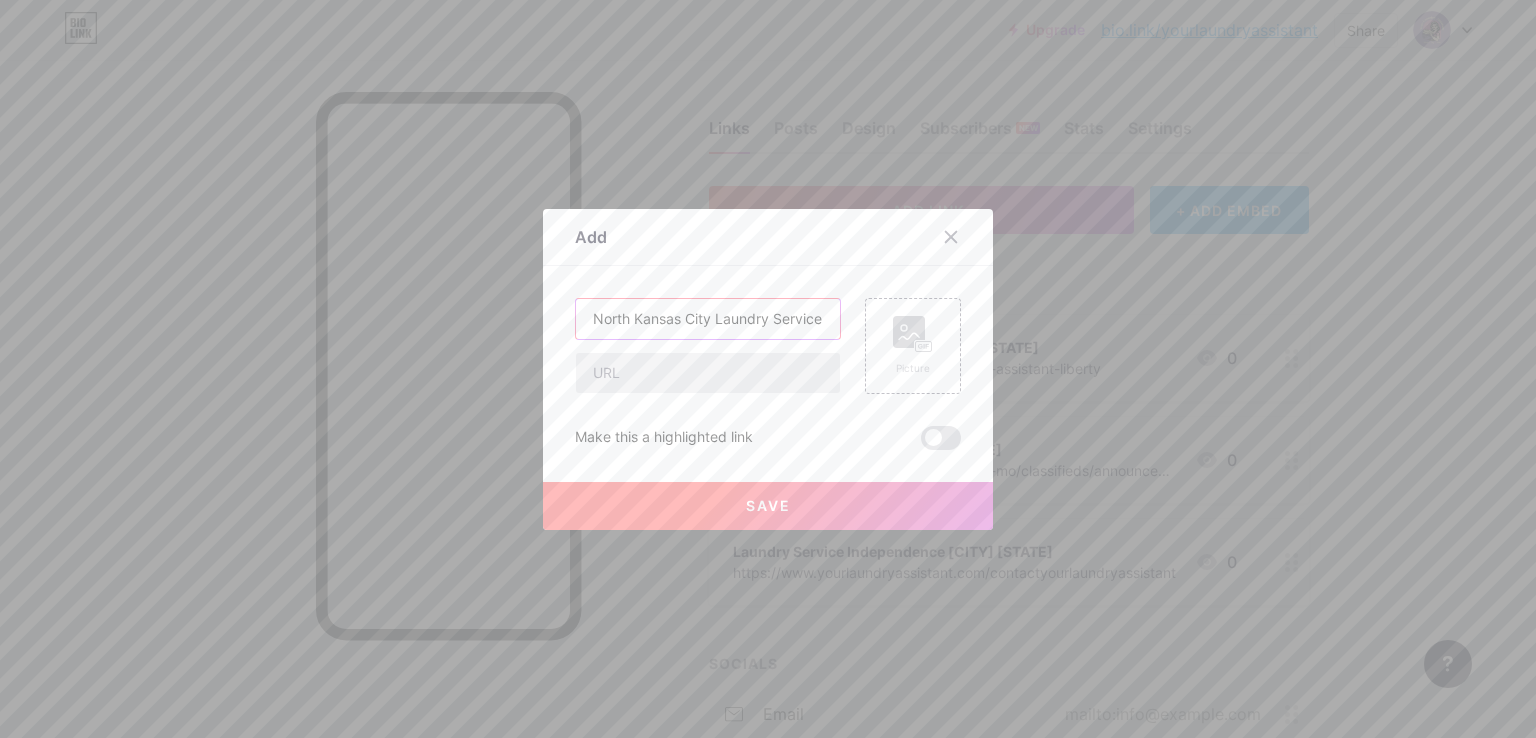 type on "North Kansas City Laundry Service" 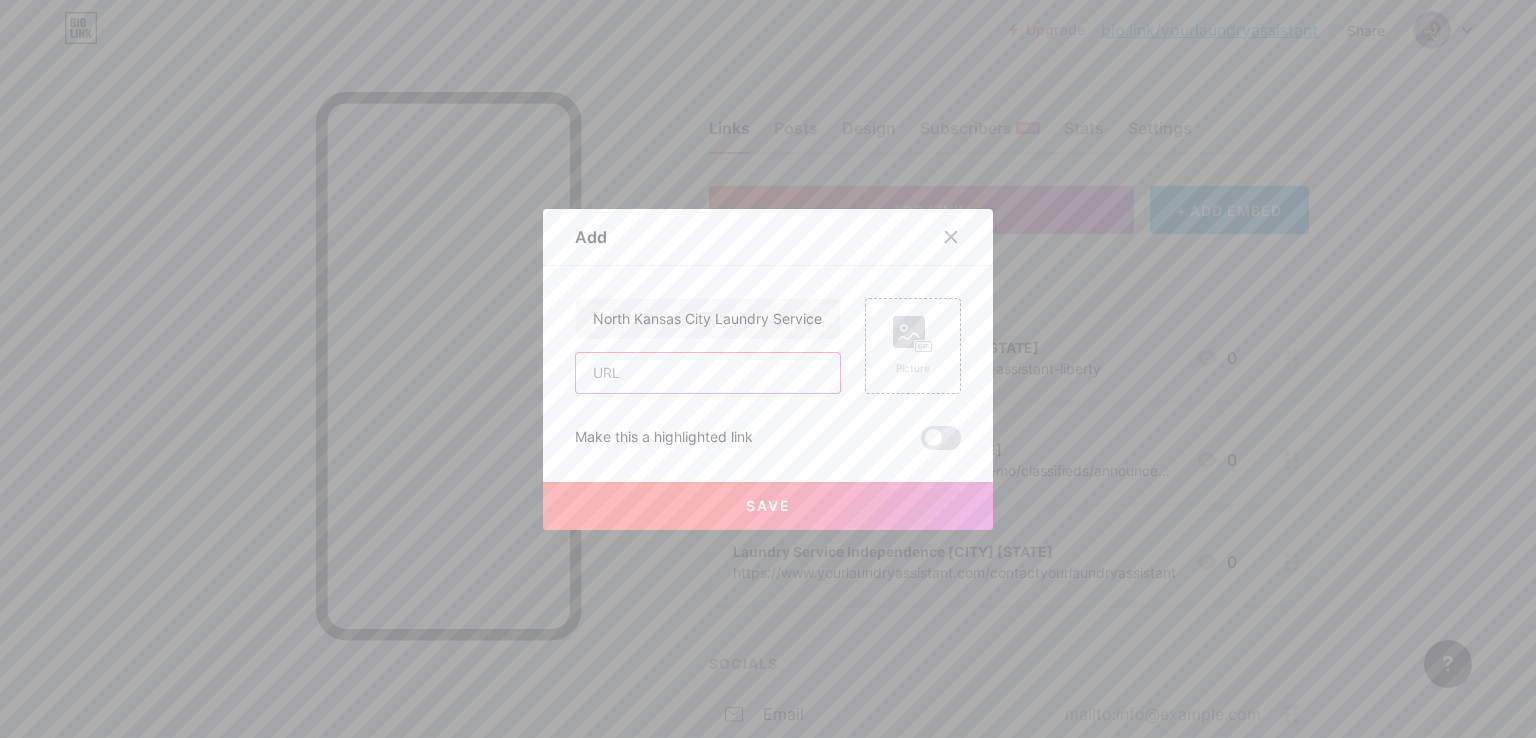click at bounding box center [708, 373] 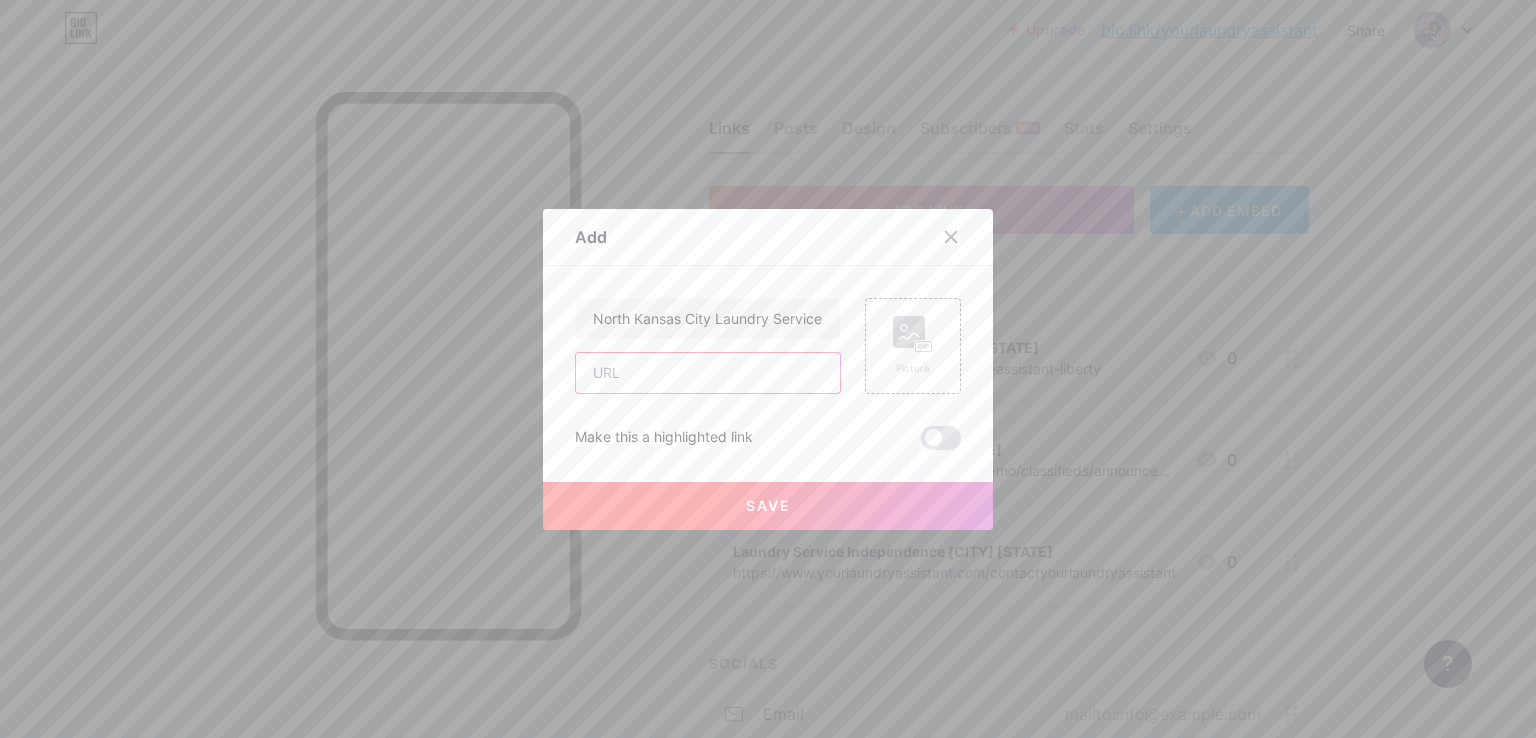 paste on "https://www.yourlaundryassistant.com/" 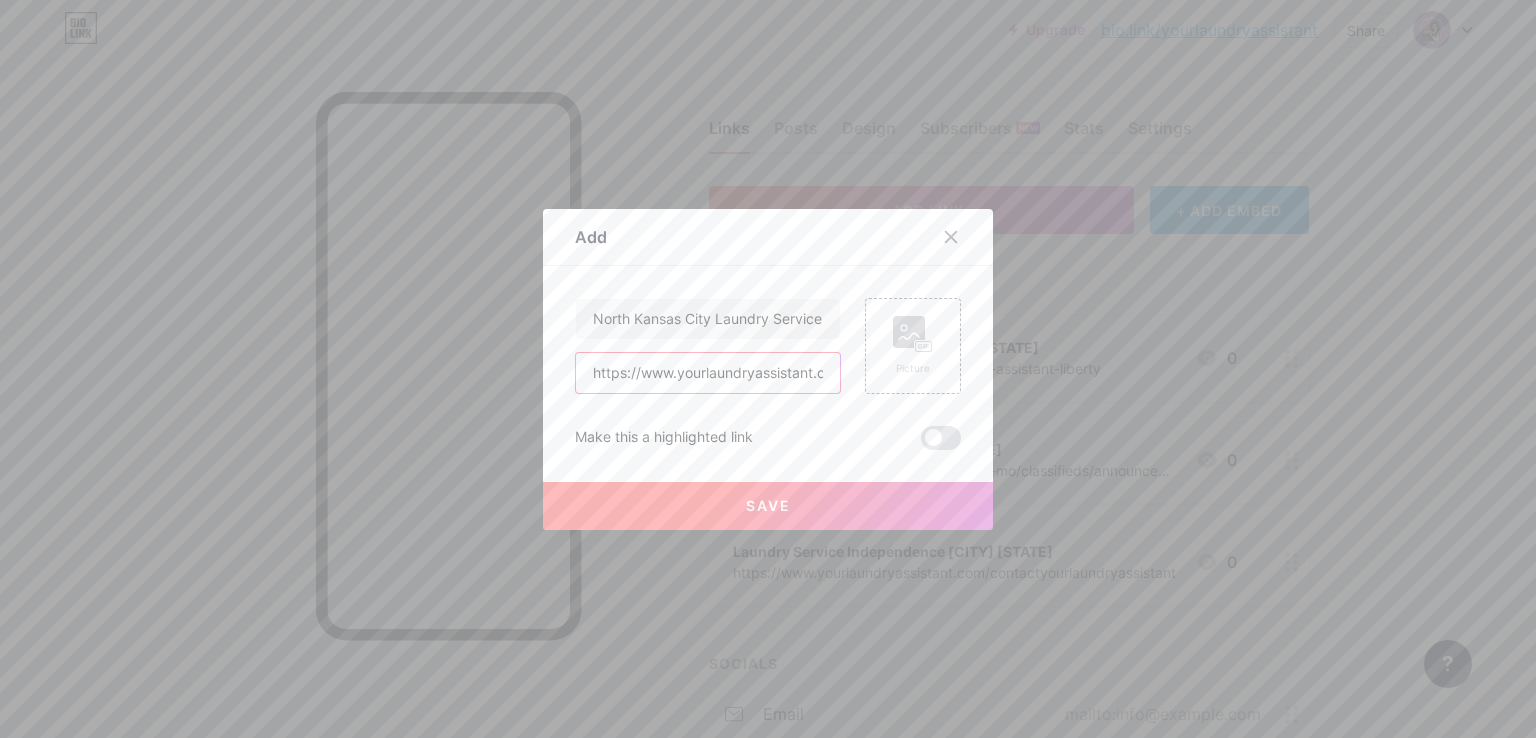 scroll, scrollTop: 0, scrollLeft: 28, axis: horizontal 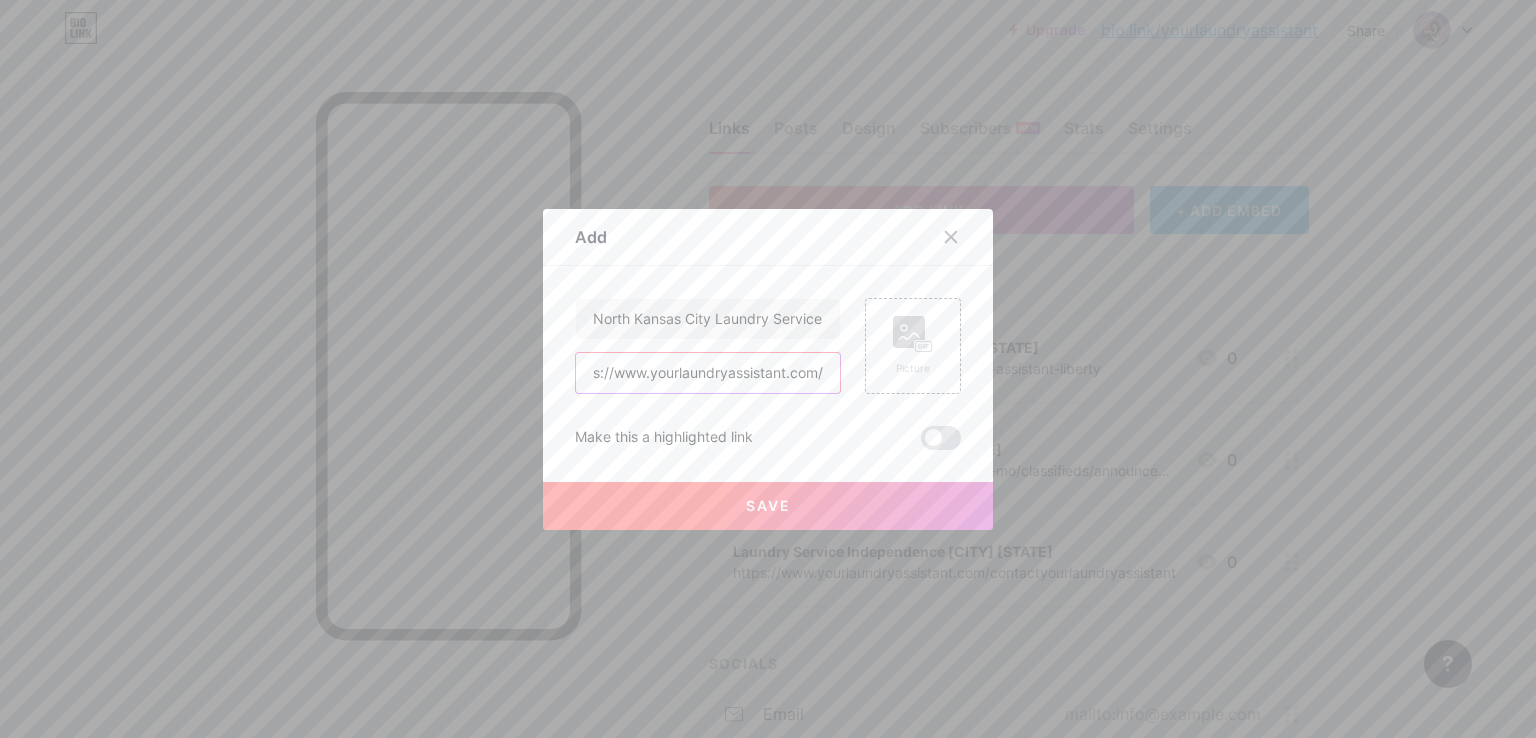 type on "https://www.yourlaundryassistant.com/" 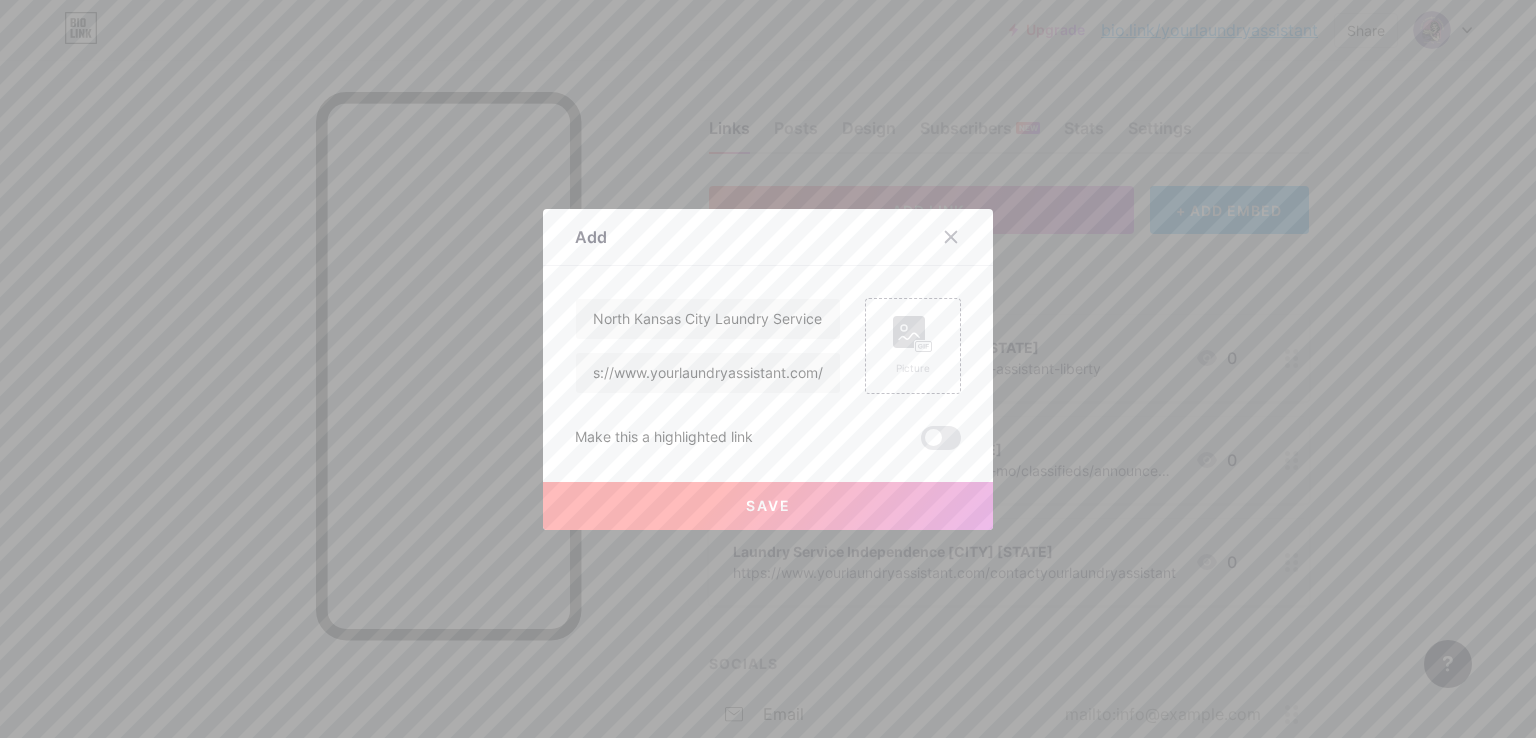 click on "Save" at bounding box center (768, 506) 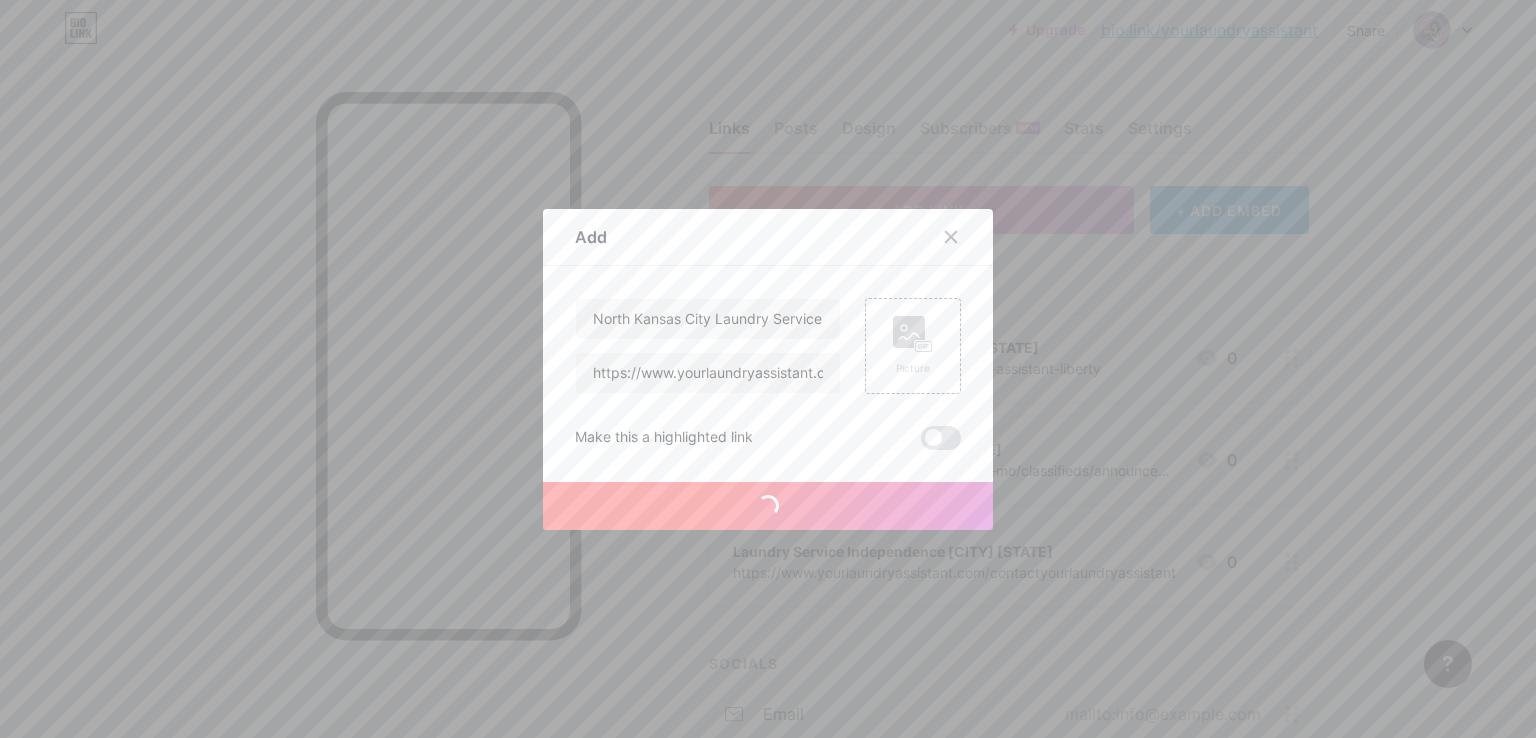 type 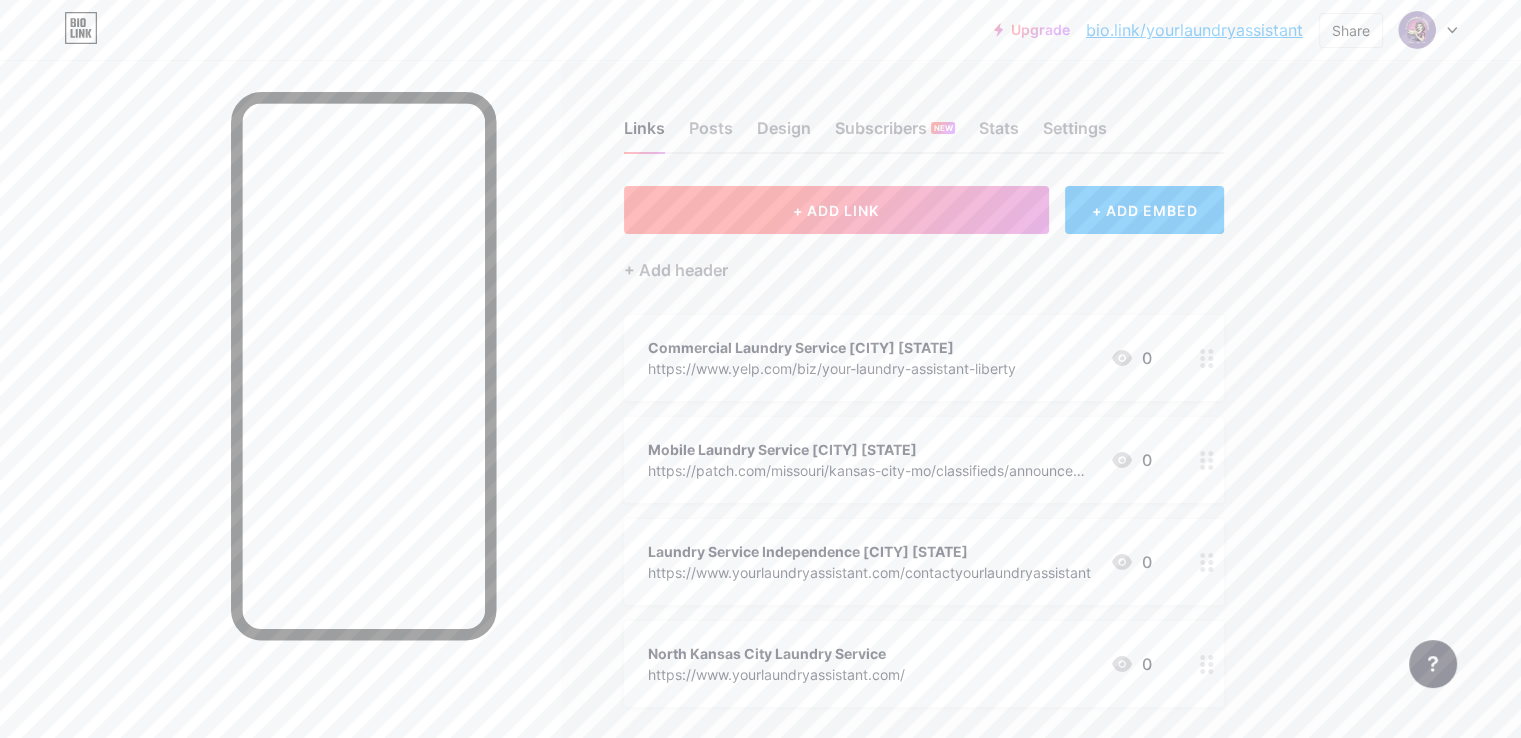 click on "+ ADD LINK" at bounding box center [836, 210] 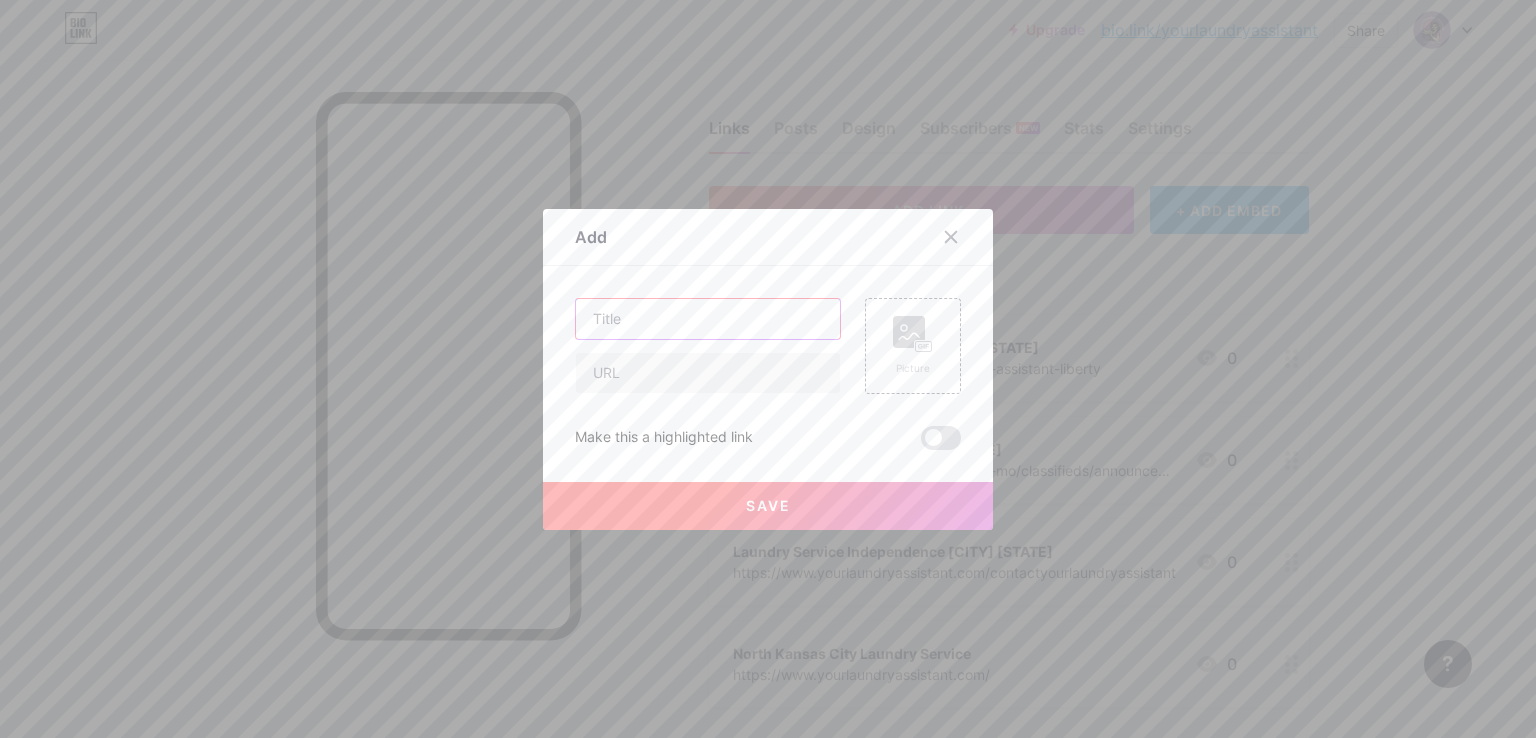 click at bounding box center (708, 319) 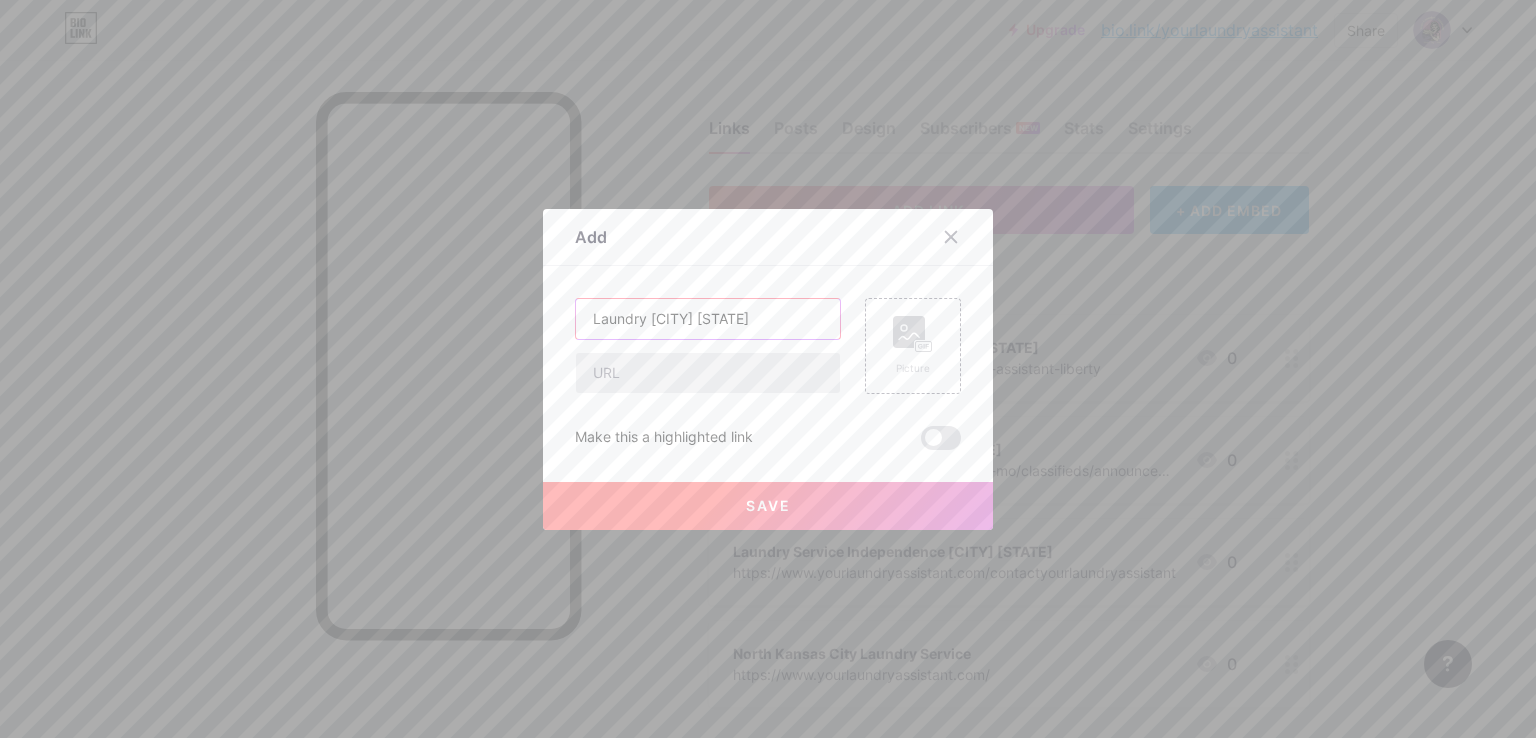 type on "Laundry [CITY] [STATE]" 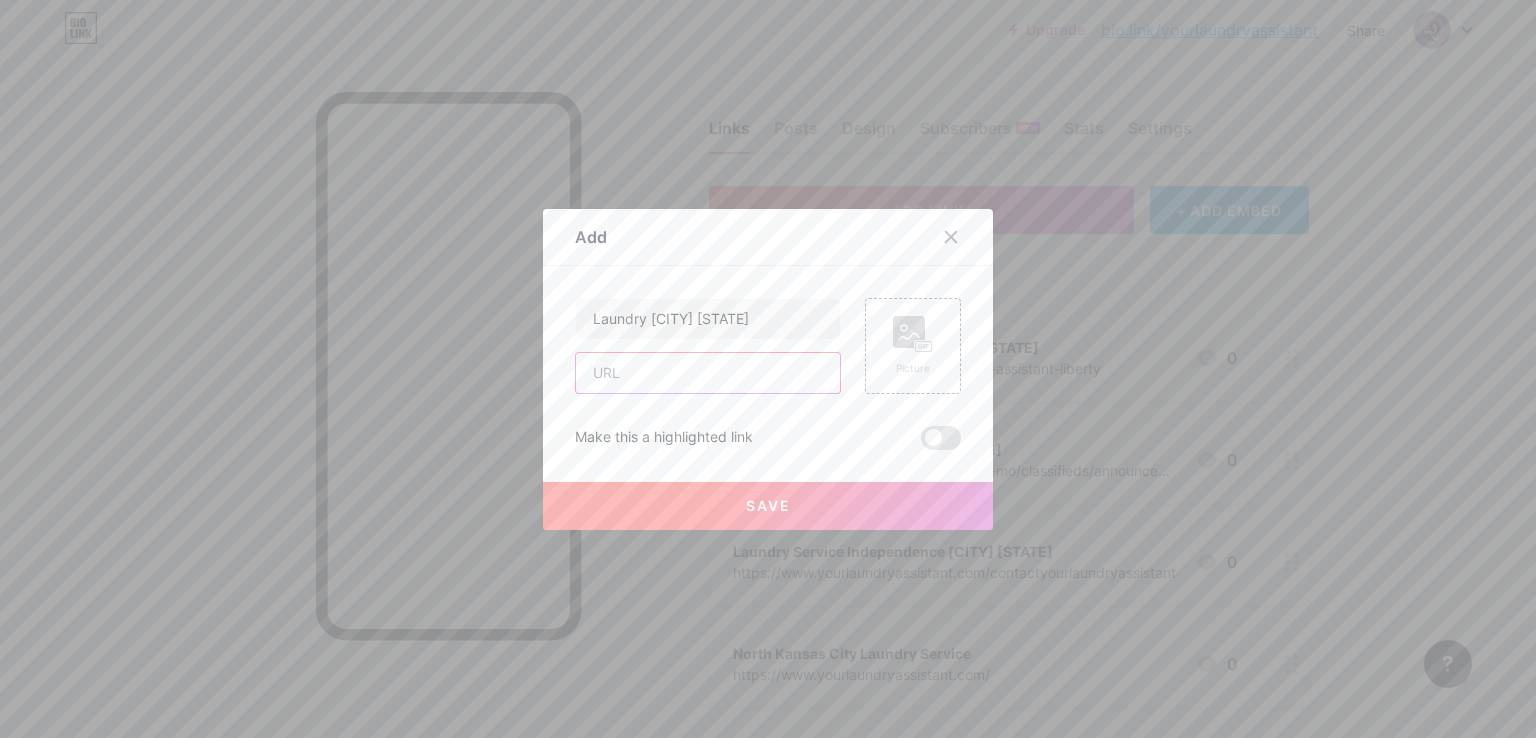 click at bounding box center (708, 373) 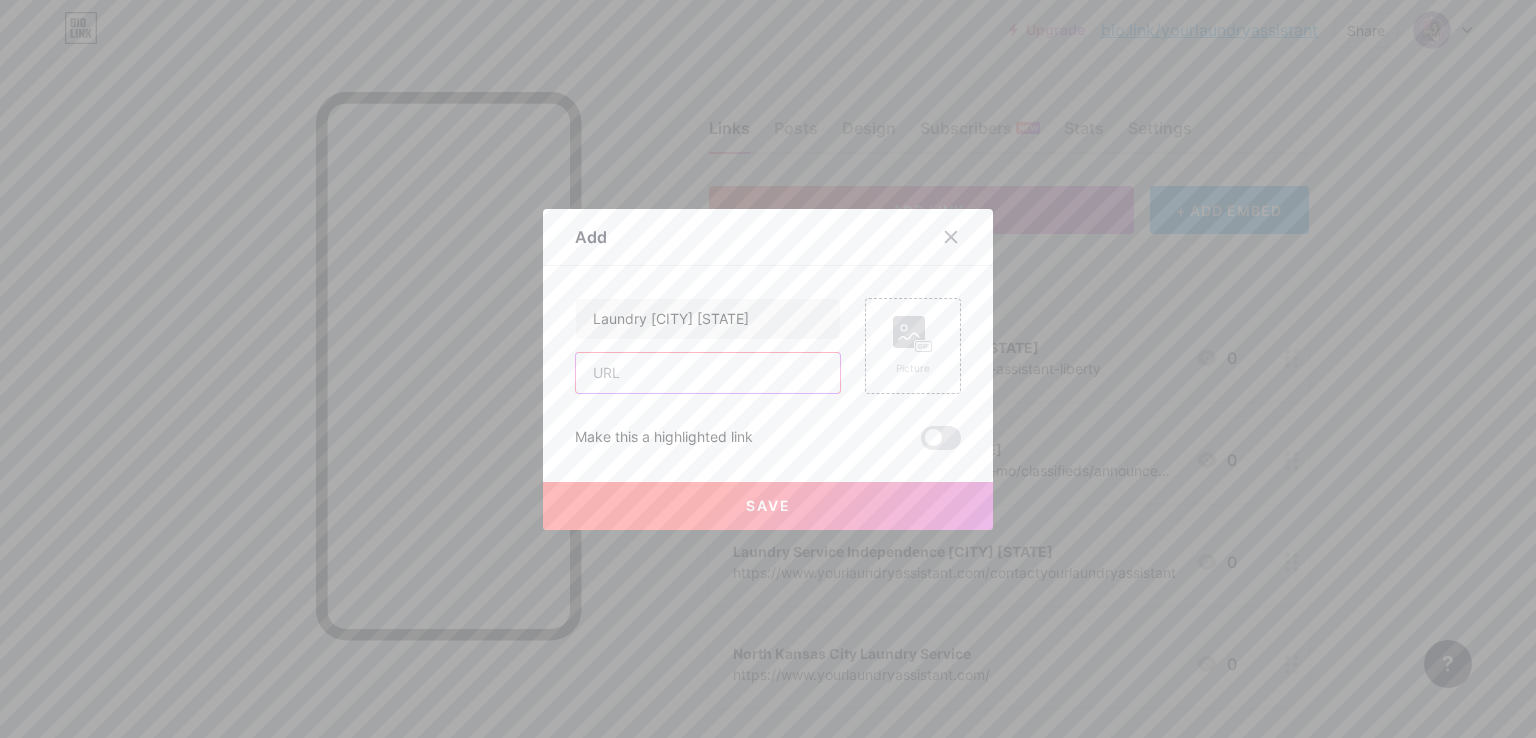 paste on "https://www.google.com/search?kgmid=/g/11w1jqfl1v" 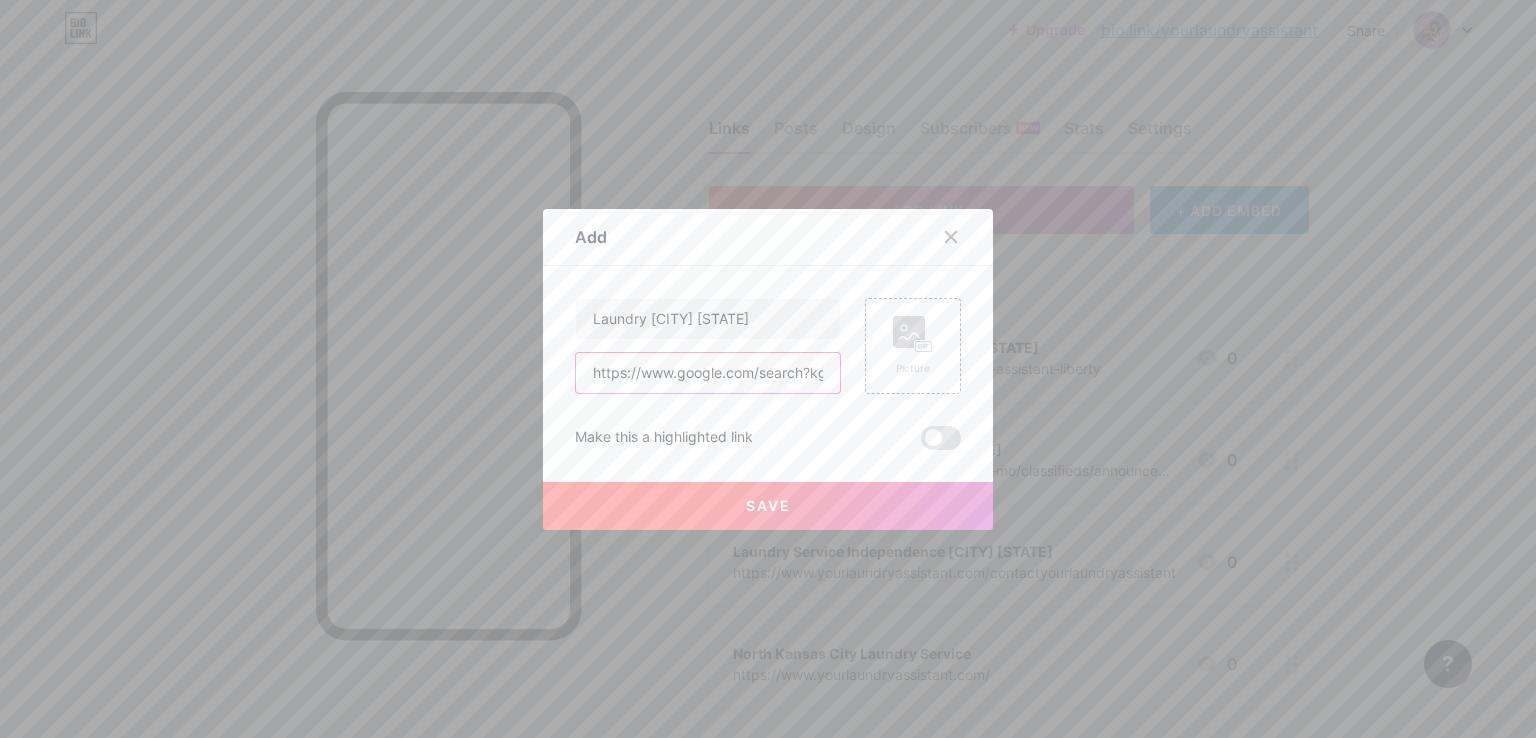 scroll, scrollTop: 0, scrollLeft: 120, axis: horizontal 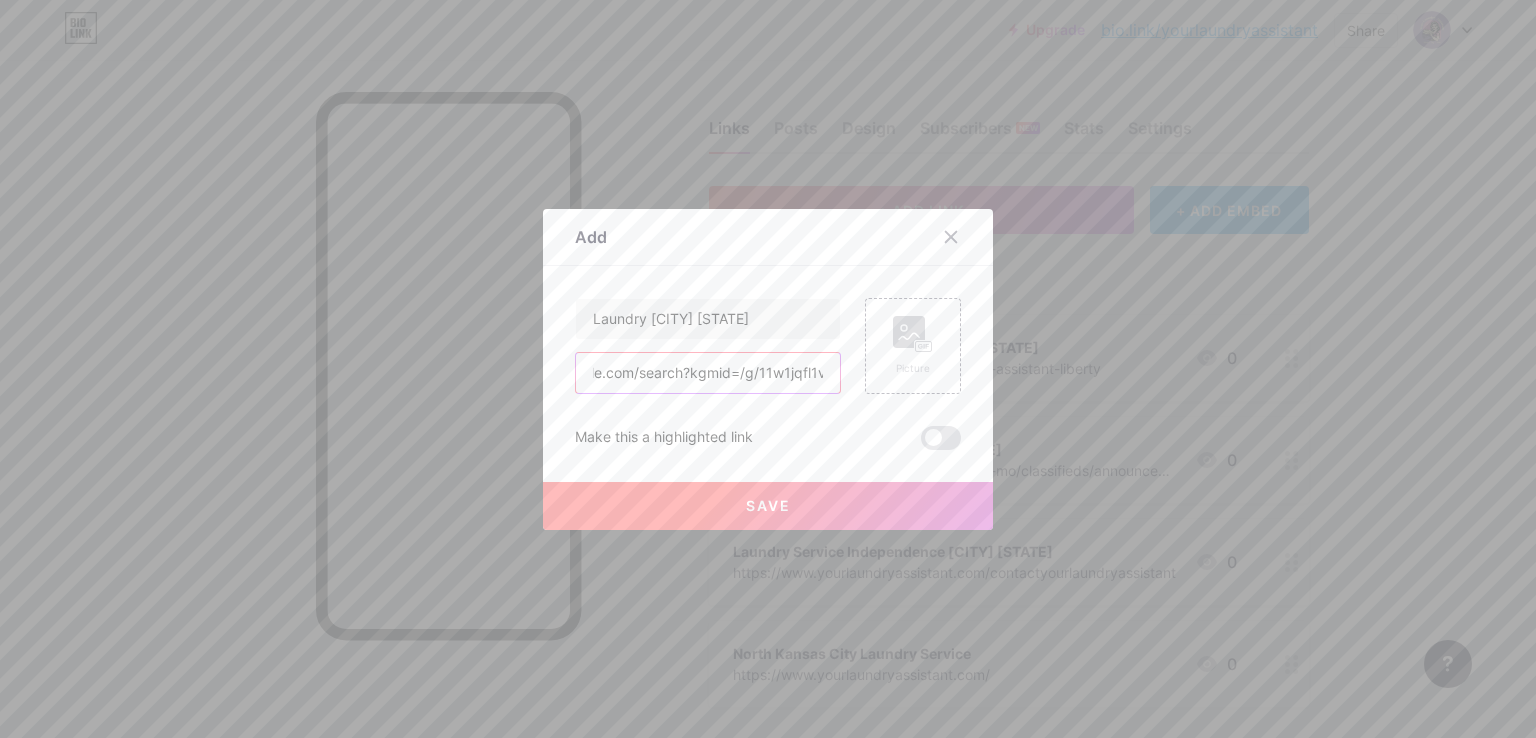 type on "https://www.google.com/search?kgmid=/g/11w1jqfl1v" 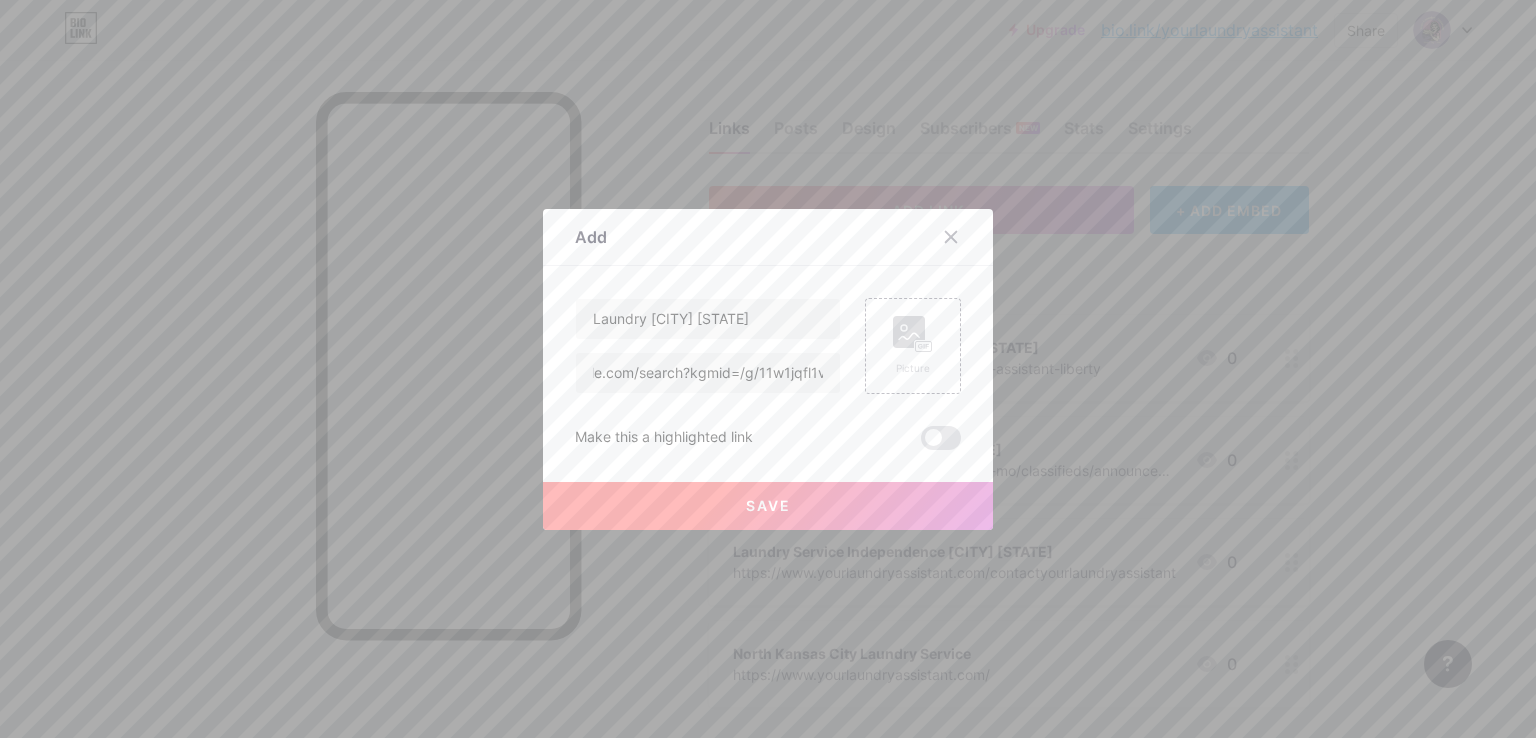 click on "Save" at bounding box center [768, 505] 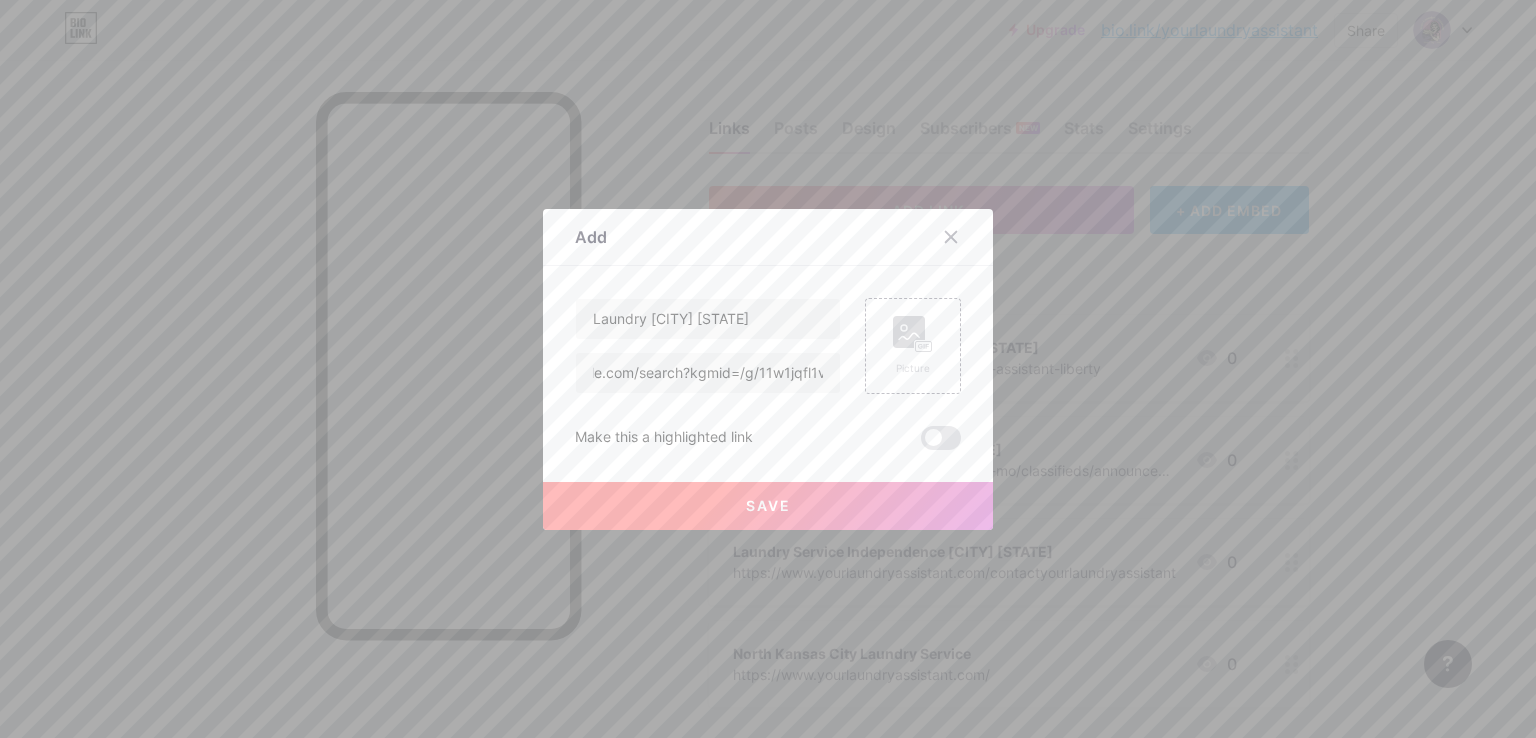 scroll, scrollTop: 0, scrollLeft: 0, axis: both 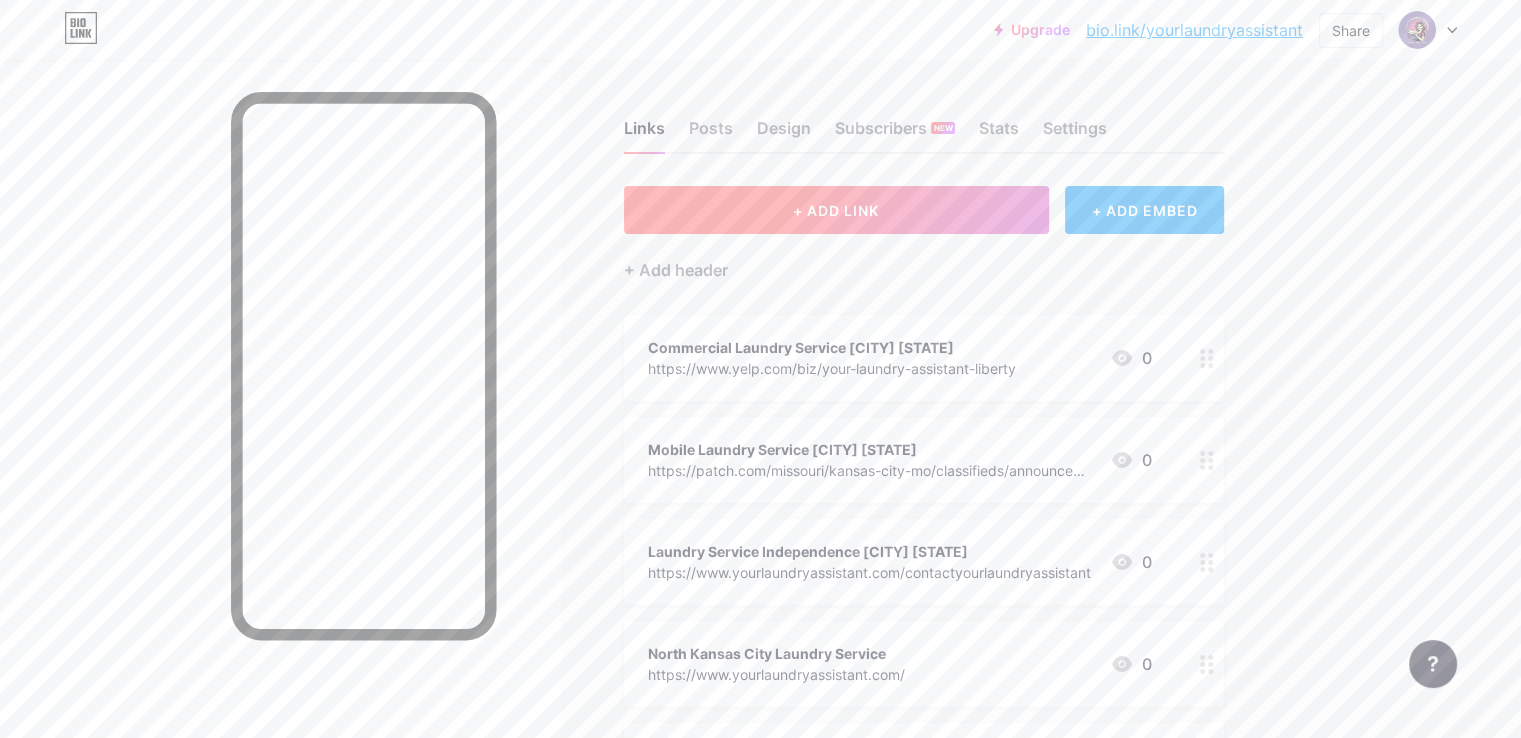 click on "+ ADD LINK" at bounding box center [836, 210] 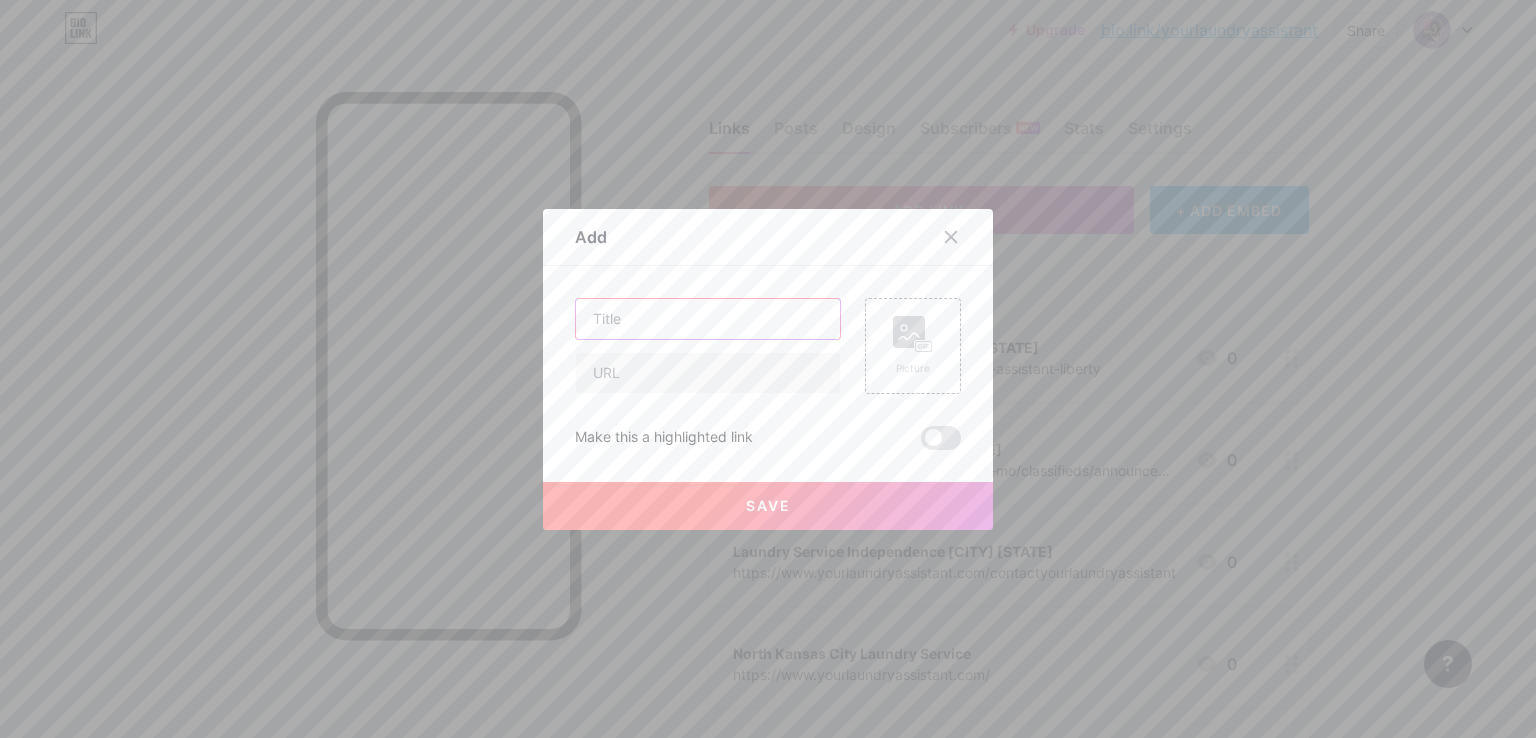 click at bounding box center [708, 319] 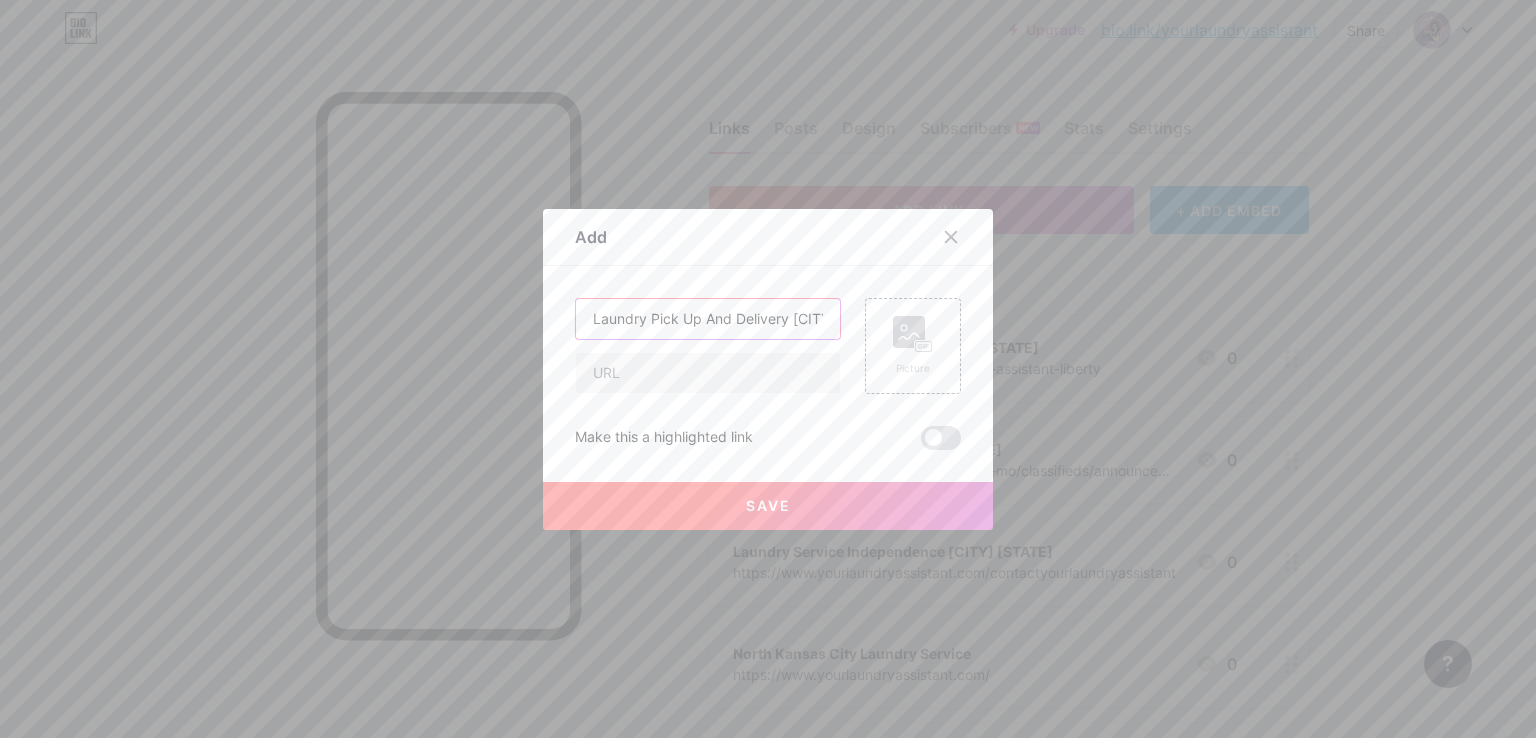 scroll, scrollTop: 0, scrollLeft: 43, axis: horizontal 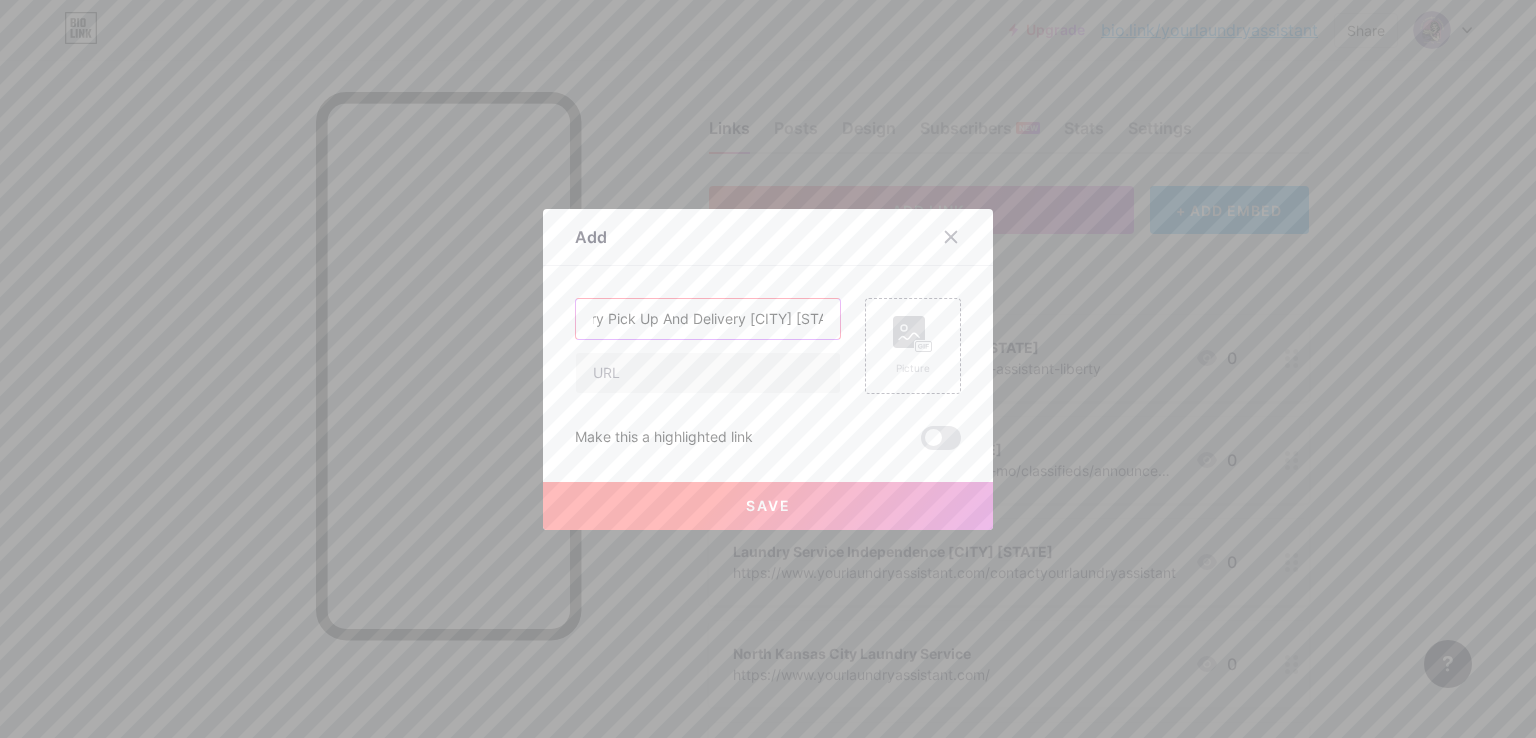 type on "Laundry Pick Up And Delivery [CITY] [STATE]" 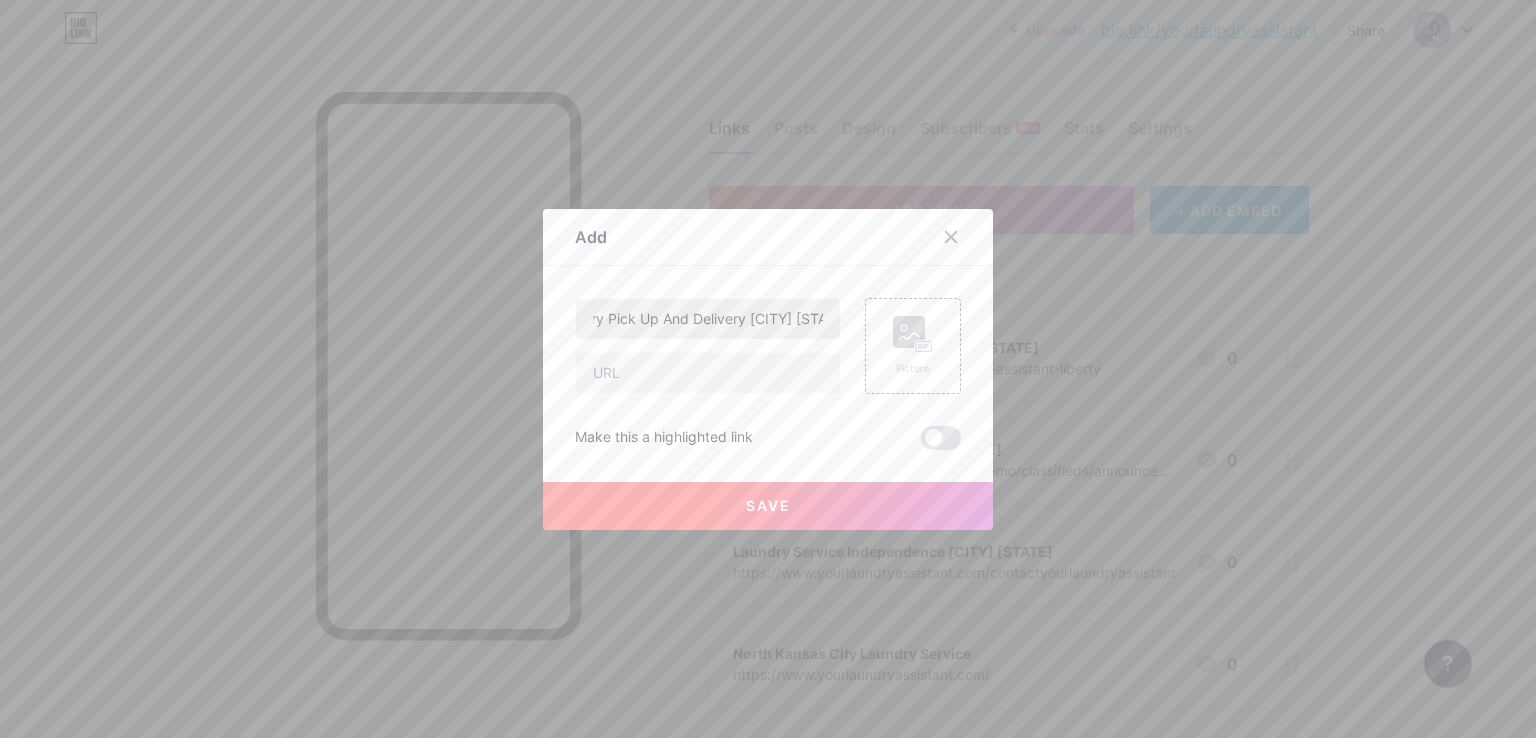 scroll, scrollTop: 0, scrollLeft: 0, axis: both 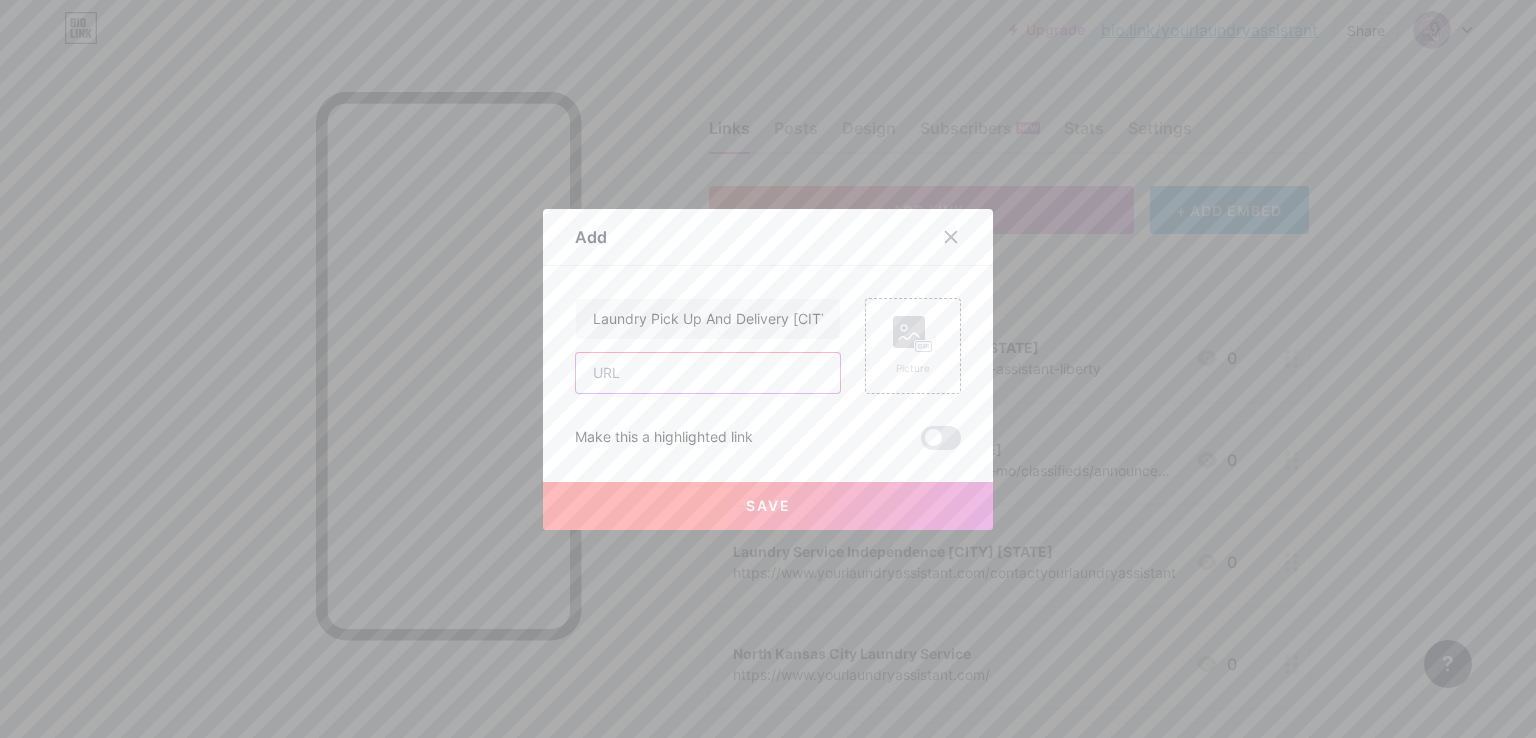 click at bounding box center [708, 373] 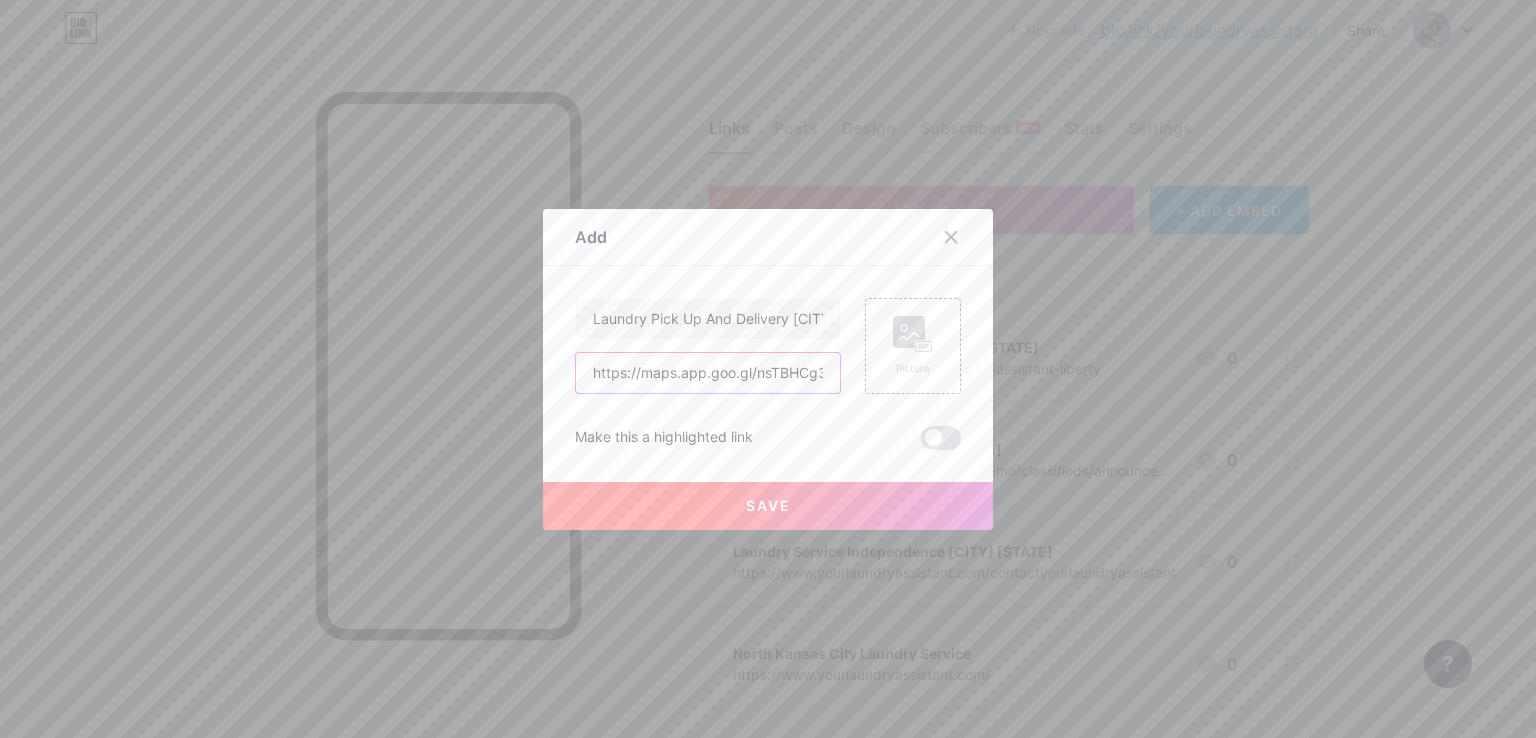 scroll, scrollTop: 0, scrollLeft: 77, axis: horizontal 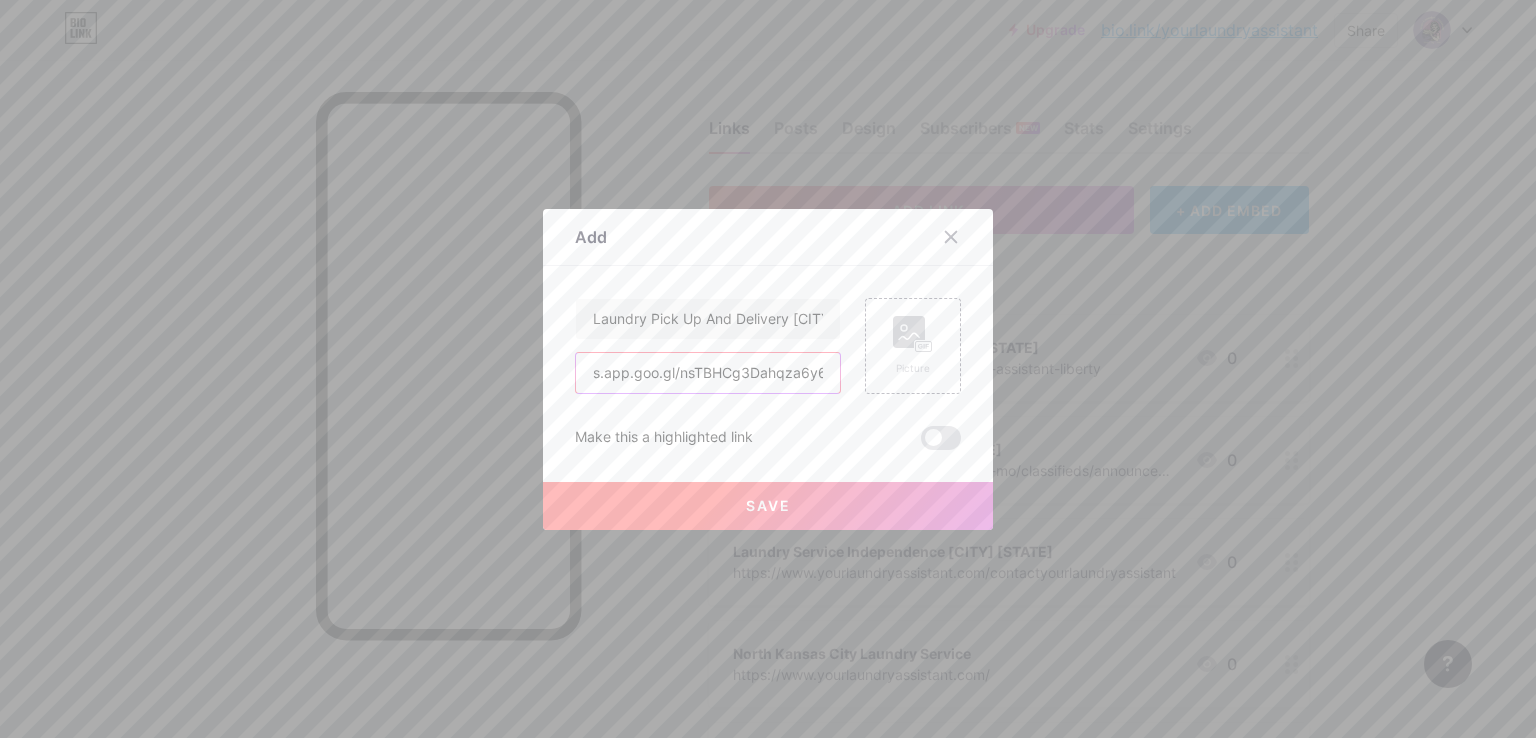 type on "https://maps.app.goo.gl/nsTBHCg3Dahqza6y6" 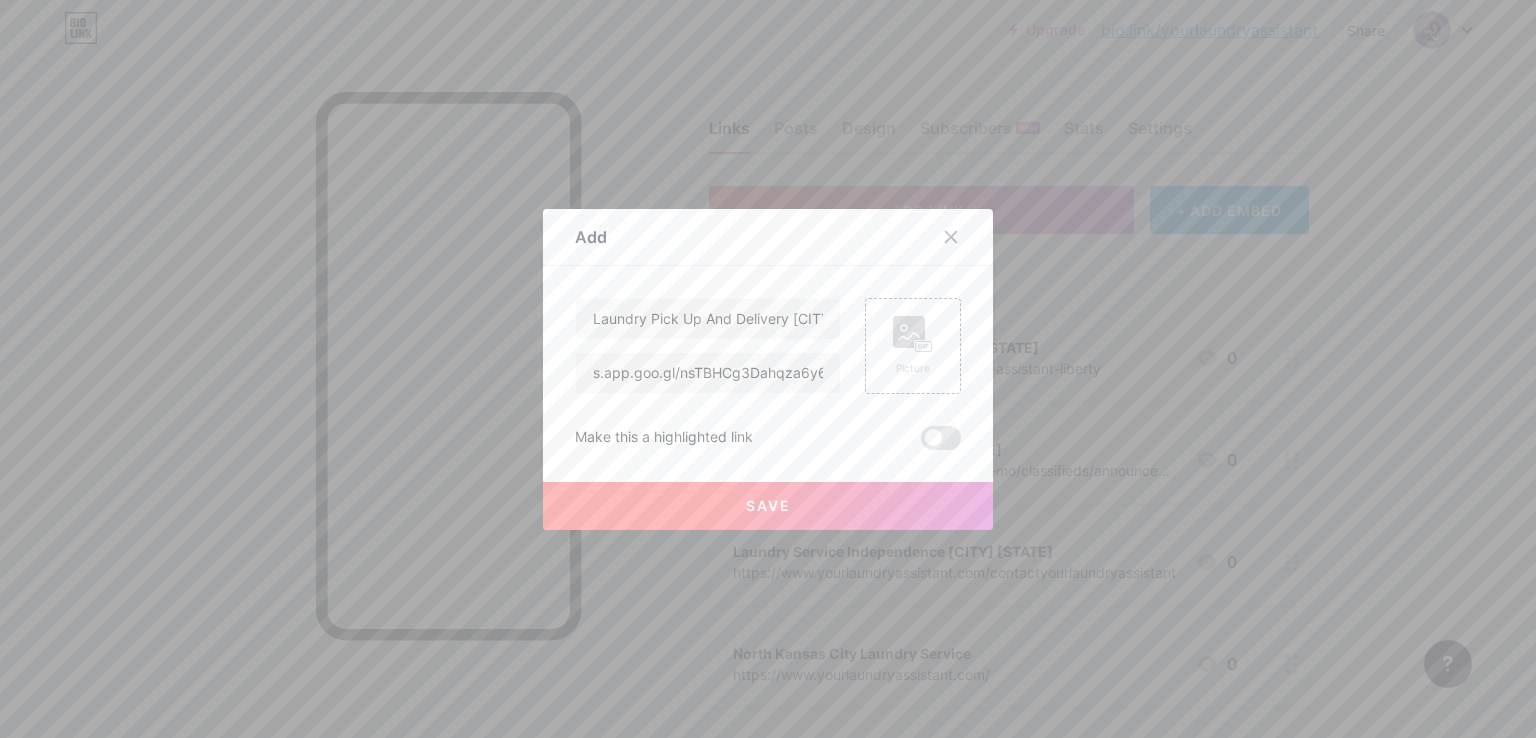 click on "Save" at bounding box center (768, 506) 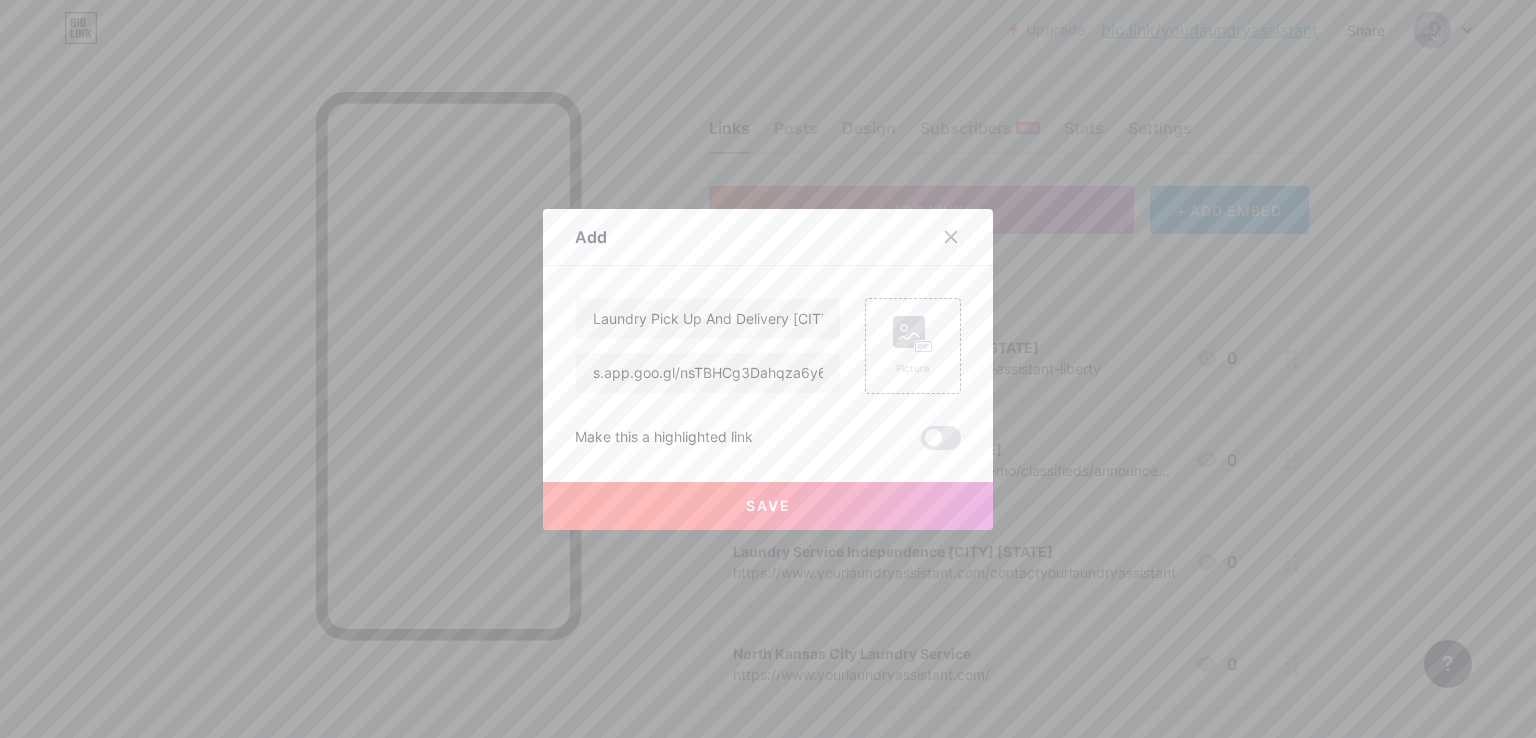 scroll, scrollTop: 0, scrollLeft: 0, axis: both 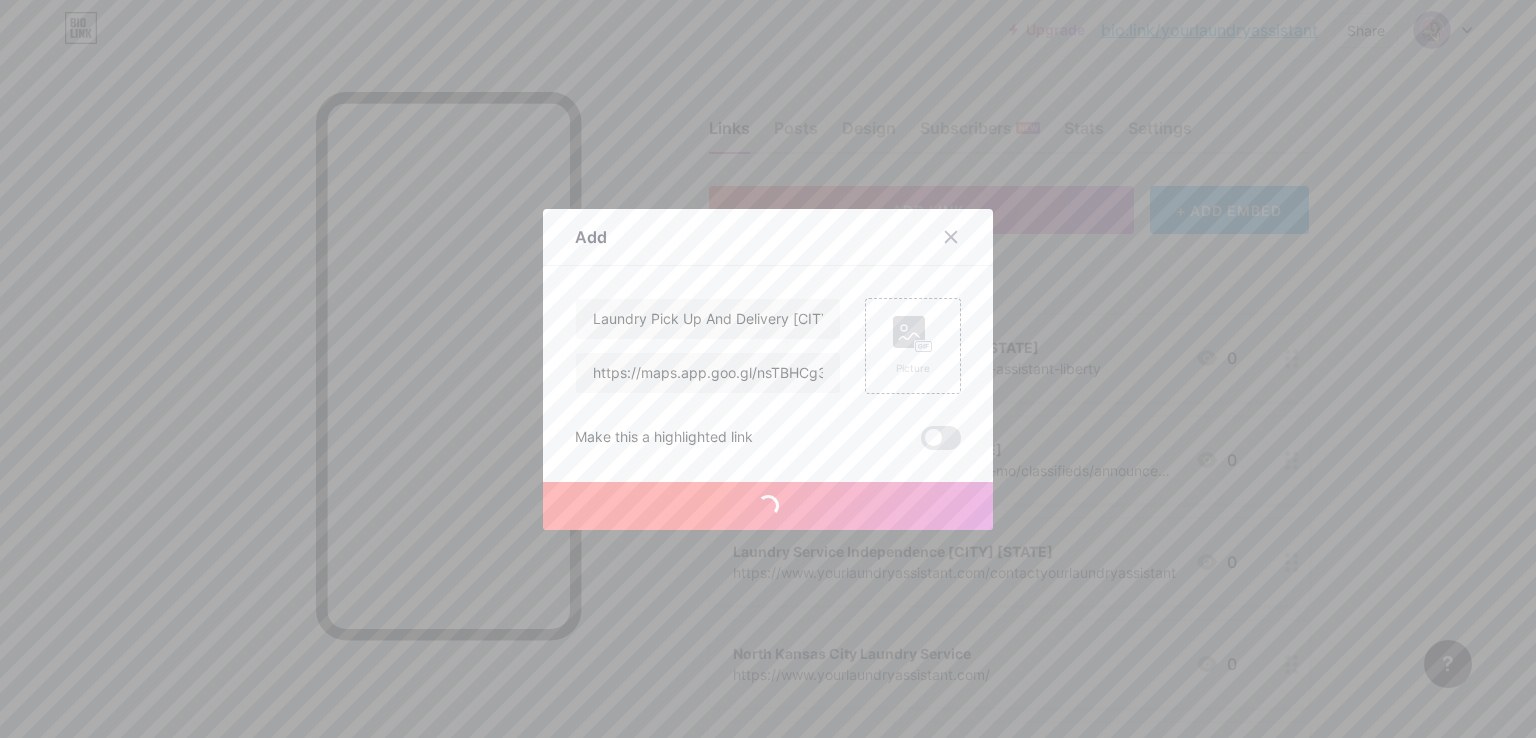 type 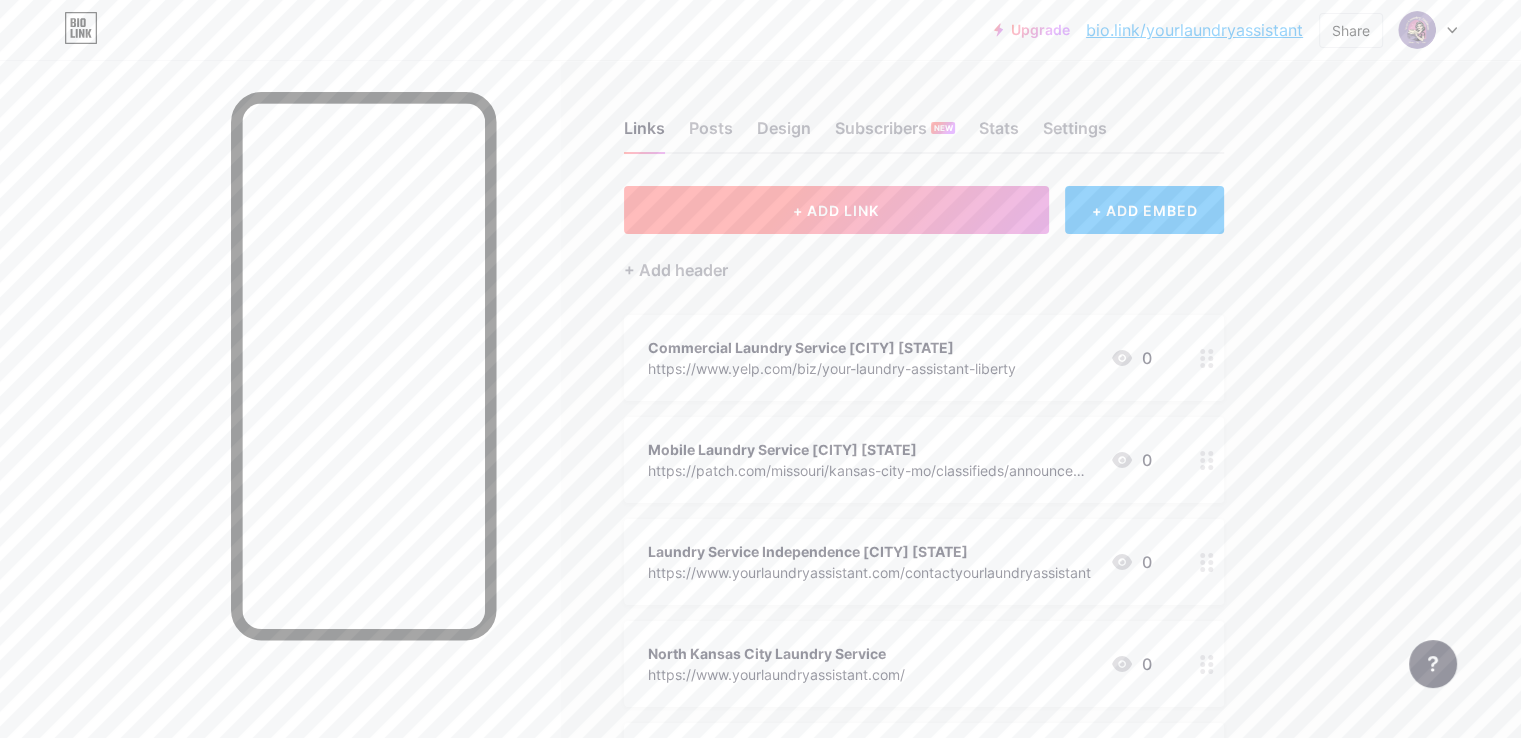 click on "+ ADD LINK" at bounding box center [836, 210] 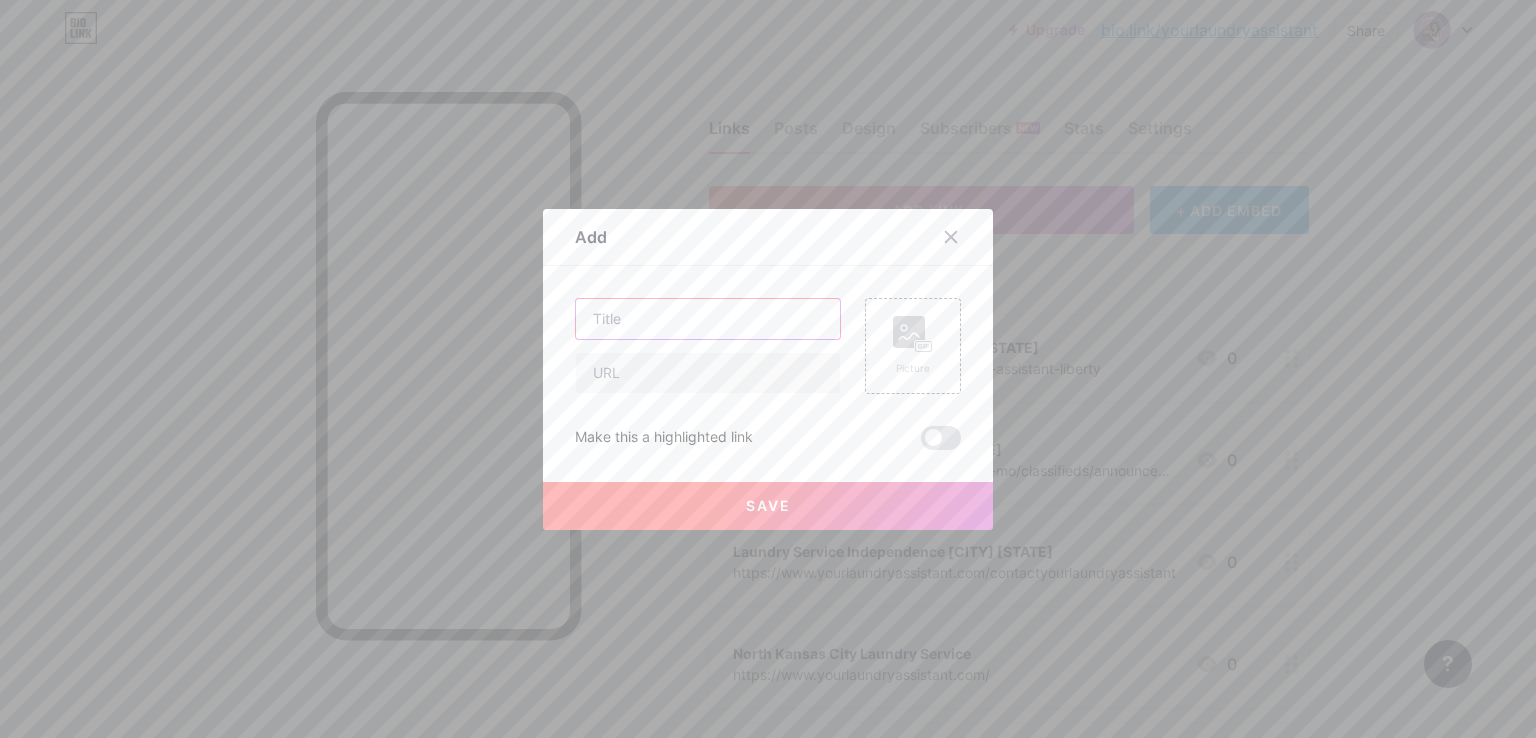click at bounding box center (708, 319) 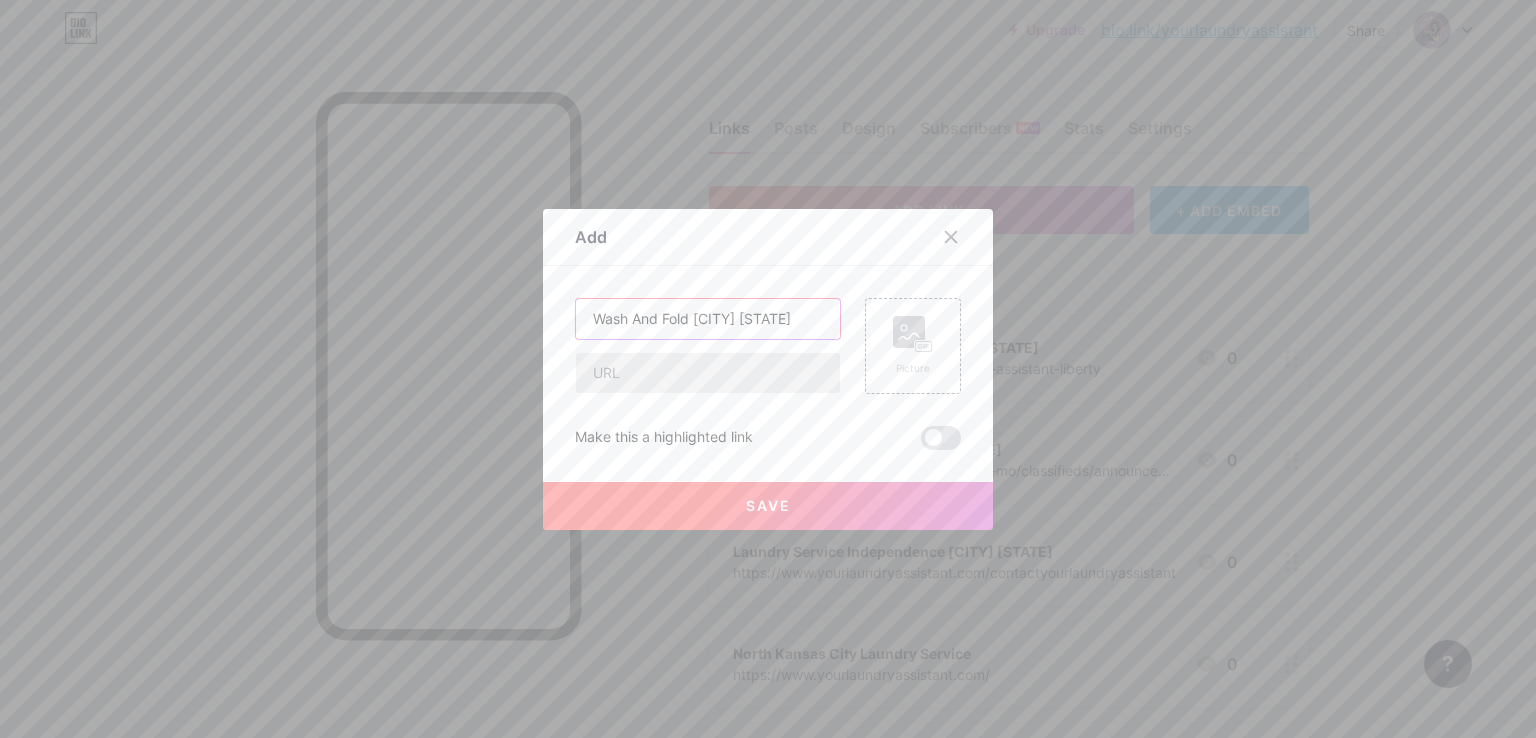 type on "Wash And Fold [CITY] [STATE]" 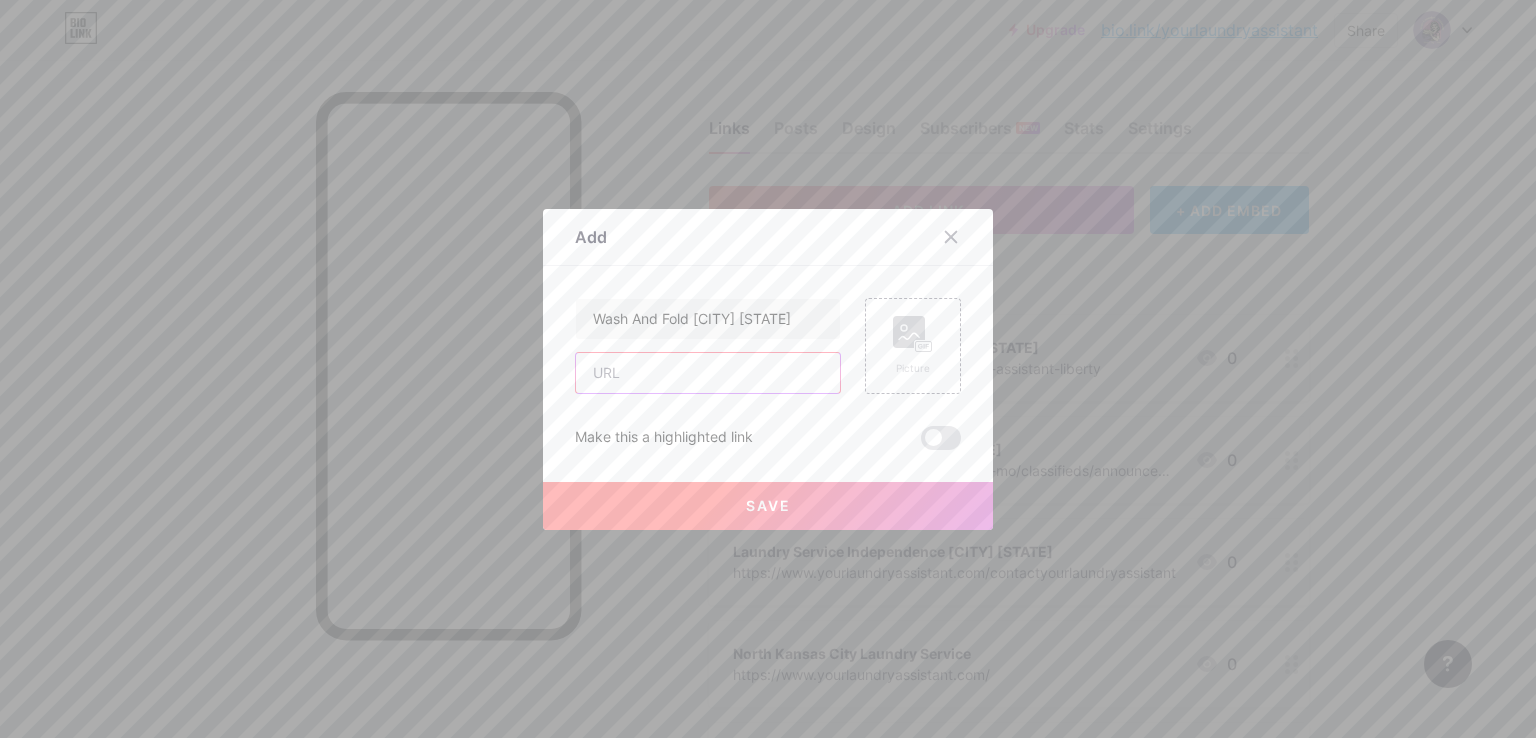 click at bounding box center (708, 373) 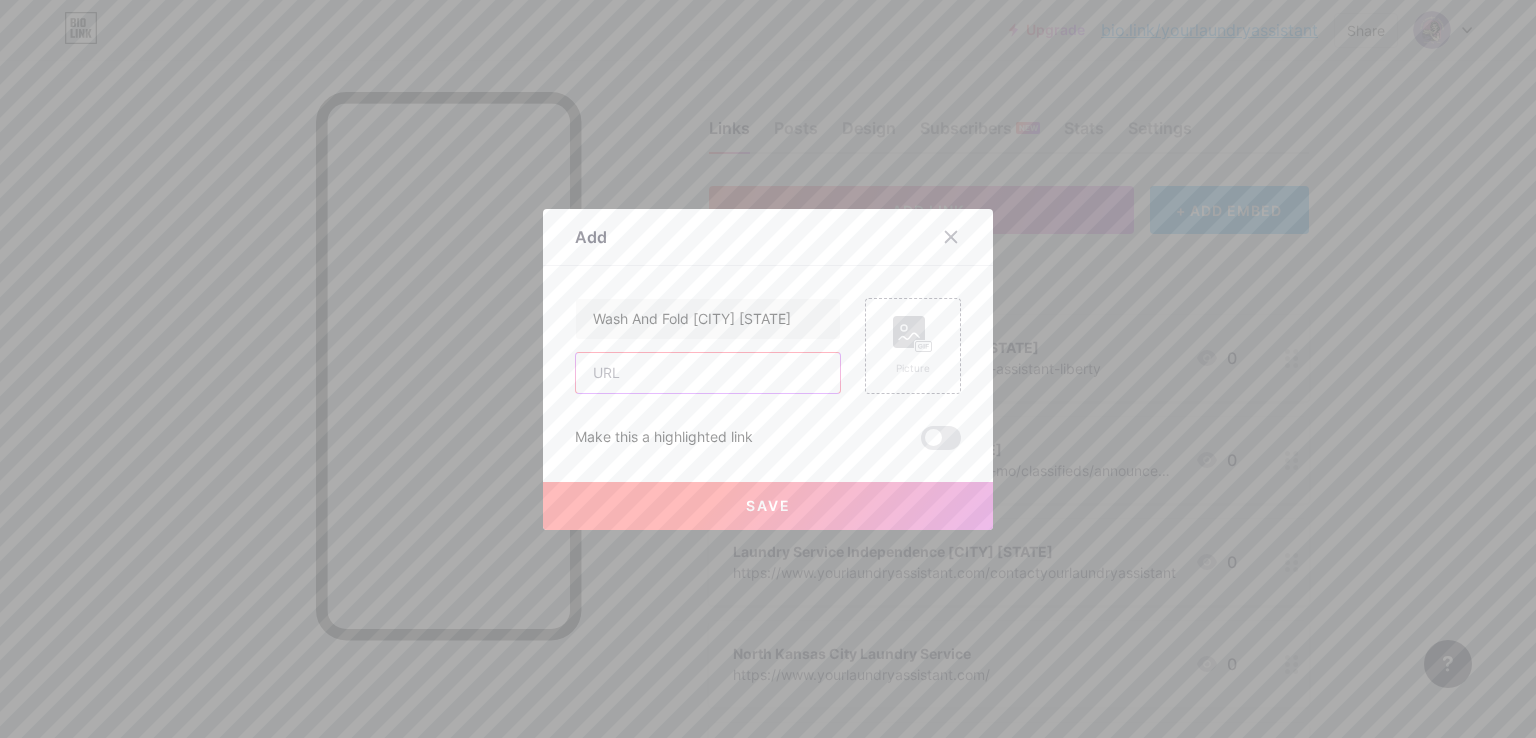 paste on "https://sites.google.com/view/laundry-service-[CITY]-[STATE]/" 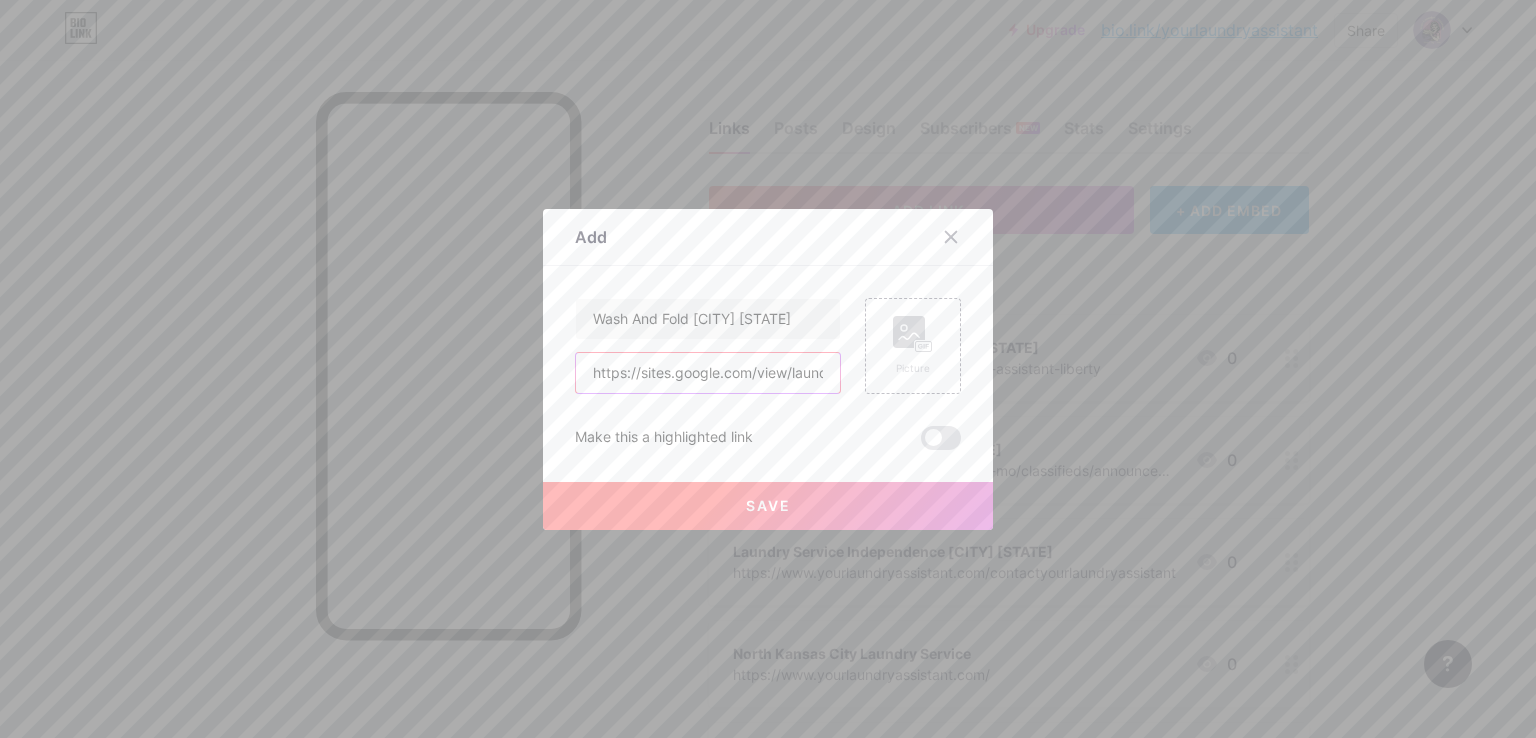 scroll, scrollTop: 0, scrollLeft: 154, axis: horizontal 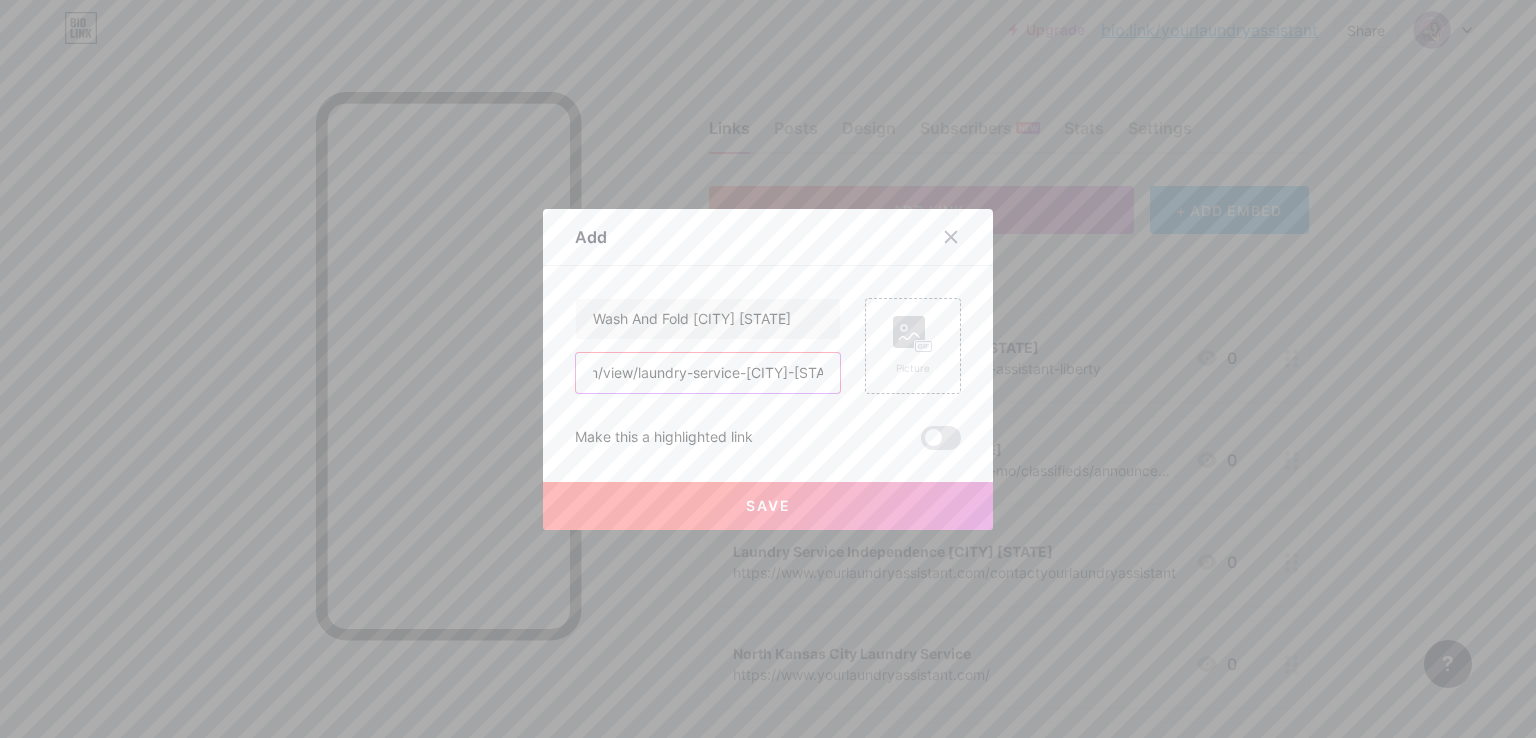 type on "https://sites.google.com/view/laundry-service-[CITY]-[STATE]/" 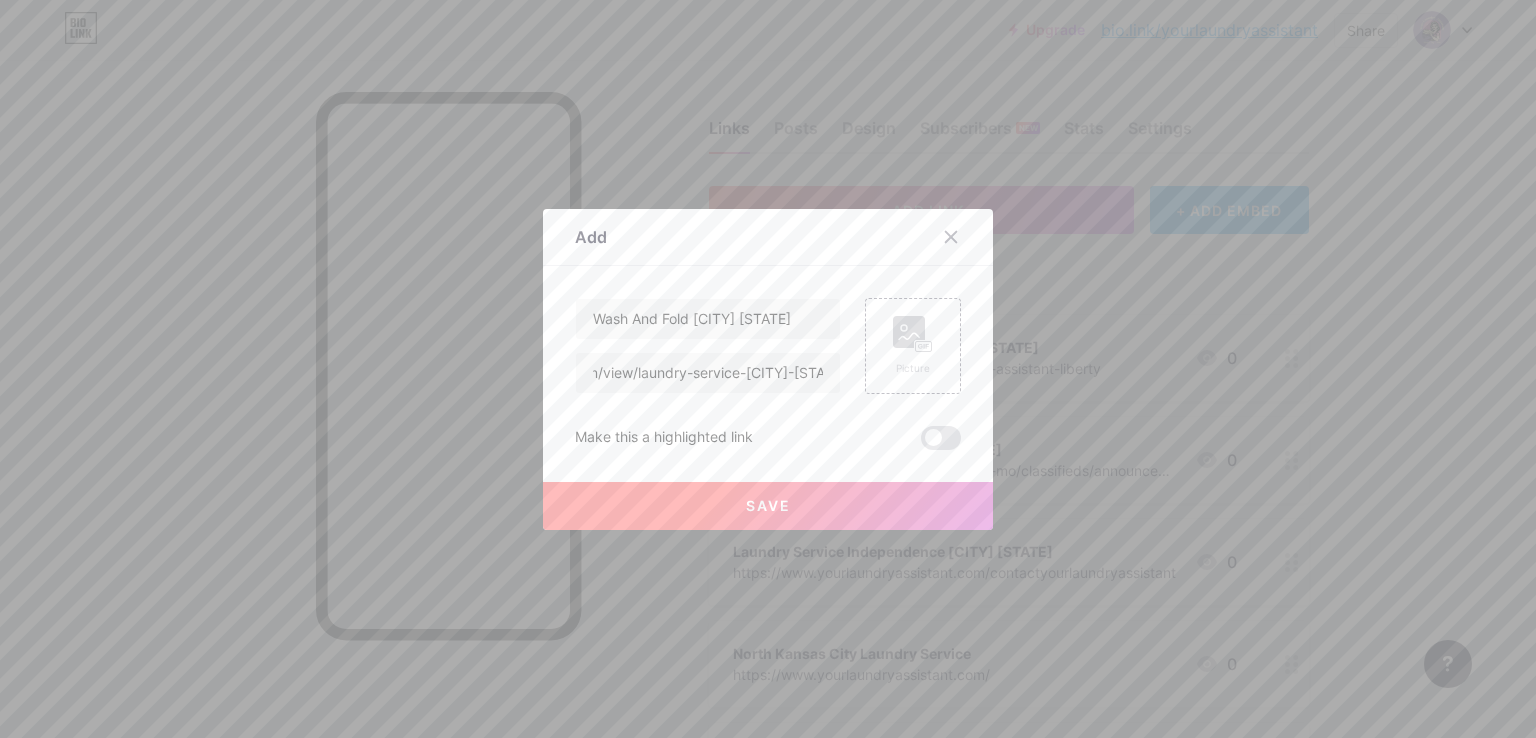 click on "Save" at bounding box center [768, 505] 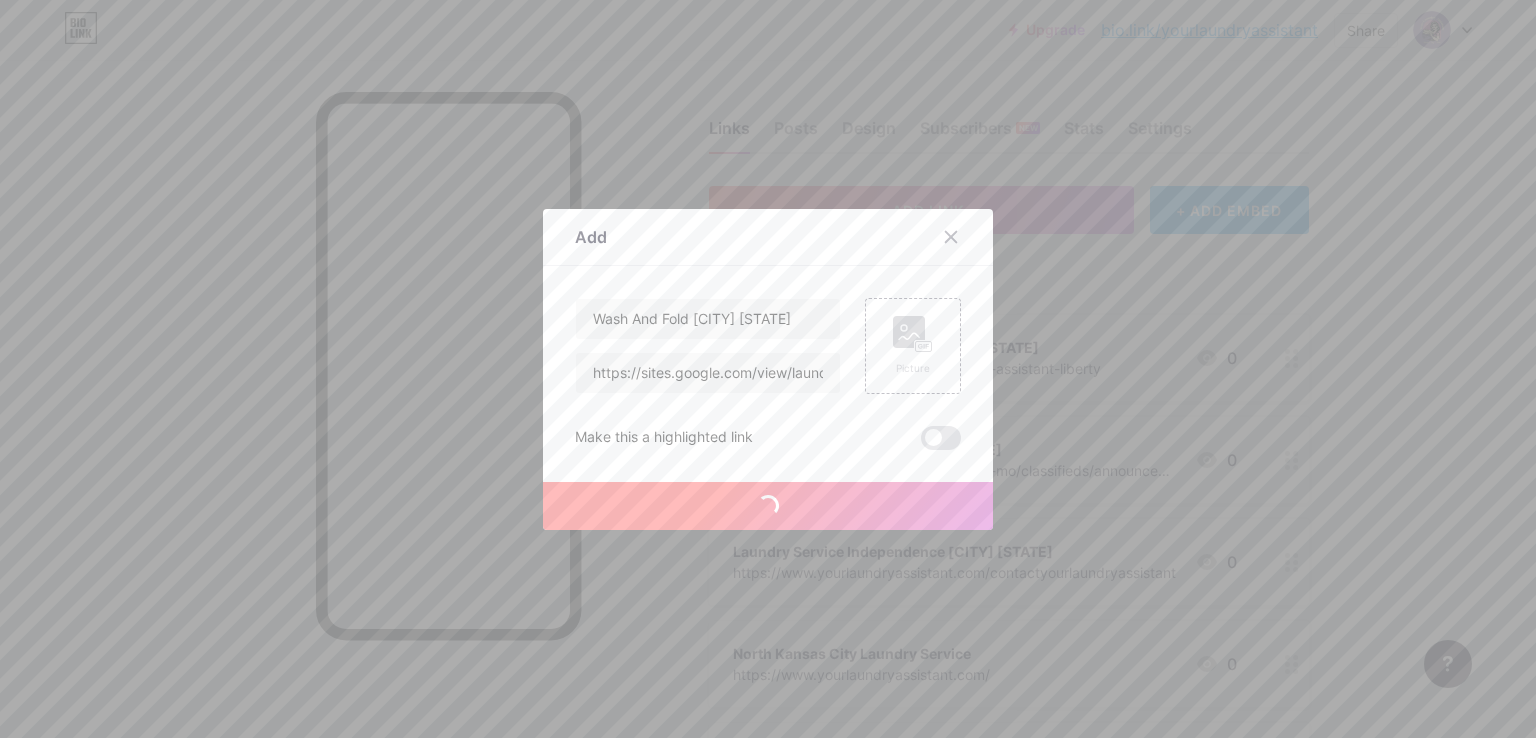 type 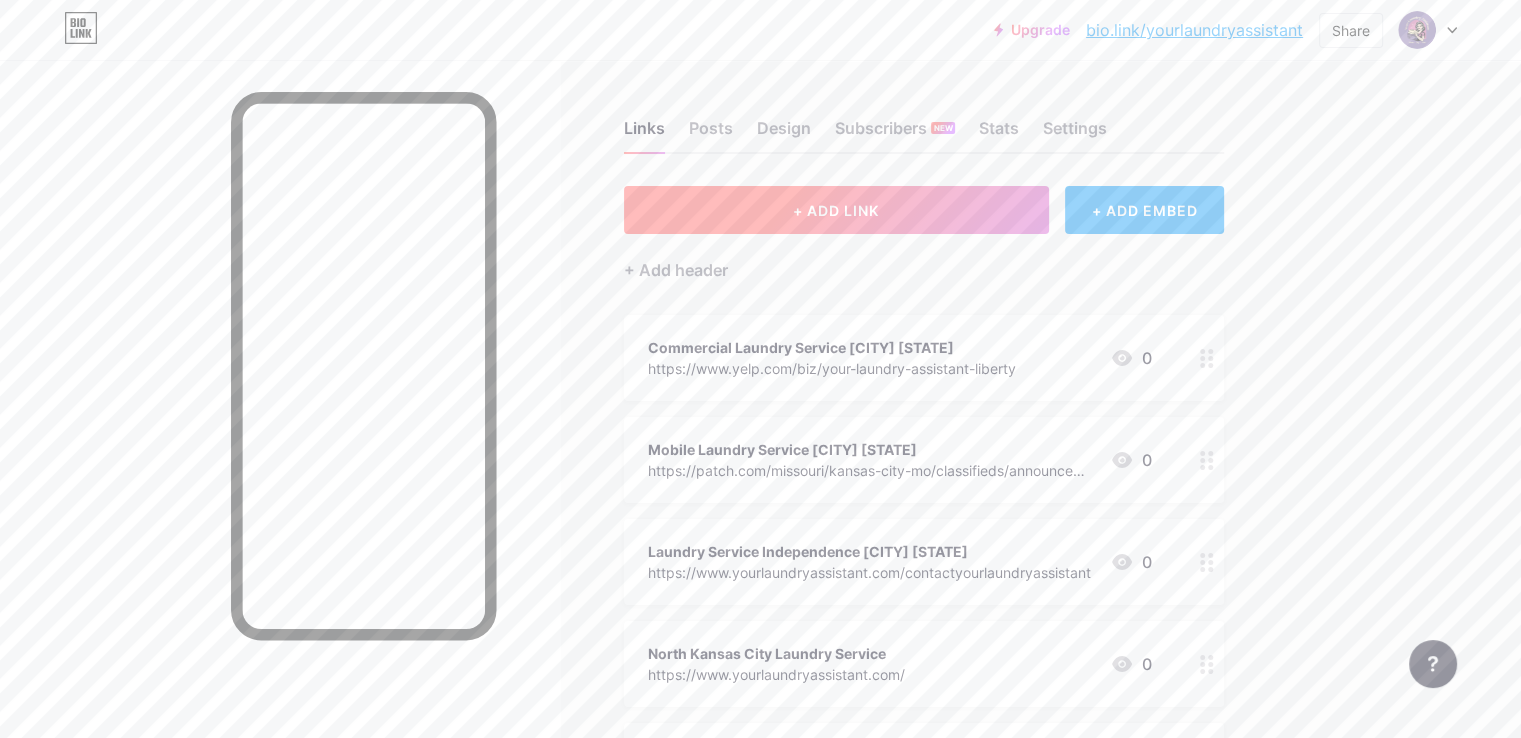 click on "+ ADD LINK" at bounding box center (836, 210) 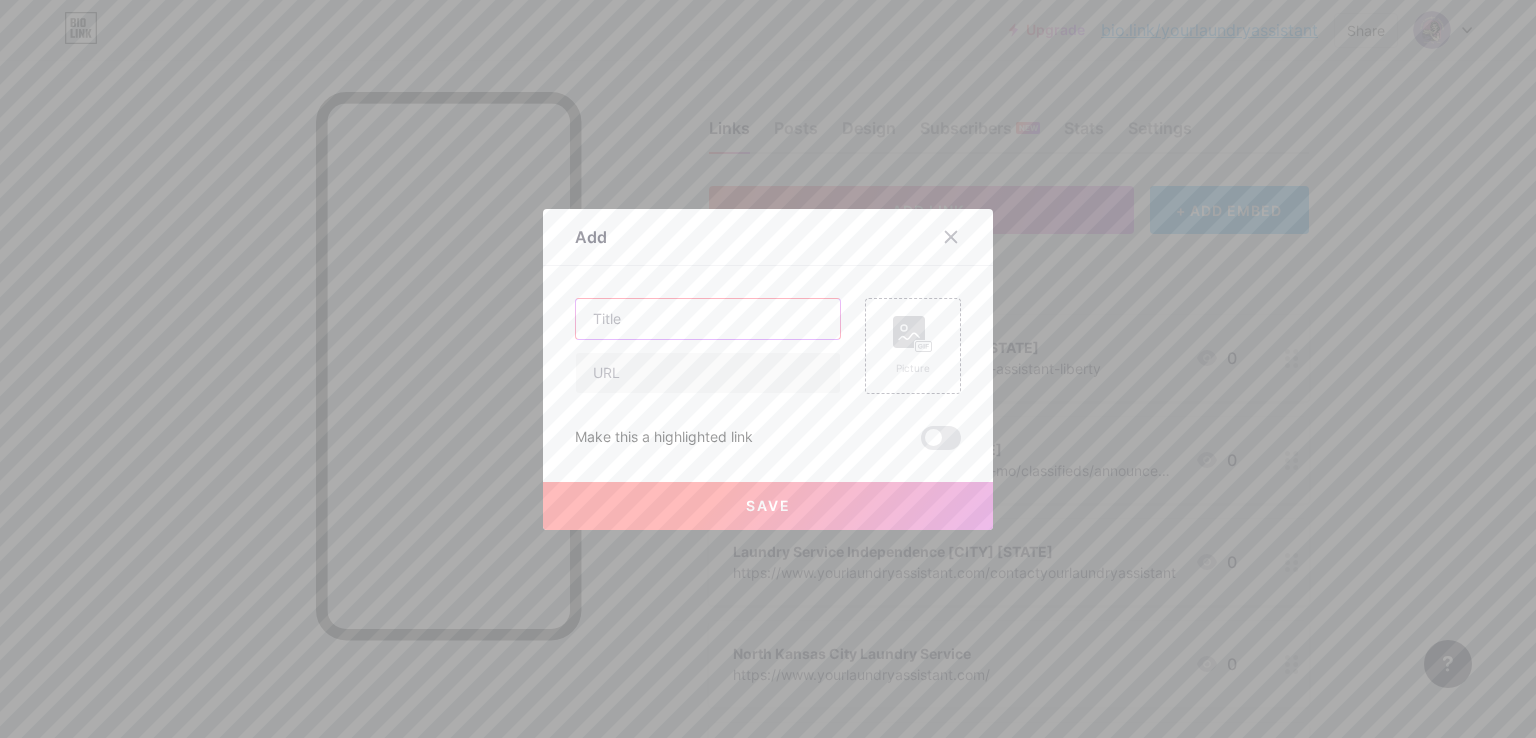 click at bounding box center (708, 319) 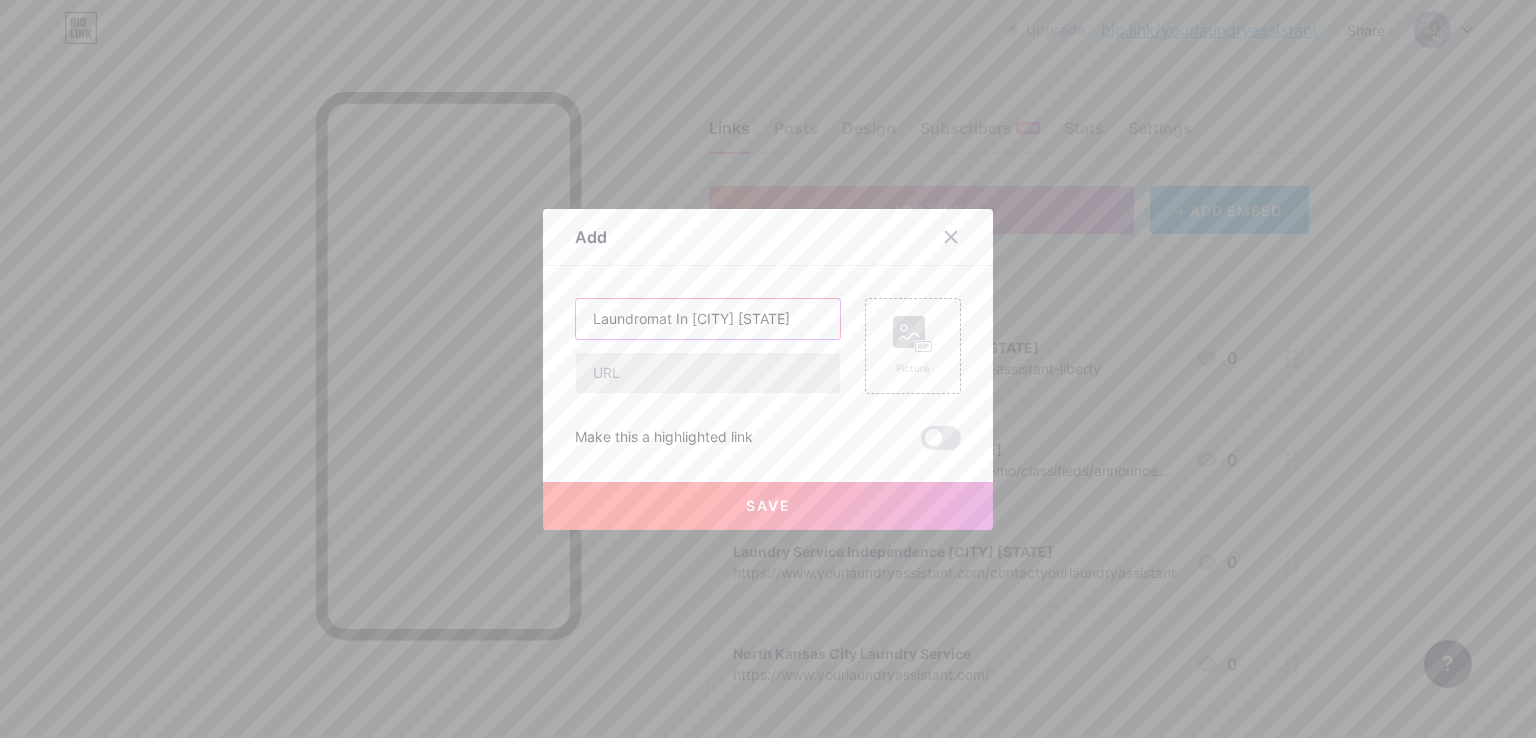 type on "Laundromat In [CITY] [STATE]" 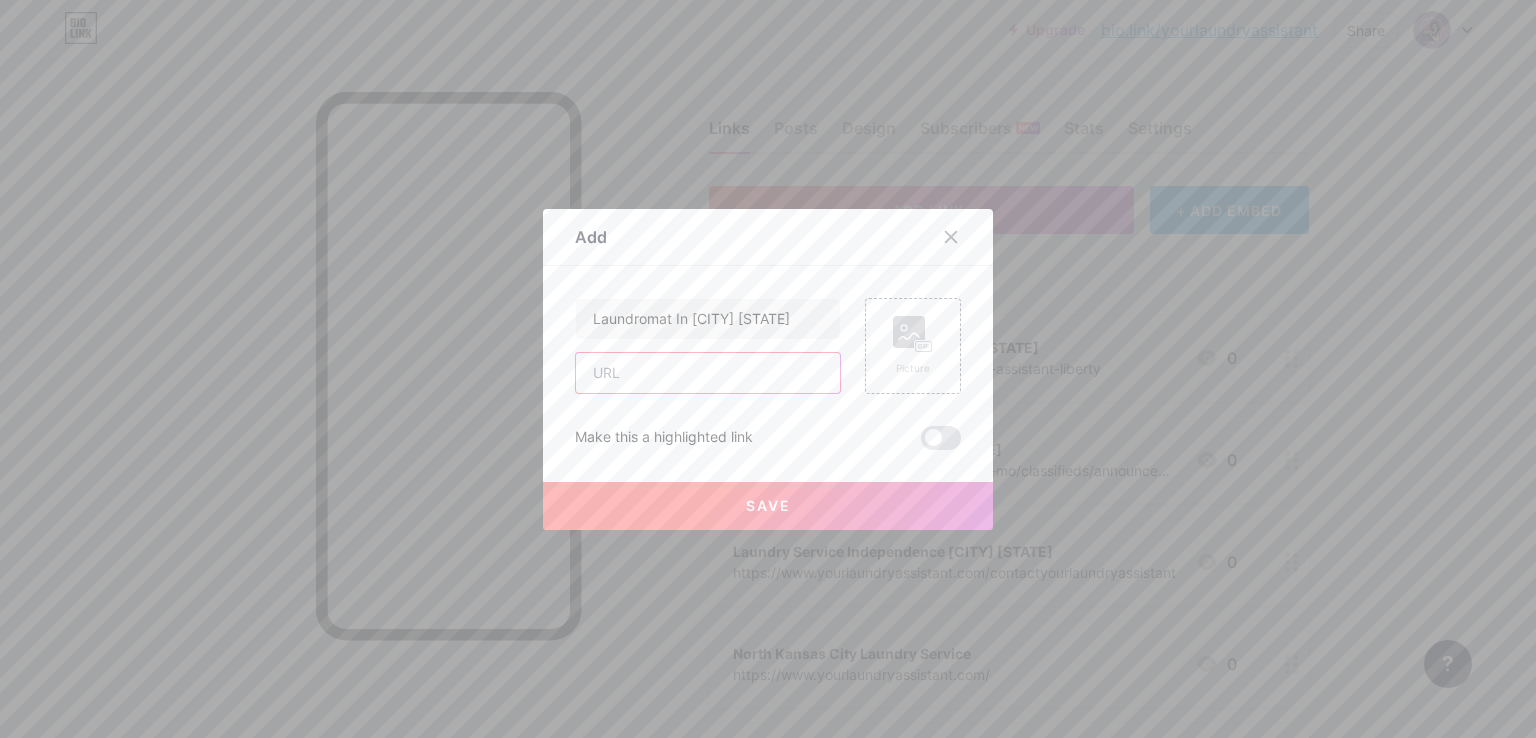 click at bounding box center (708, 373) 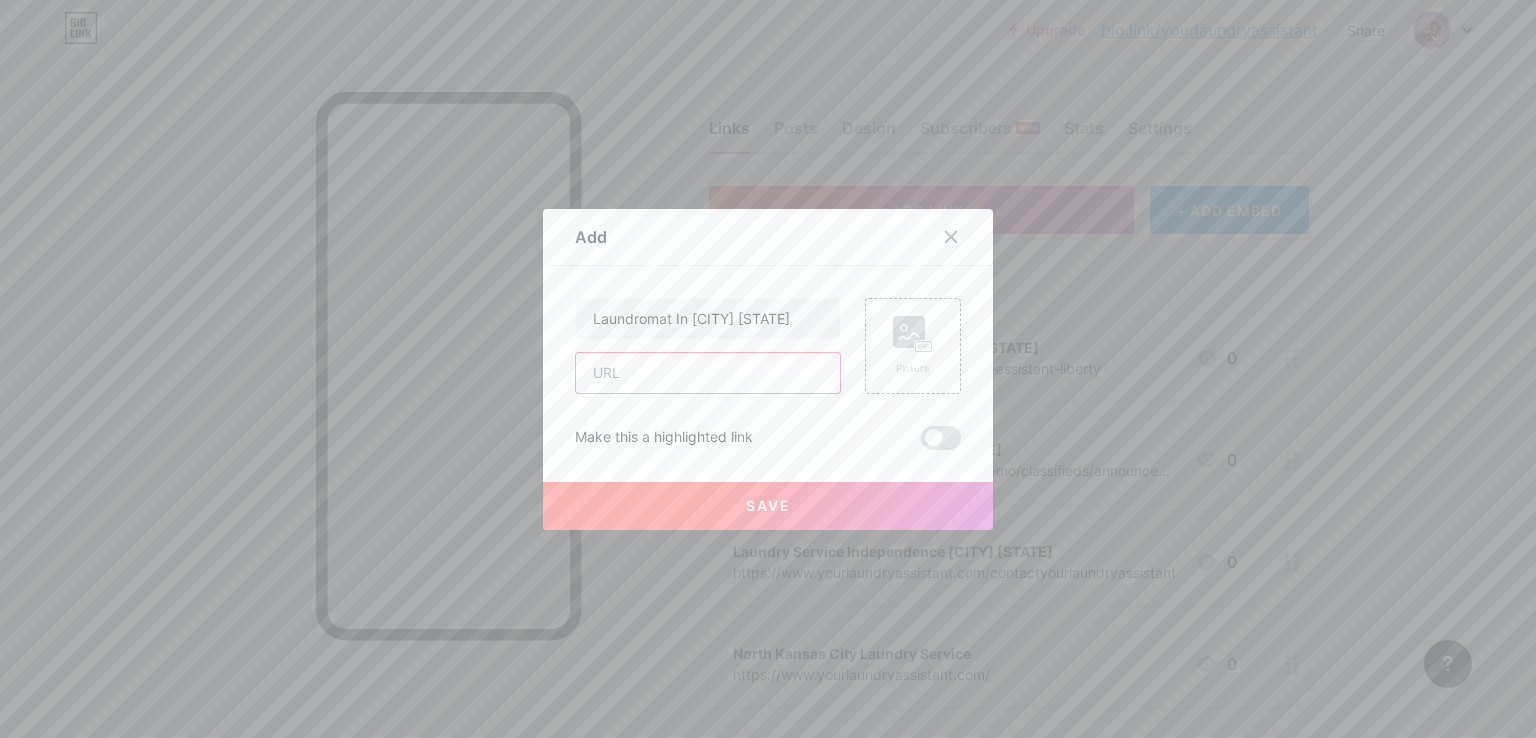 paste on "https://storage.googleapis.com/laundry-service-[CITY]-[STATE]/laundry-assistant-[CITY]-[STATE]/laundromat-in-[CITY]-[STATE]/local-mobile-laundry-service-[CITY]-[STATE].html" 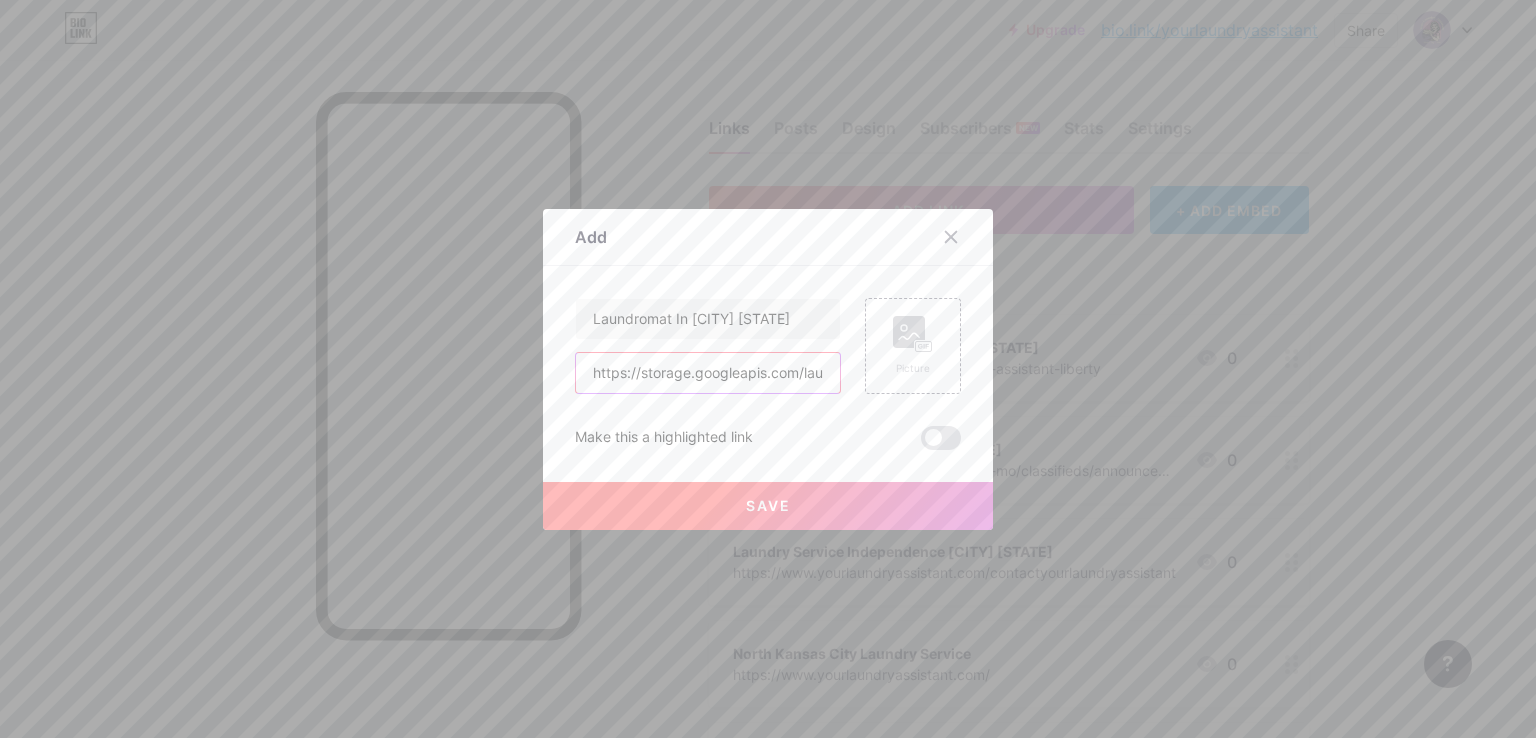 scroll, scrollTop: 0, scrollLeft: 805, axis: horizontal 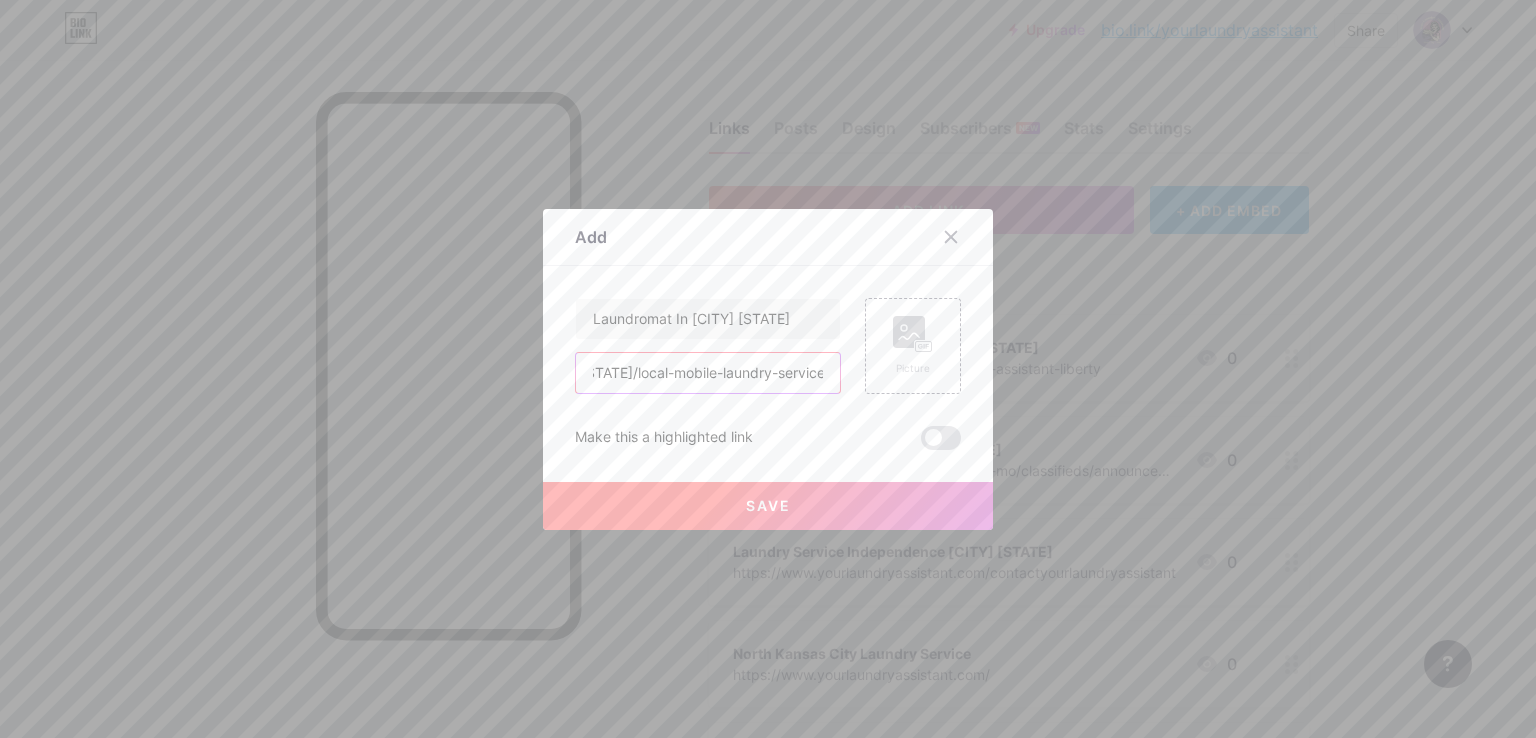 type on "https://storage.googleapis.com/laundry-service-[CITY]-[STATE]/laundry-assistant-[CITY]-[STATE]/laundromat-in-[CITY]-[STATE]/local-mobile-laundry-service-[CITY]-[STATE].html" 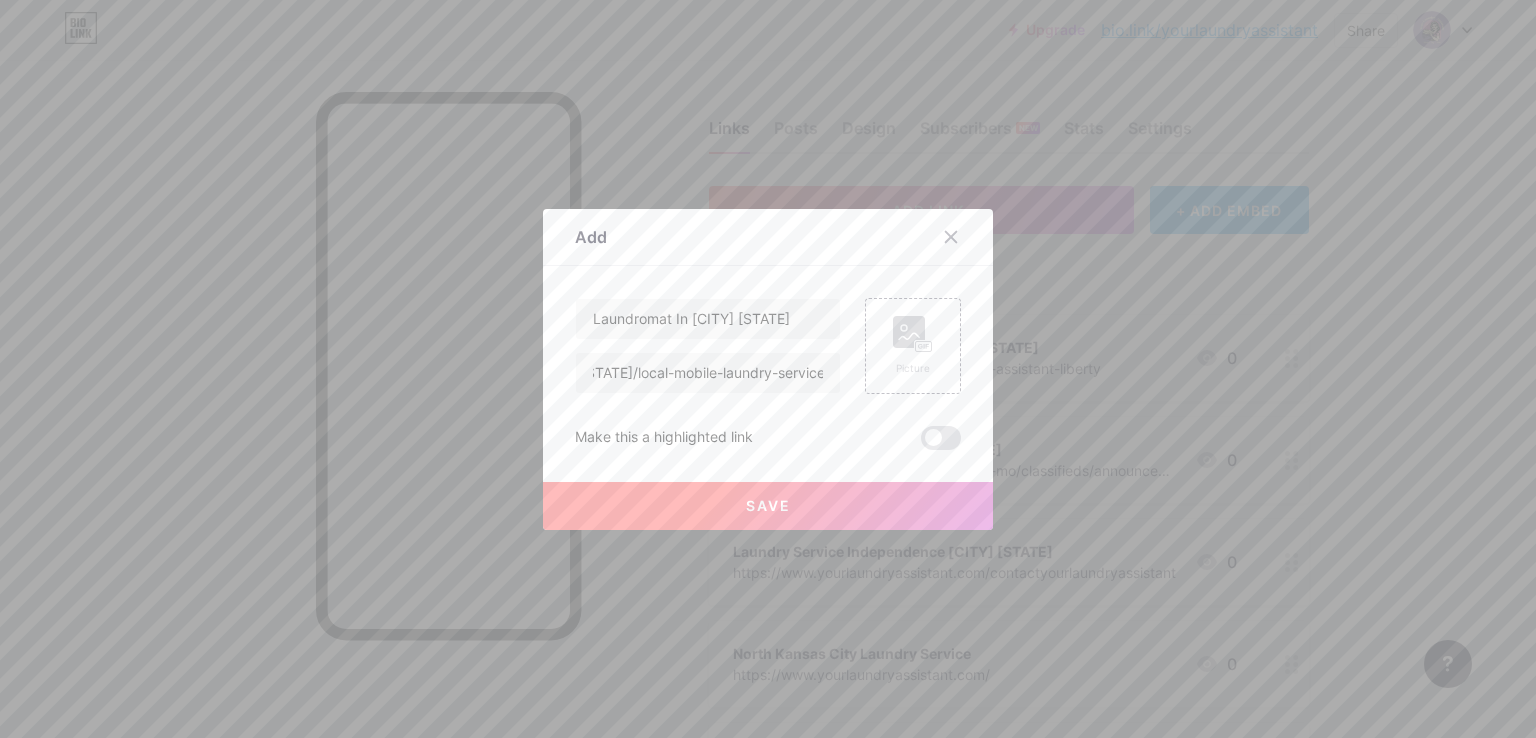 click on "Save" at bounding box center (768, 506) 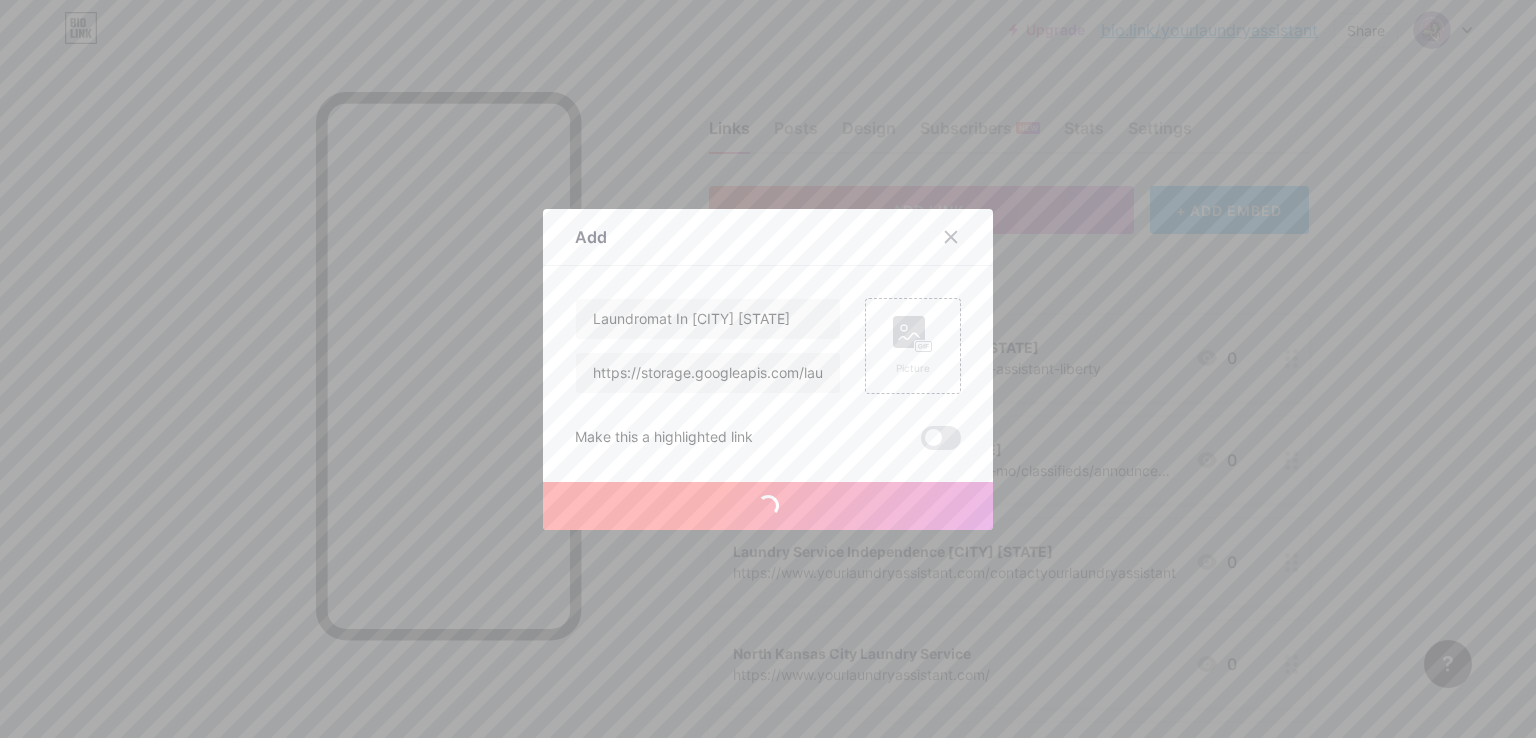 type 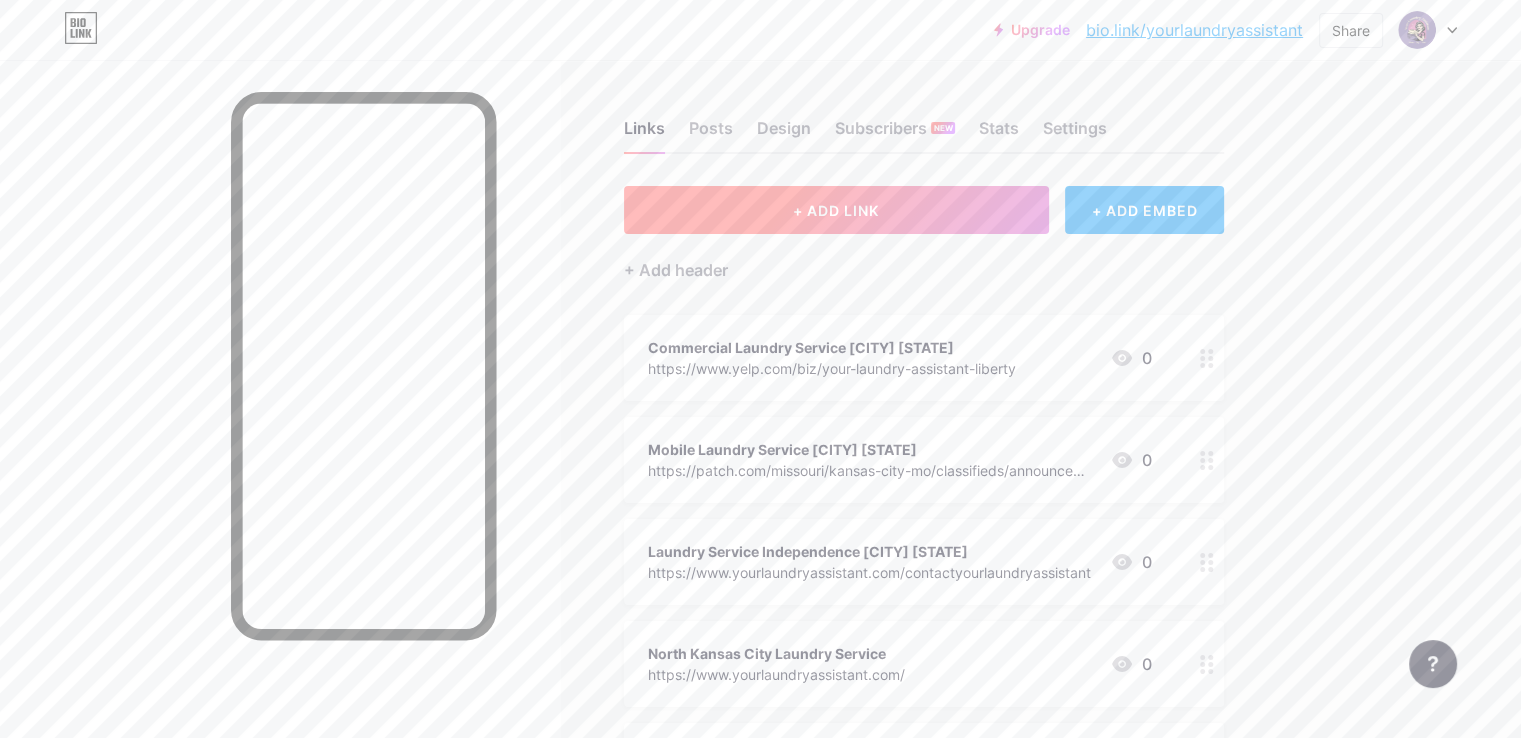 click on "+ ADD LINK" at bounding box center (836, 210) 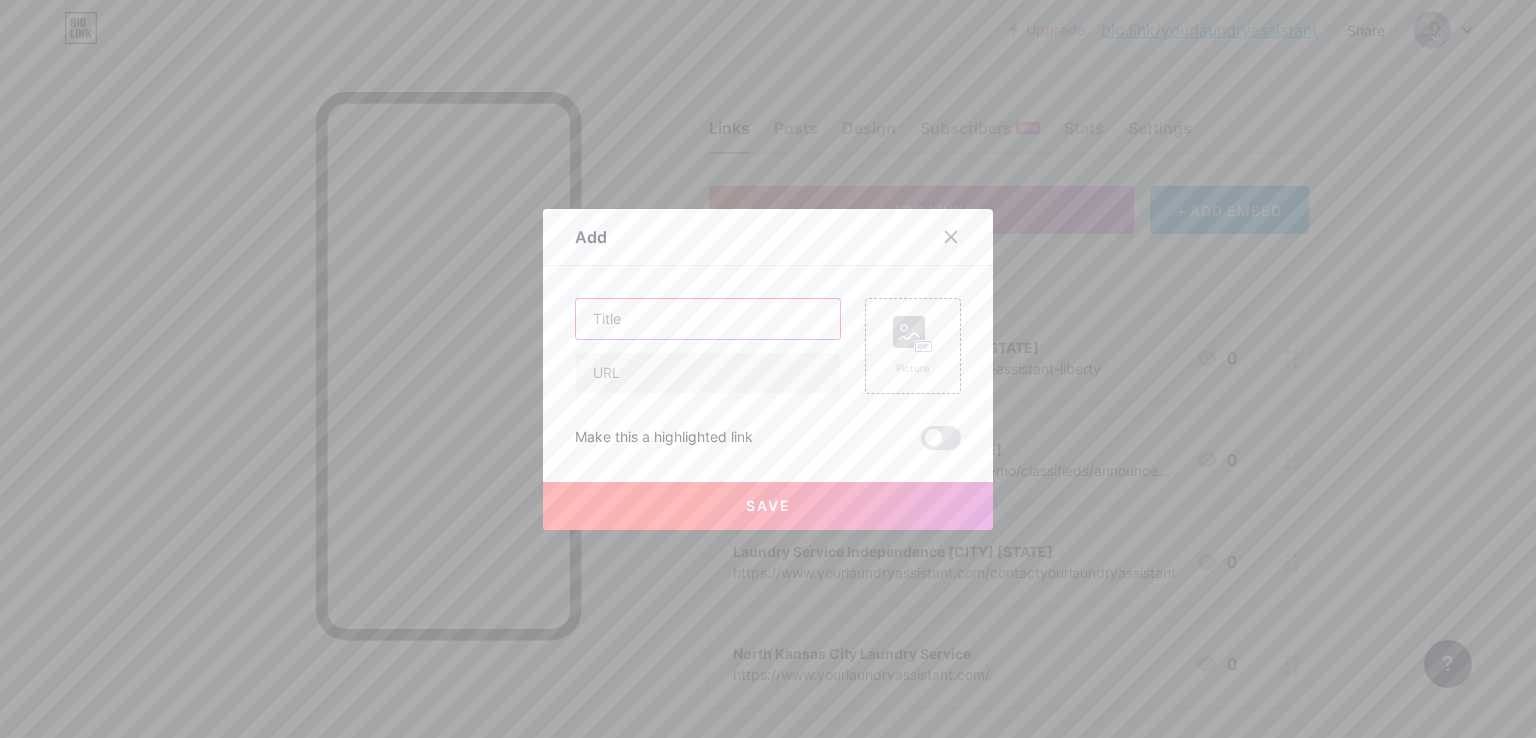 click at bounding box center (708, 319) 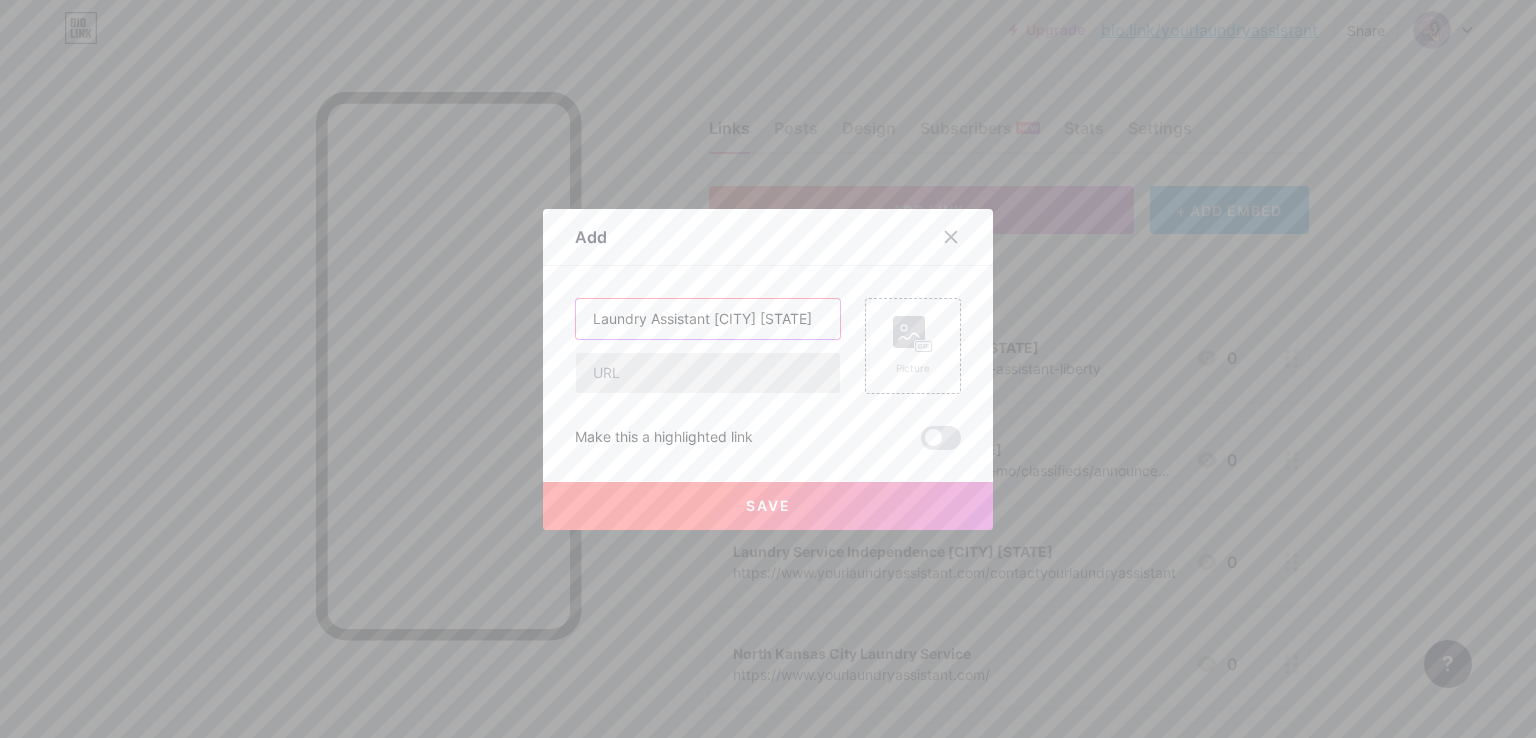 type on "Laundry Assistant [CITY] [STATE]" 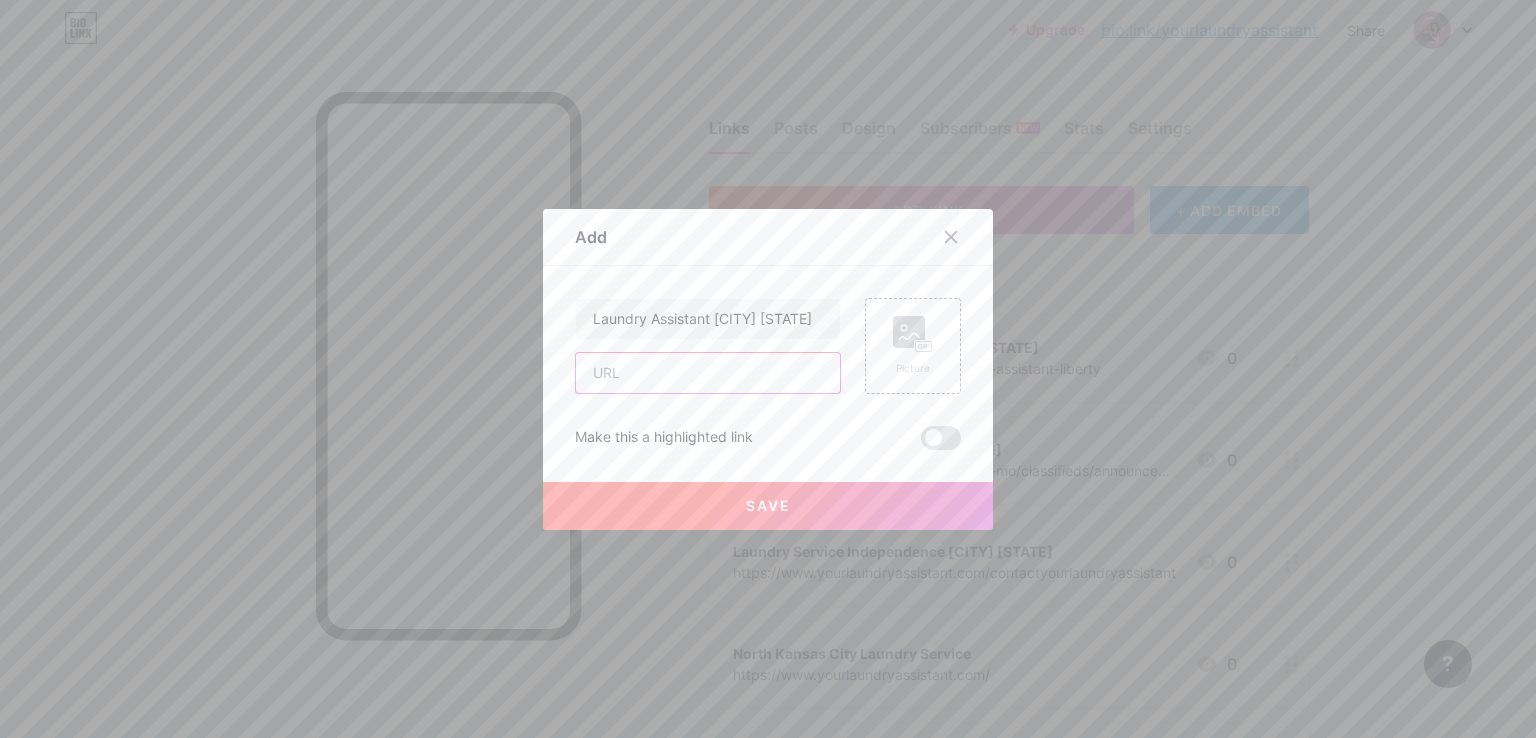 click at bounding box center (708, 373) 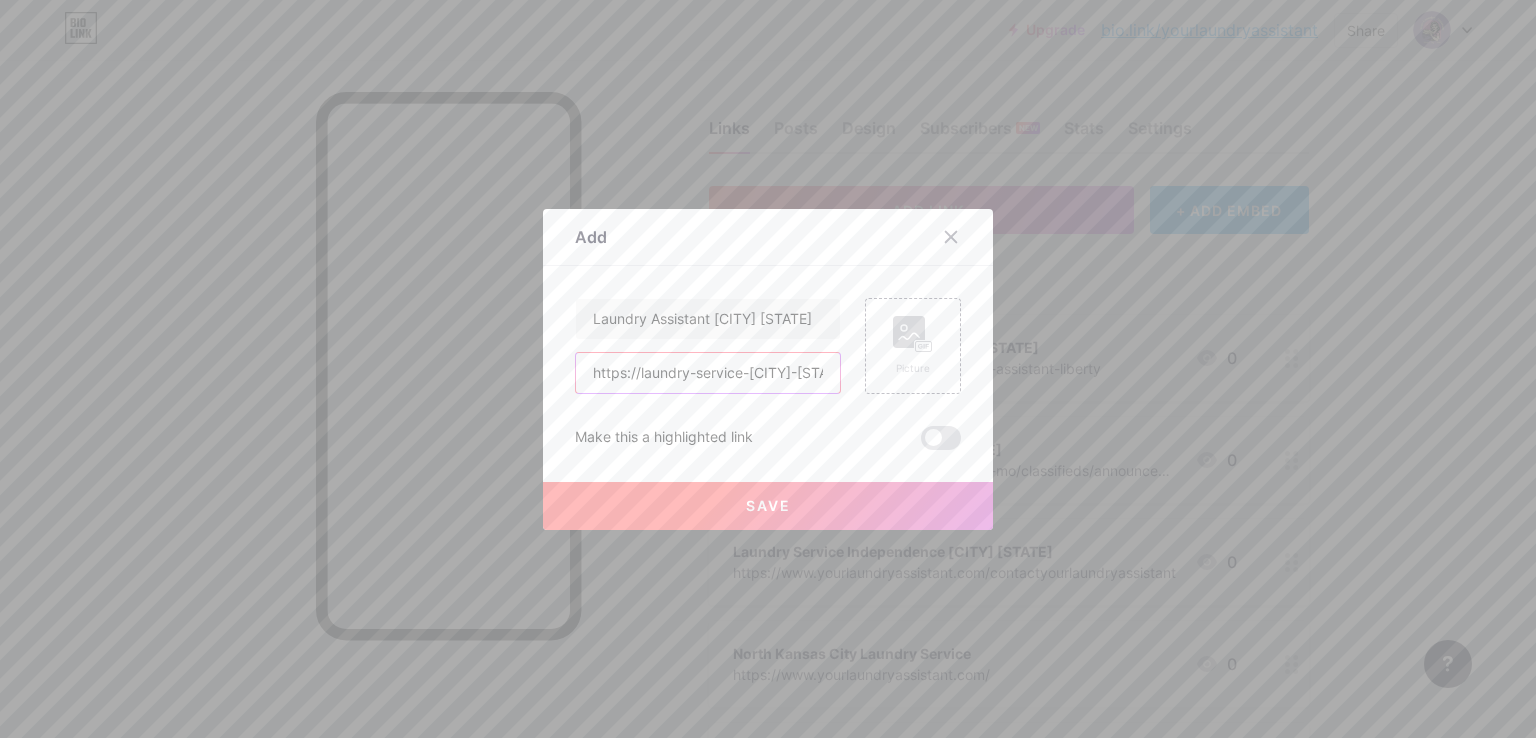 scroll, scrollTop: 0, scrollLeft: 841, axis: horizontal 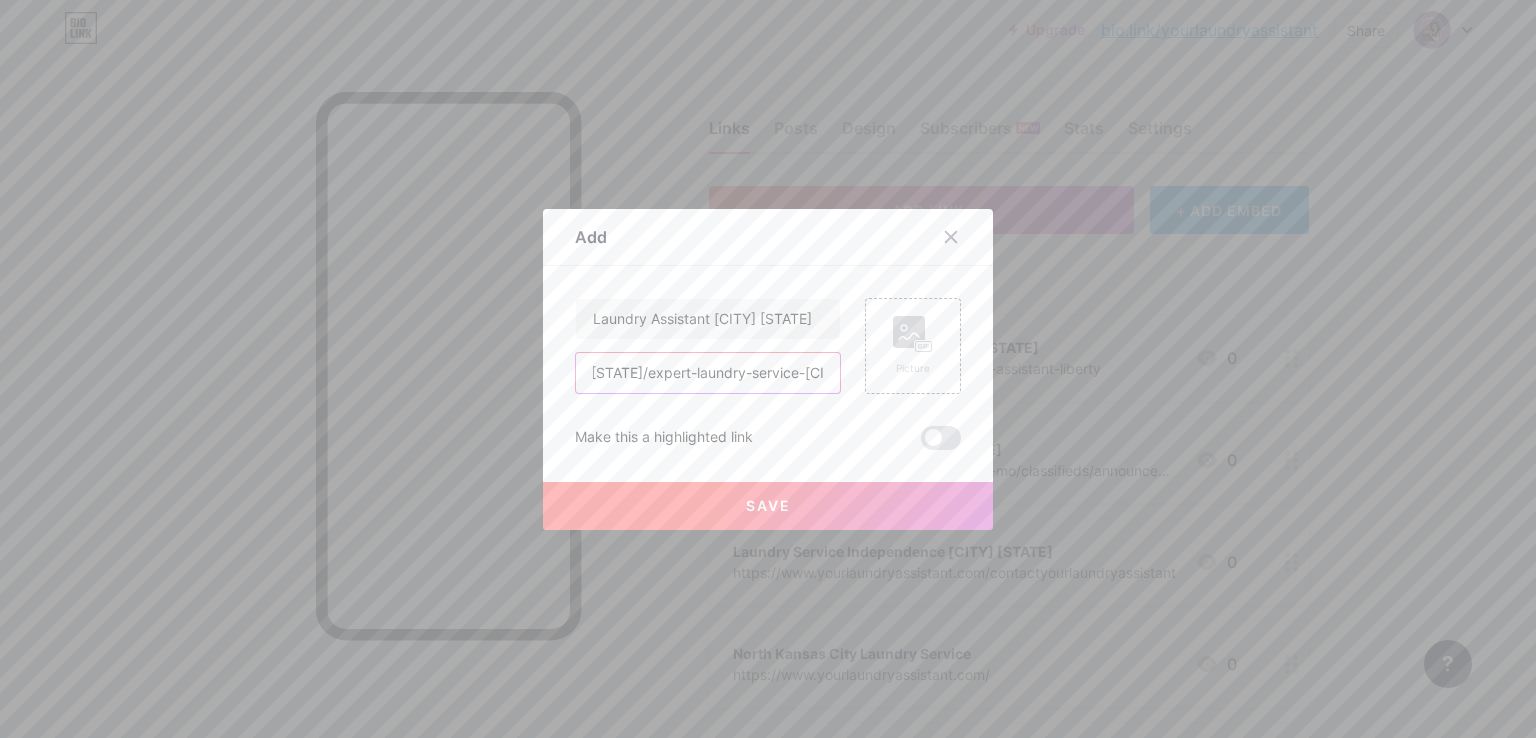 type on "https://laundry-service-[CITY]-[STATE].s3.ap-south-1.amazonaws.com/laundry-assistant-[CITY]-[STATE]/laundromat-in-[CITY]-[STATE]/expert-laundry-service-[CITY]-[STATE].html" 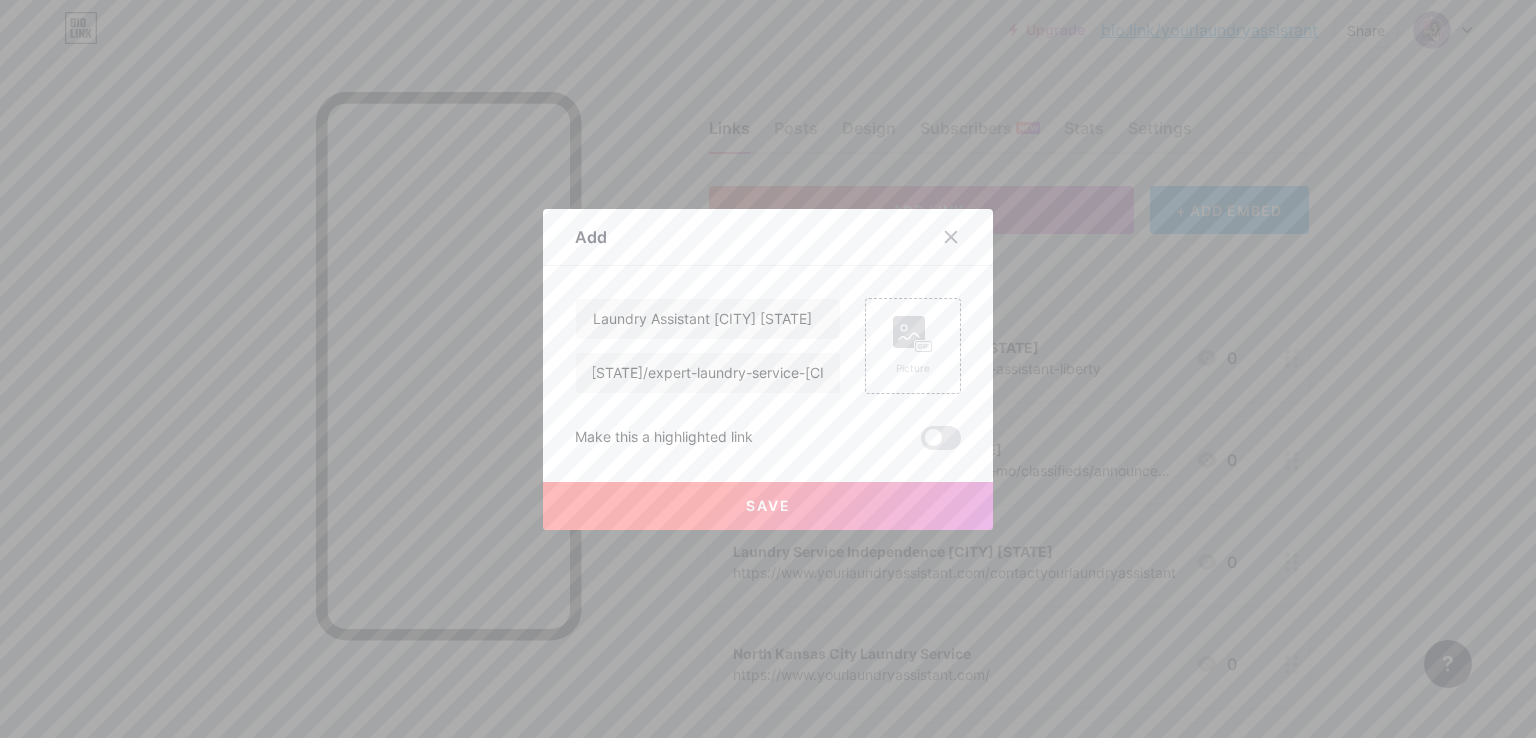 click on "Save" at bounding box center [768, 490] 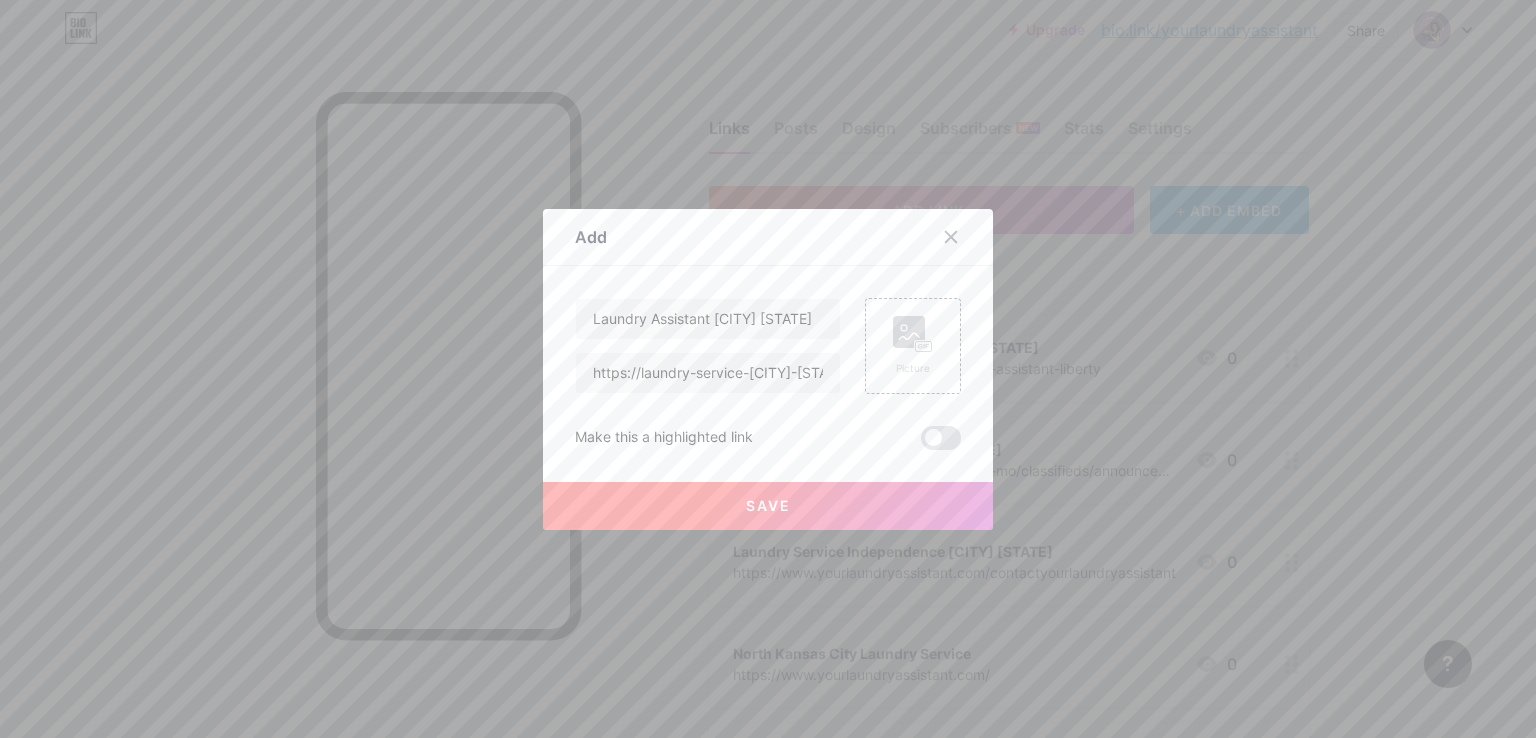 click on "Save" at bounding box center (768, 506) 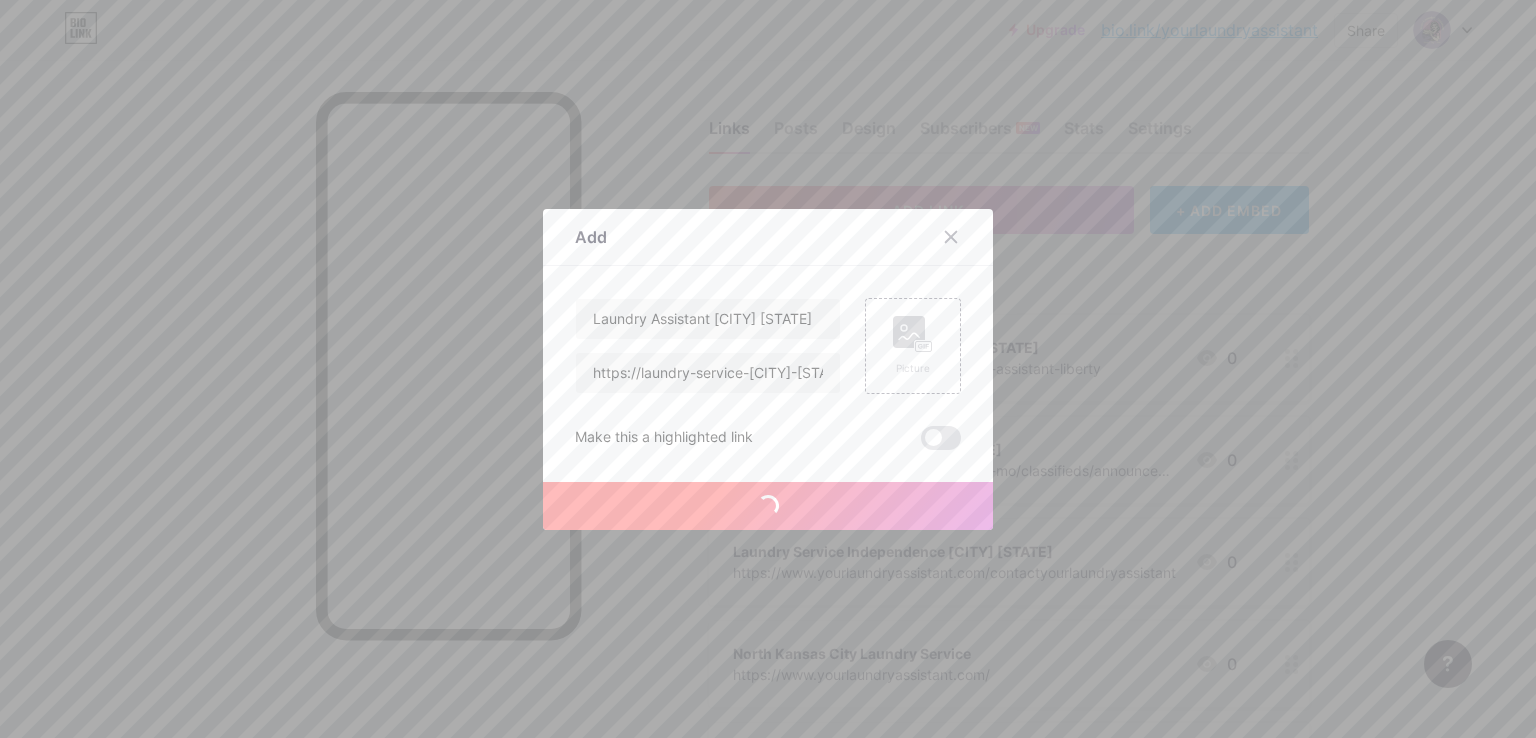 type 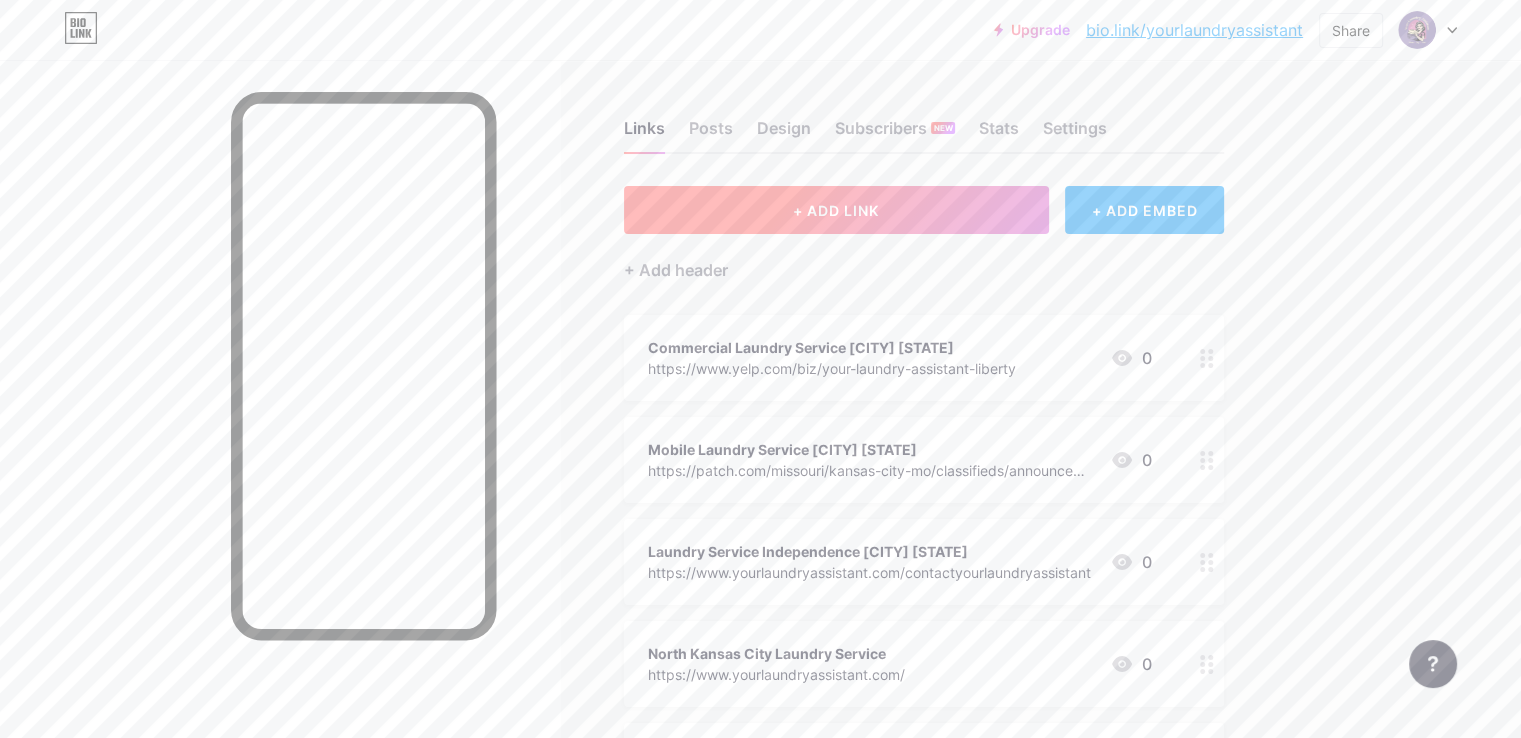 click on "+ ADD LINK" at bounding box center [836, 210] 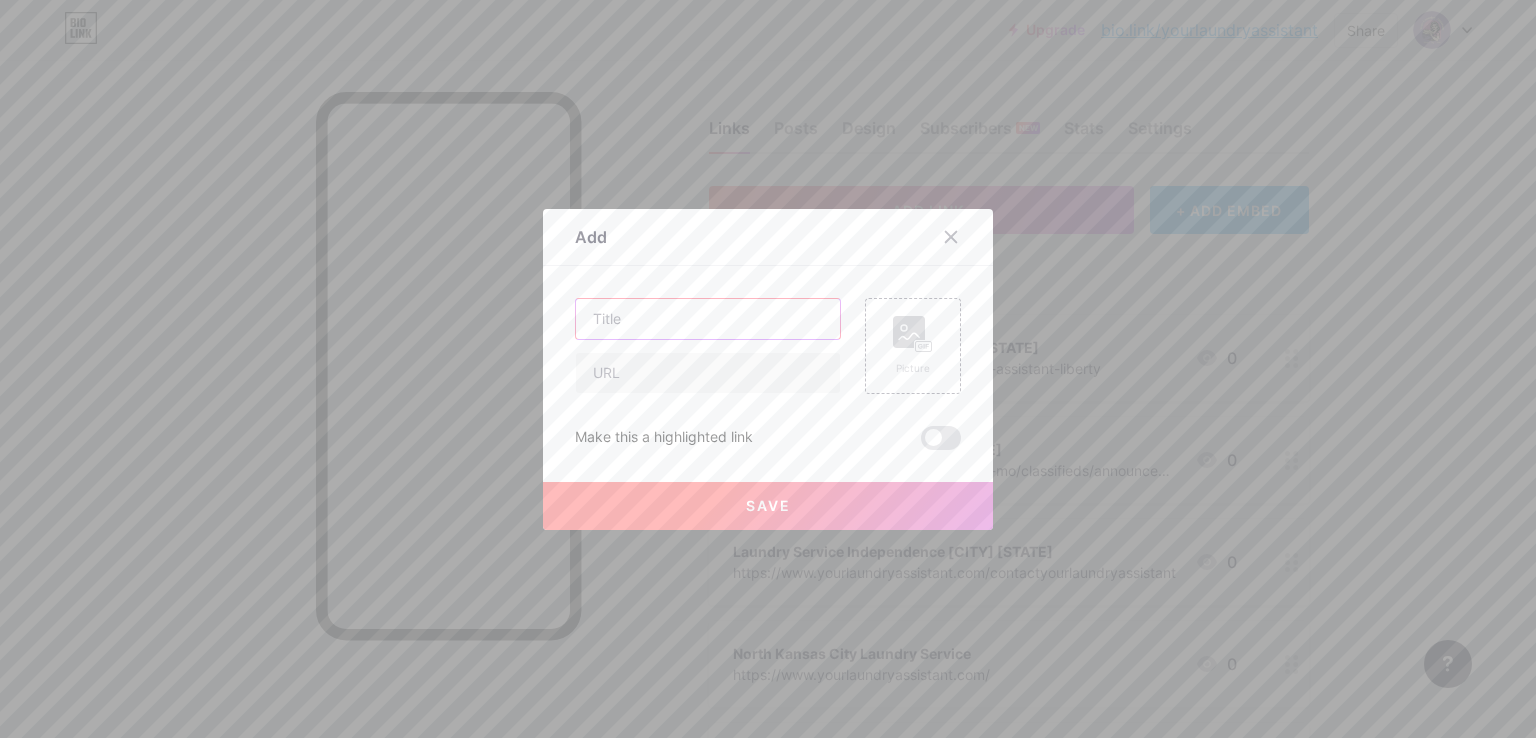 click at bounding box center [708, 319] 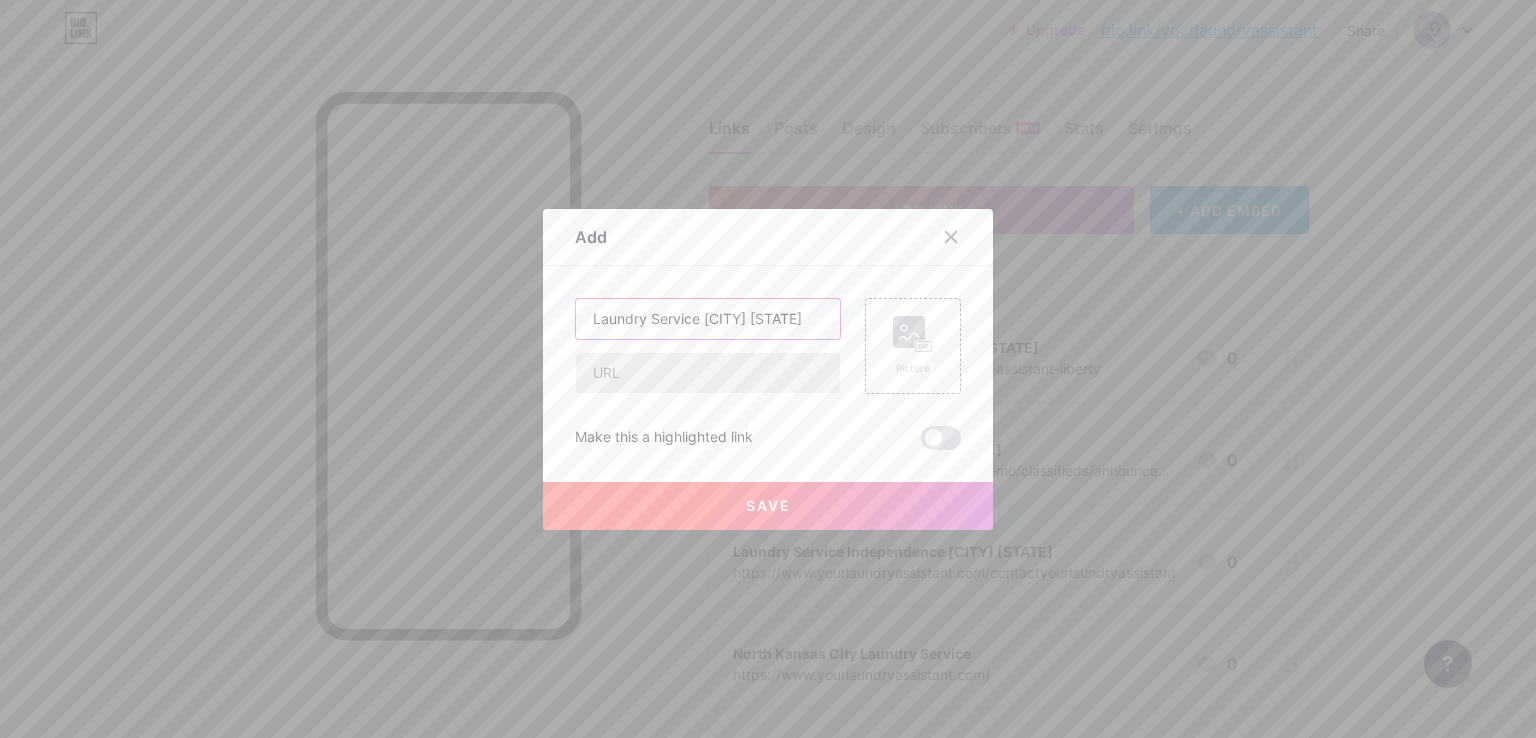 type on "Laundry Service [CITY] [STATE]" 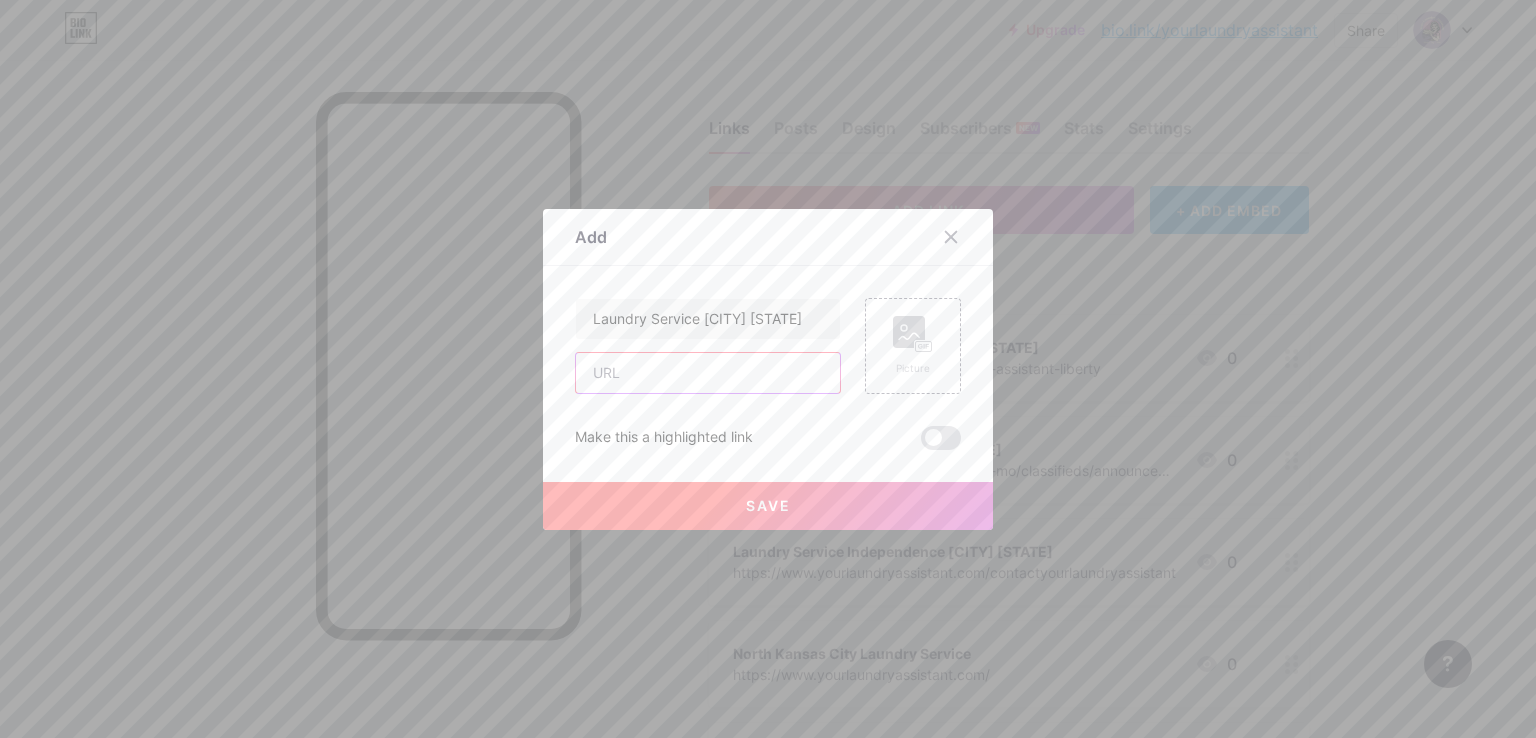 click at bounding box center (708, 373) 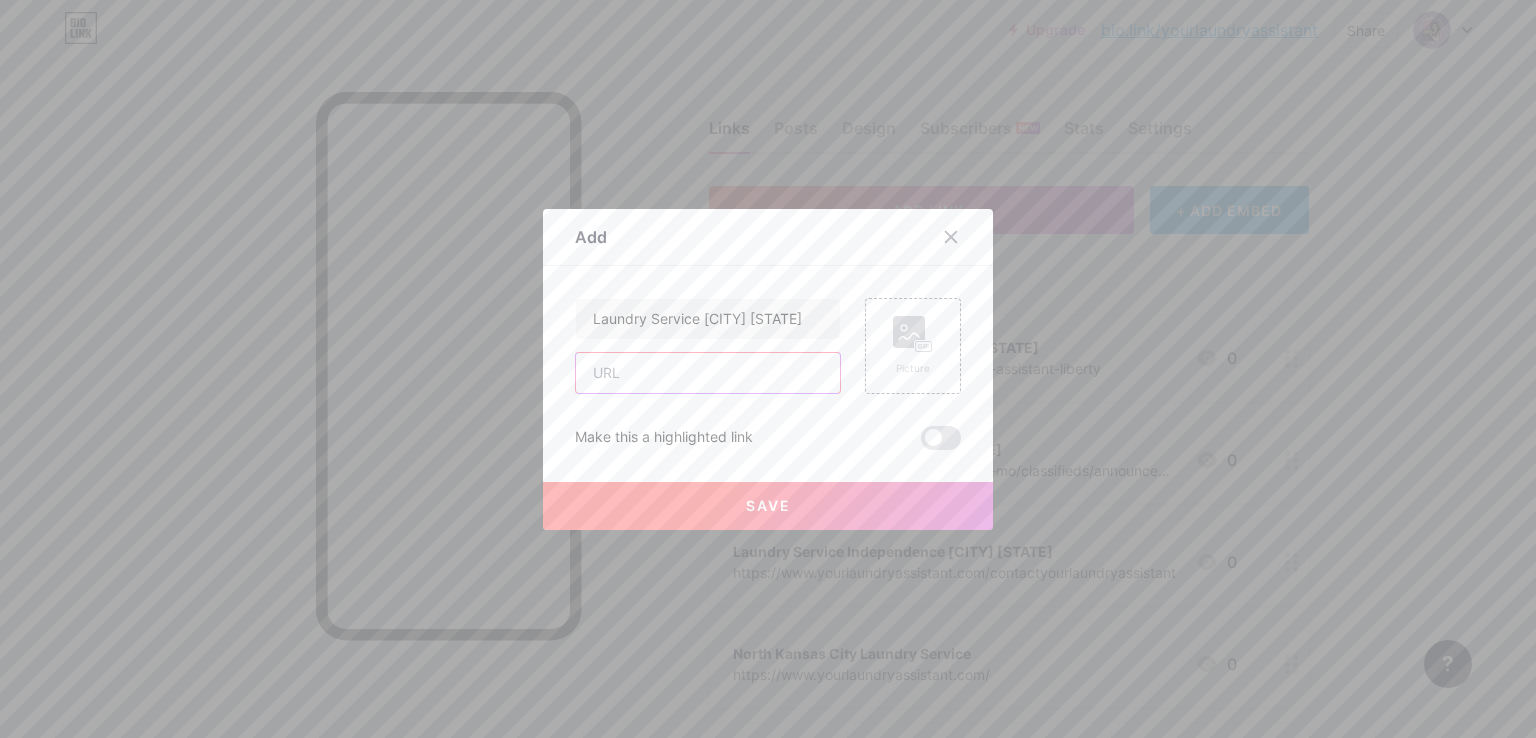 paste on "https://s3.us-east-1.wasabisys.com/laundry-service-[CITY]-[STATE]/laundry-assistant-[CITY]-[STATE]/laundromat-in-[CITY]-[STATE]/best-laundry-pick-up-and-delivery-[CITY]-[STATE].html" 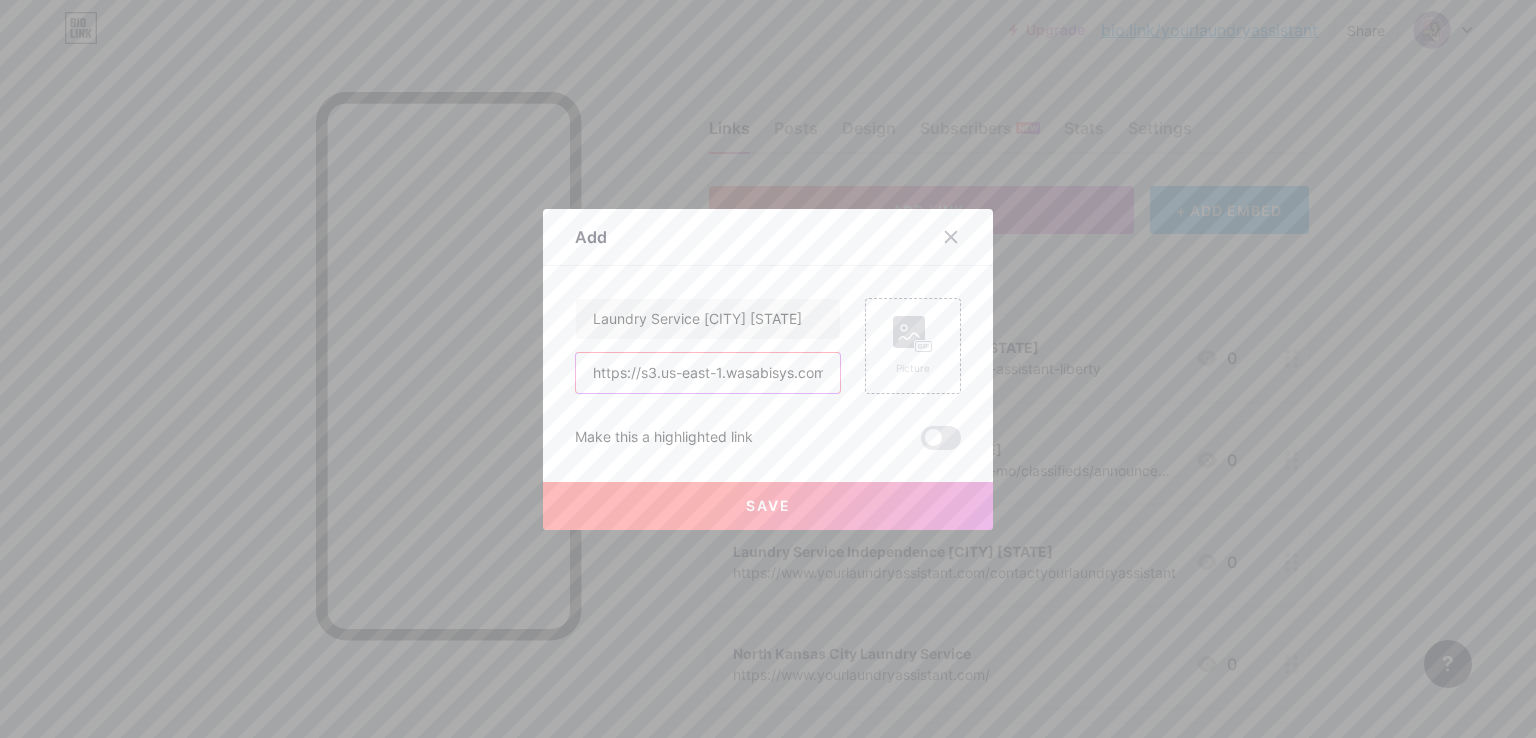 scroll, scrollTop: 0, scrollLeft: 901, axis: horizontal 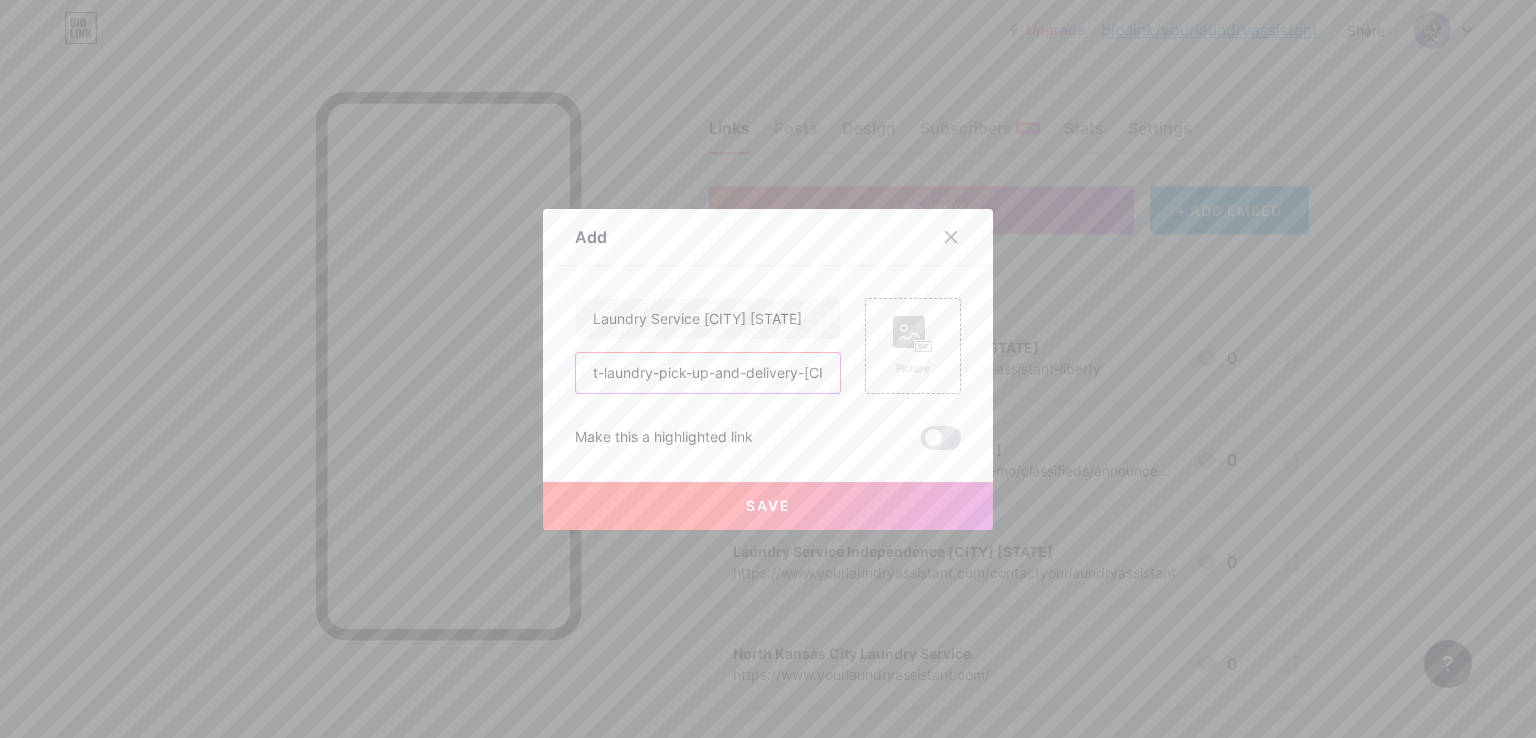 type on "https://s3.us-east-1.wasabisys.com/laundry-service-[CITY]-[STATE]/laundry-assistant-[CITY]-[STATE]/laundromat-in-[CITY]-[STATE]/best-laundry-pick-up-and-delivery-[CITY]-[STATE].html" 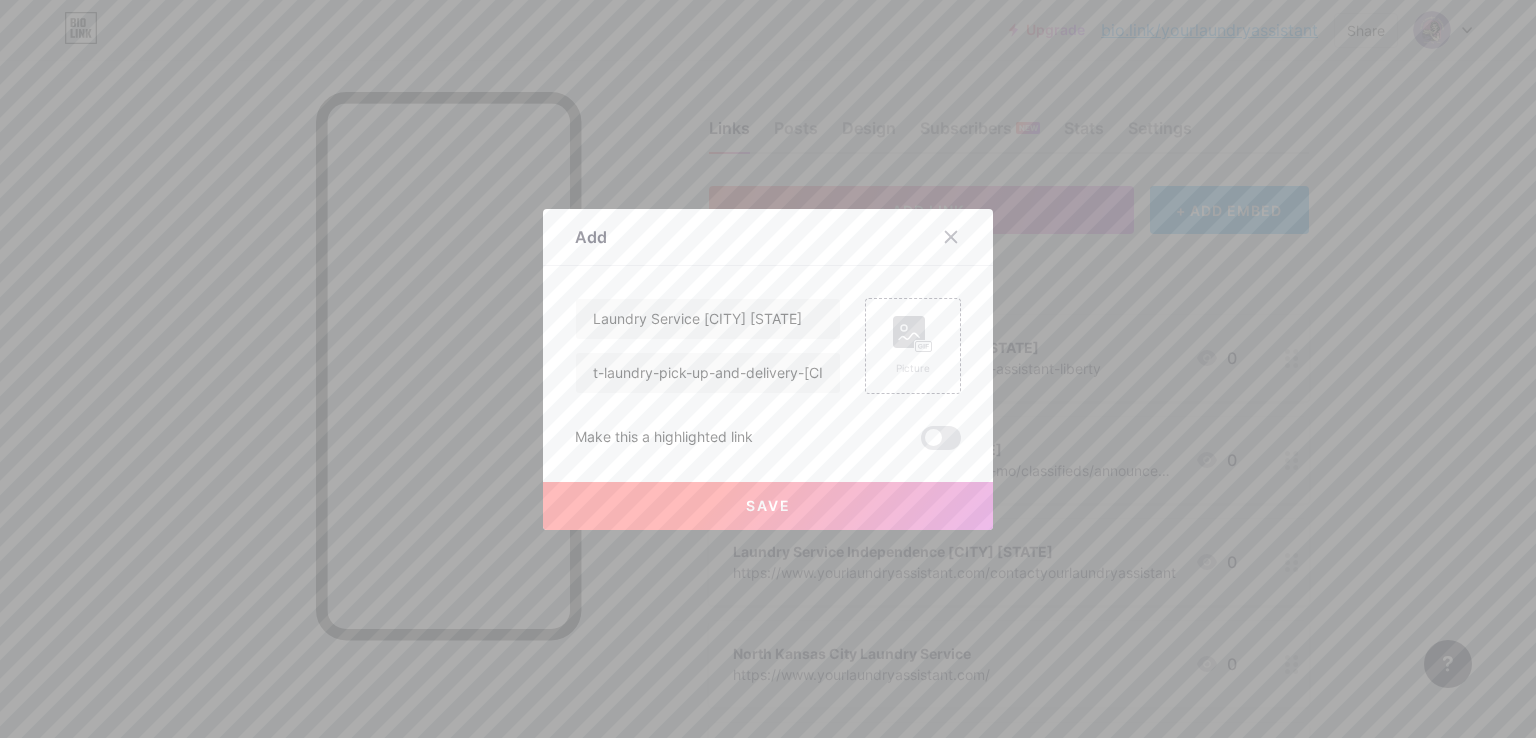 click on "Save" at bounding box center [768, 506] 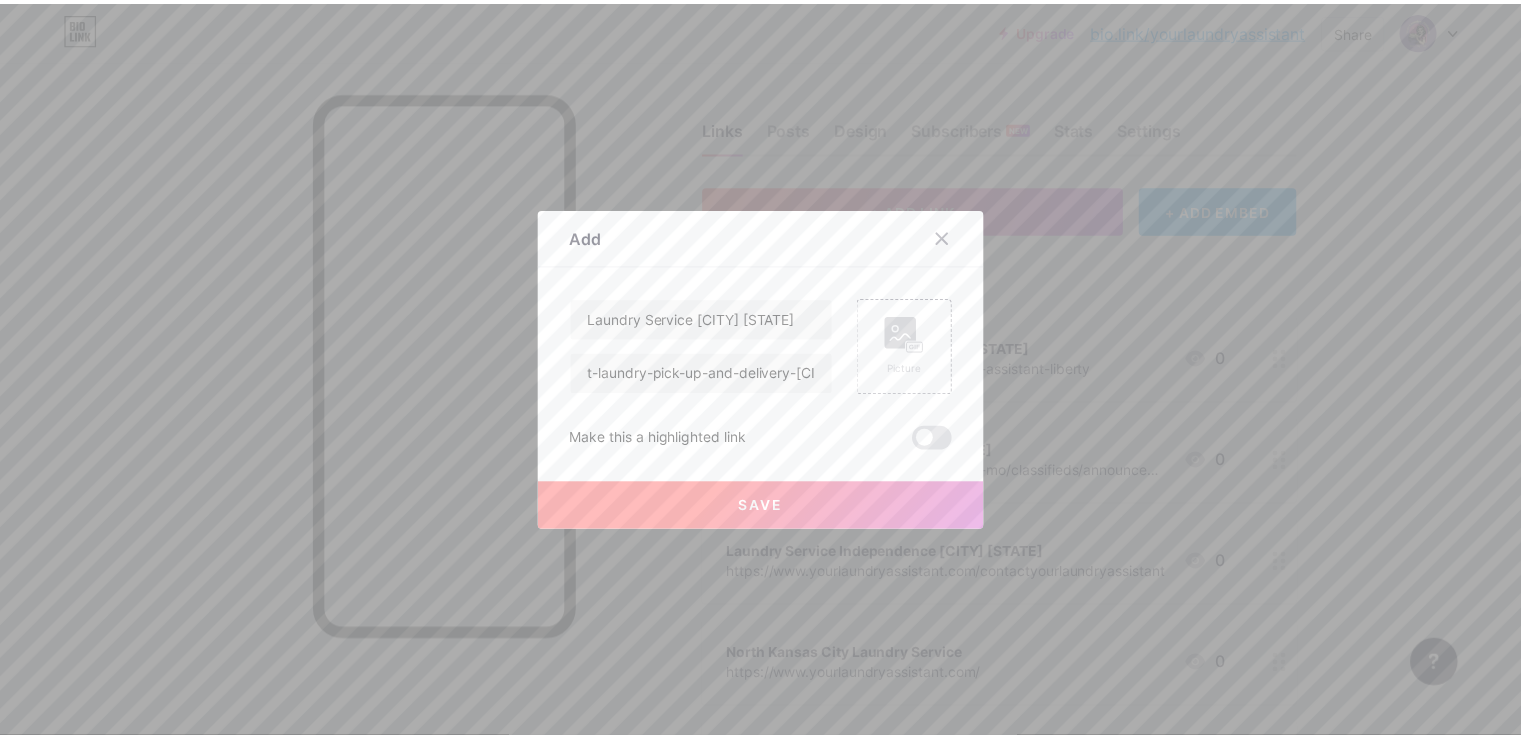 scroll, scrollTop: 0, scrollLeft: 0, axis: both 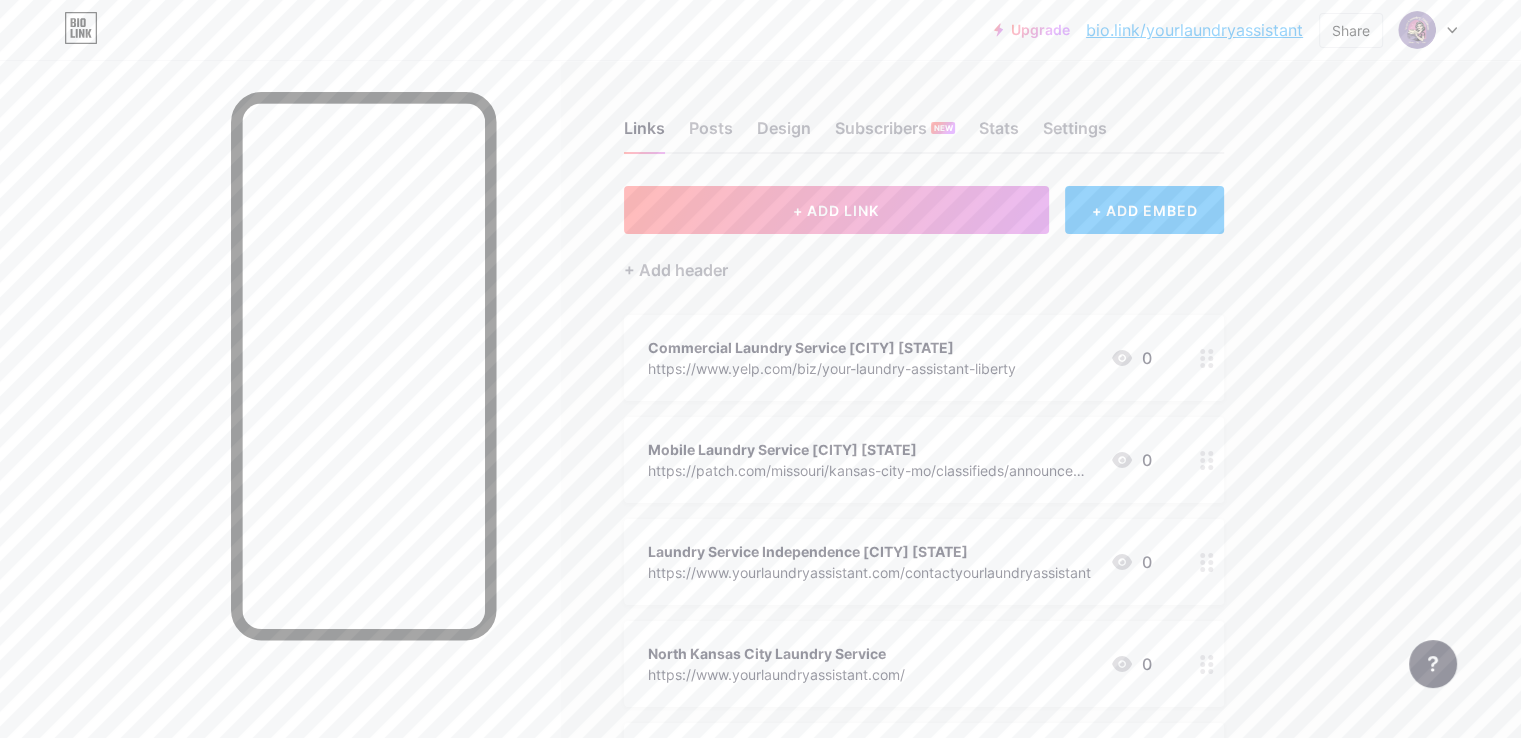 click on "bio.link/yourlaundryassistant" at bounding box center [1194, 30] 